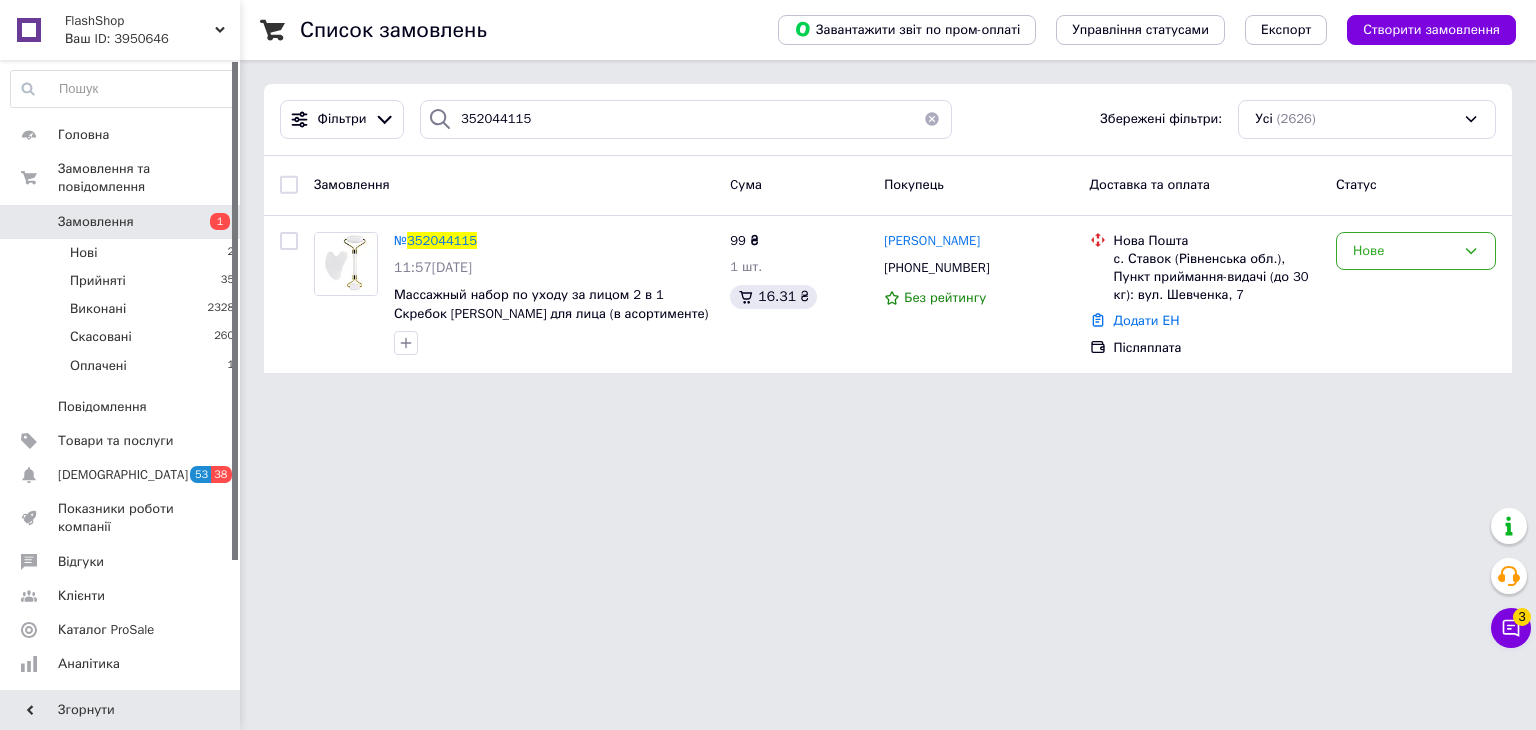 scroll, scrollTop: 0, scrollLeft: 0, axis: both 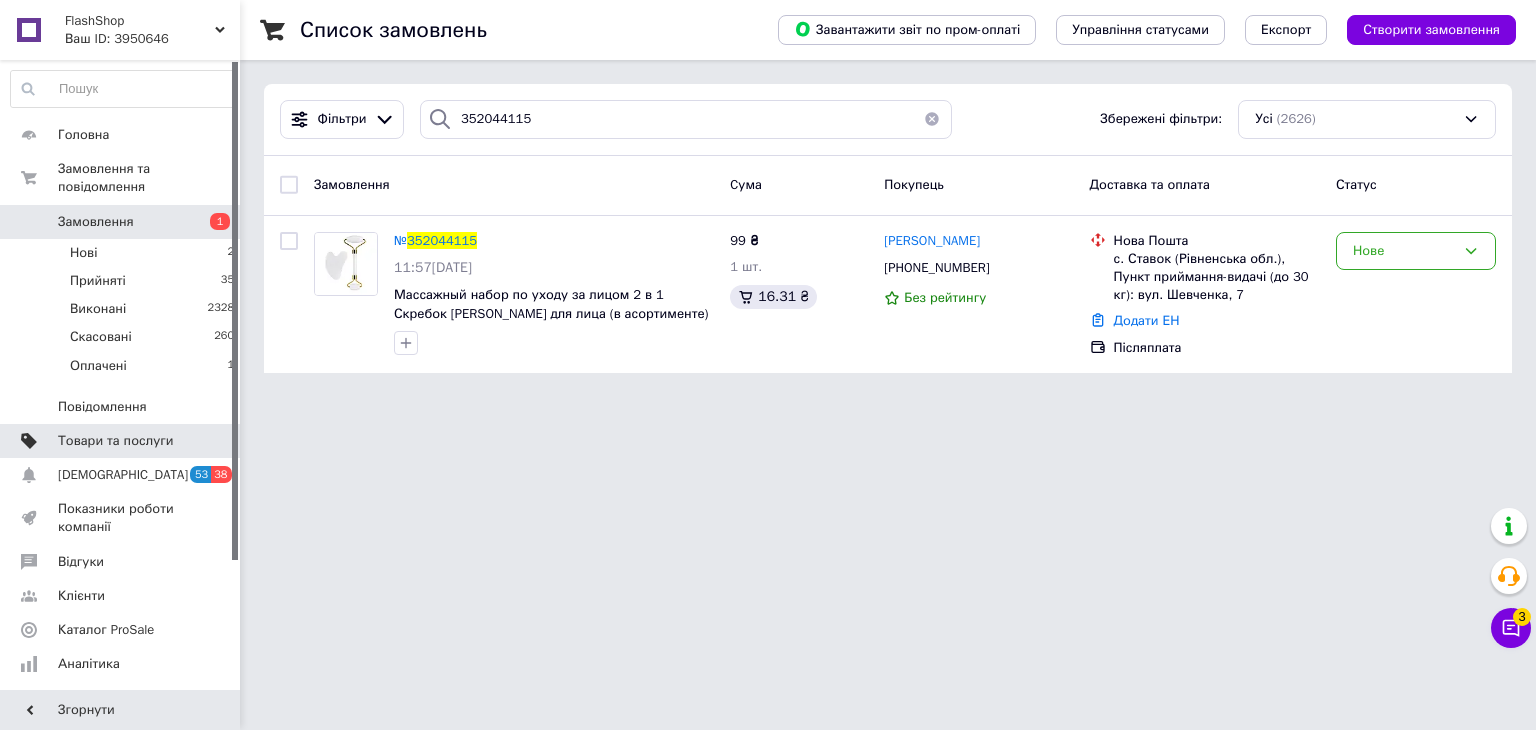click on "Товари та послуги" at bounding box center [115, 441] 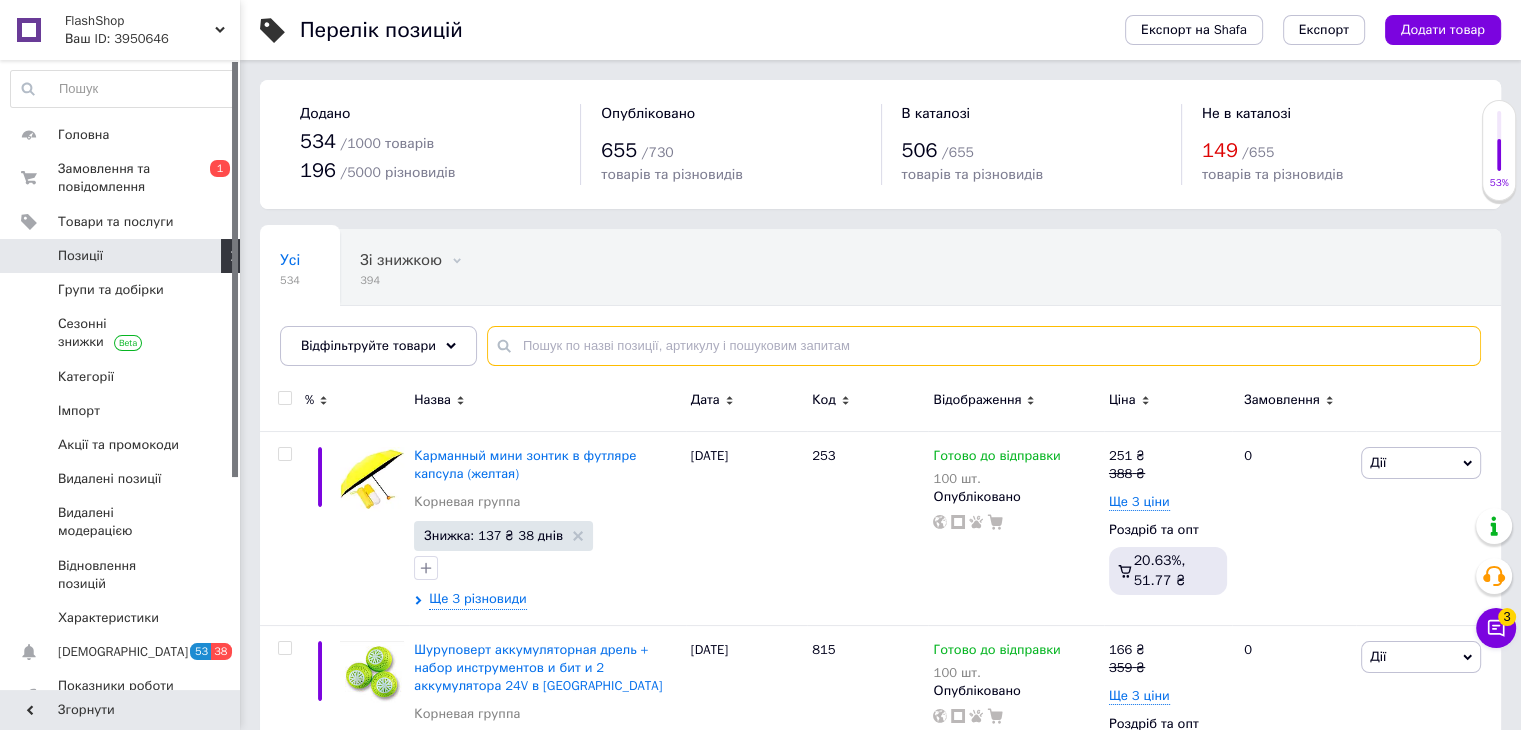 click at bounding box center [984, 346] 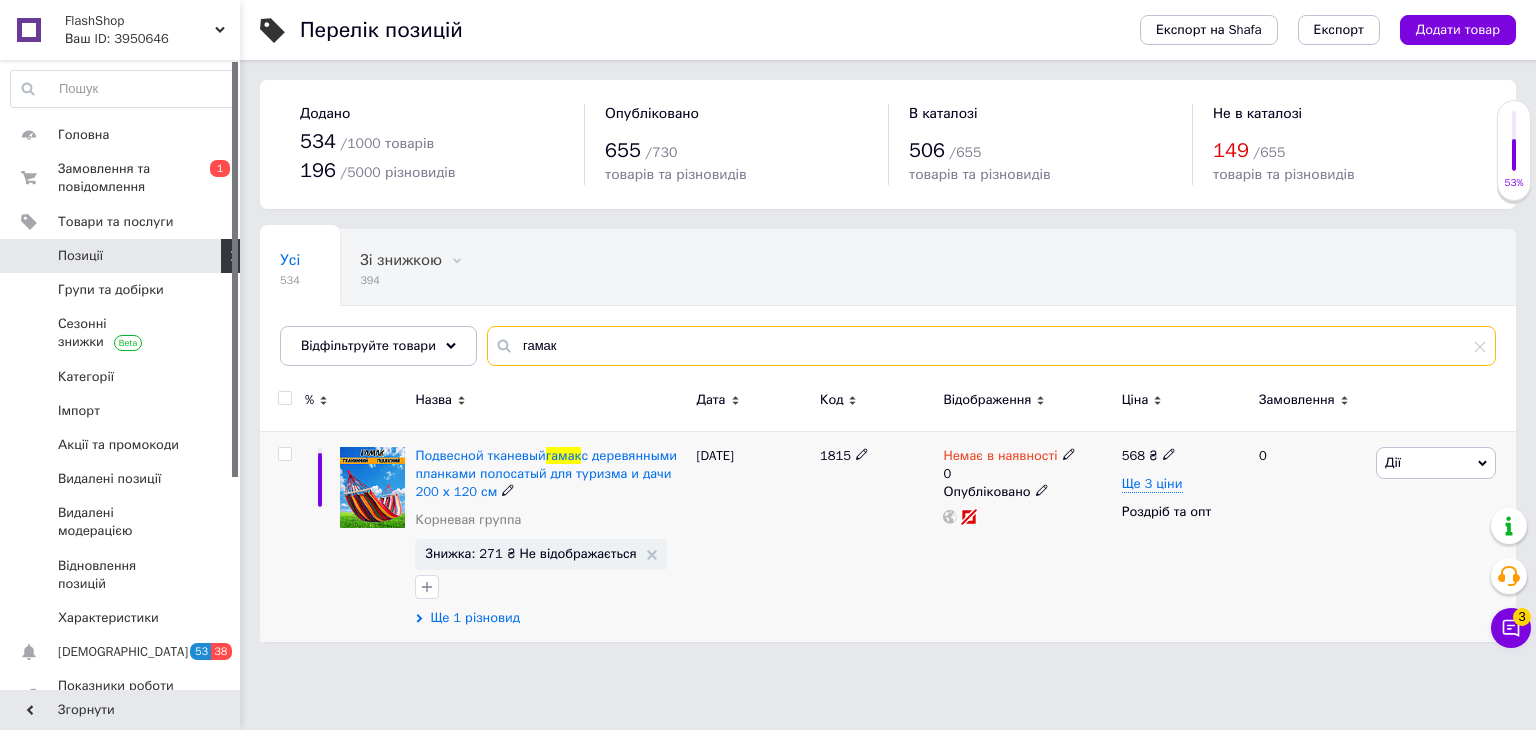 type on "гамак" 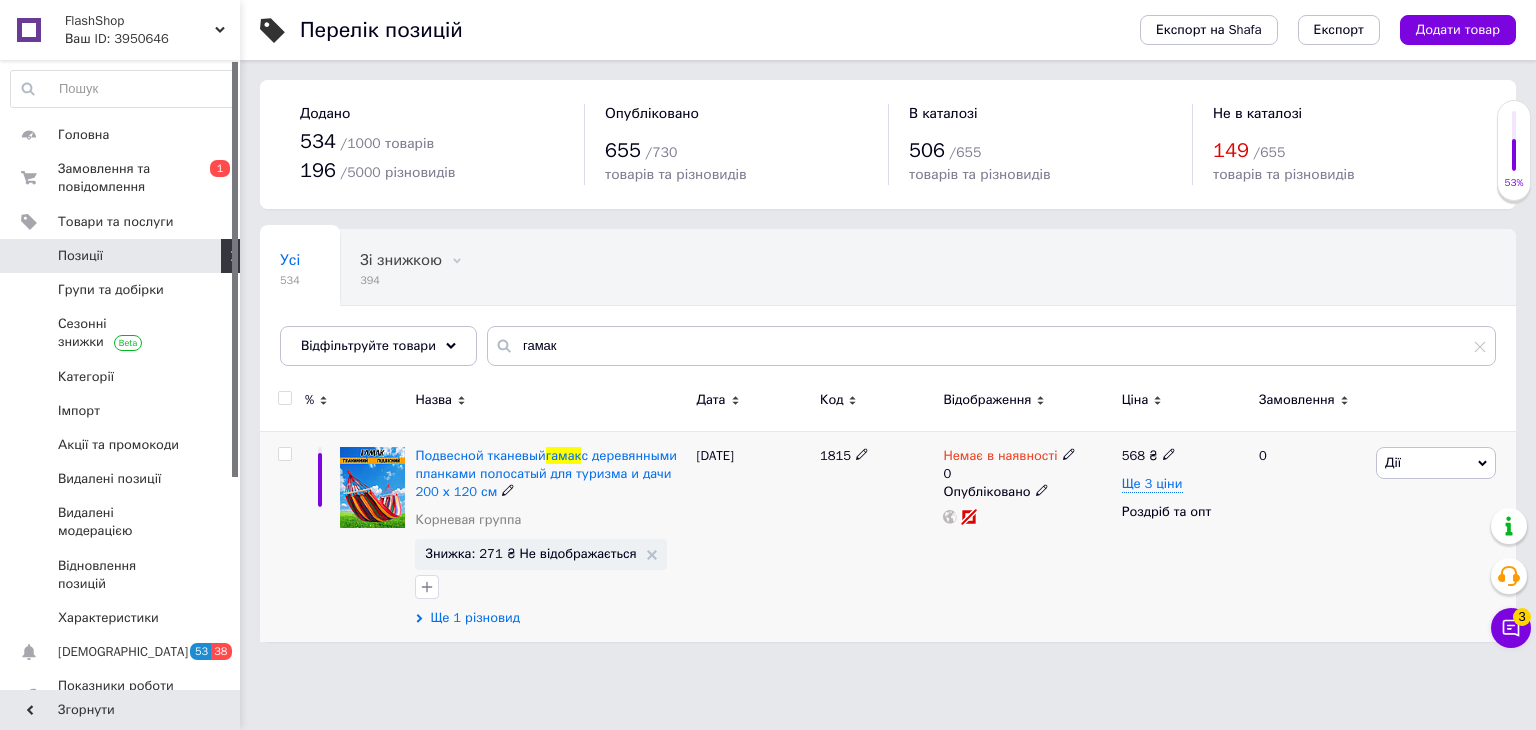 click on "Ще 1 різновид" at bounding box center [475, 618] 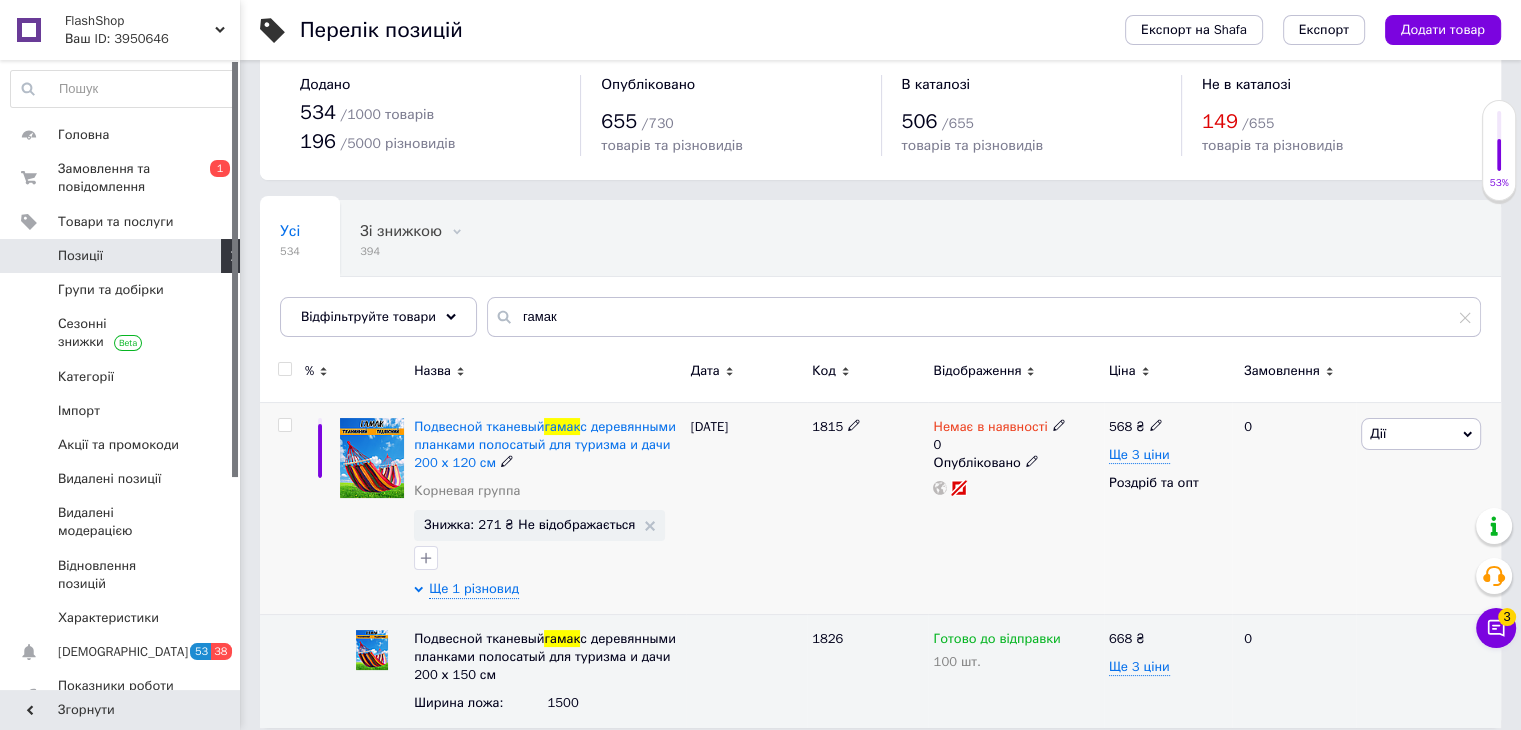 scroll, scrollTop: 45, scrollLeft: 0, axis: vertical 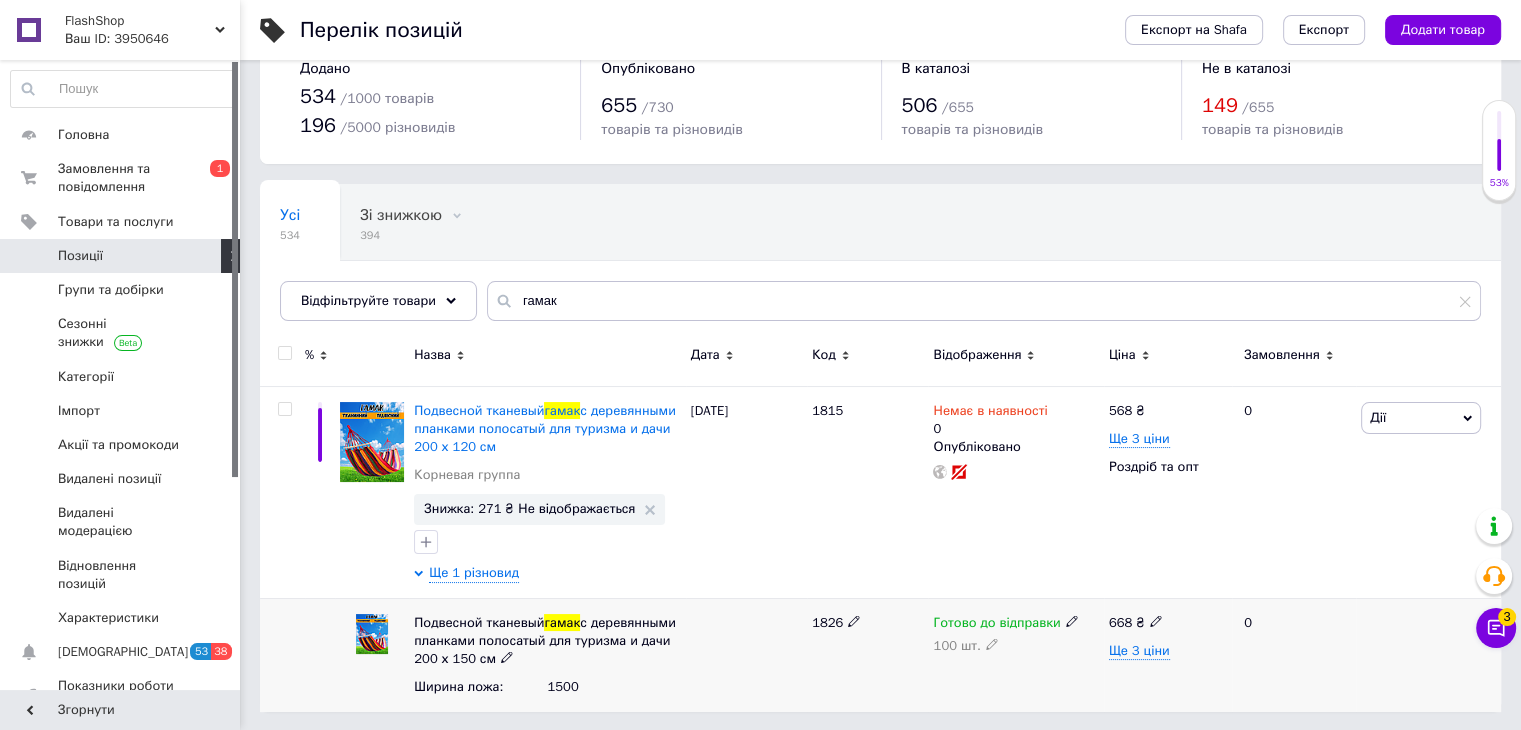 click on "Готово до відправки" at bounding box center (996, 625) 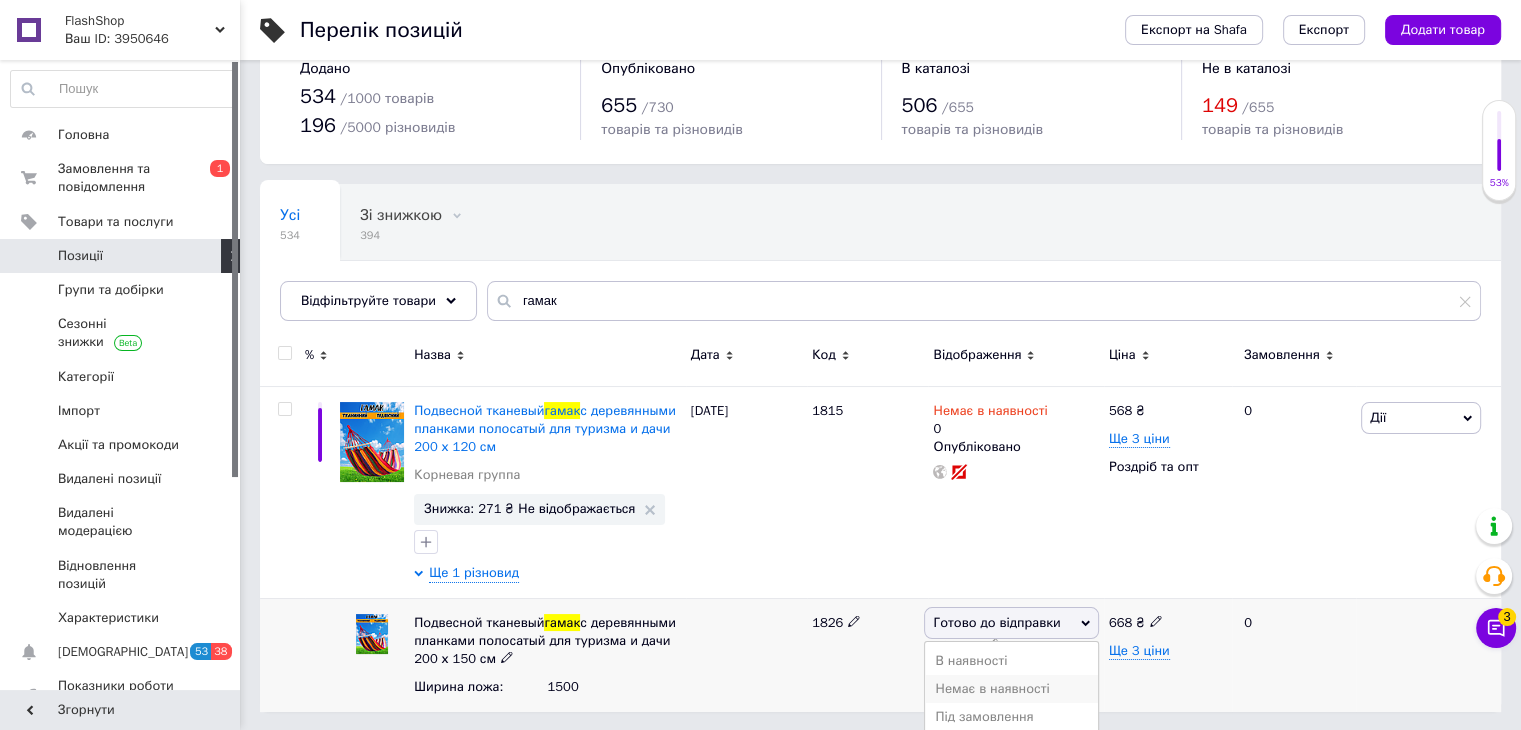 click on "Немає в наявності" at bounding box center (1011, 689) 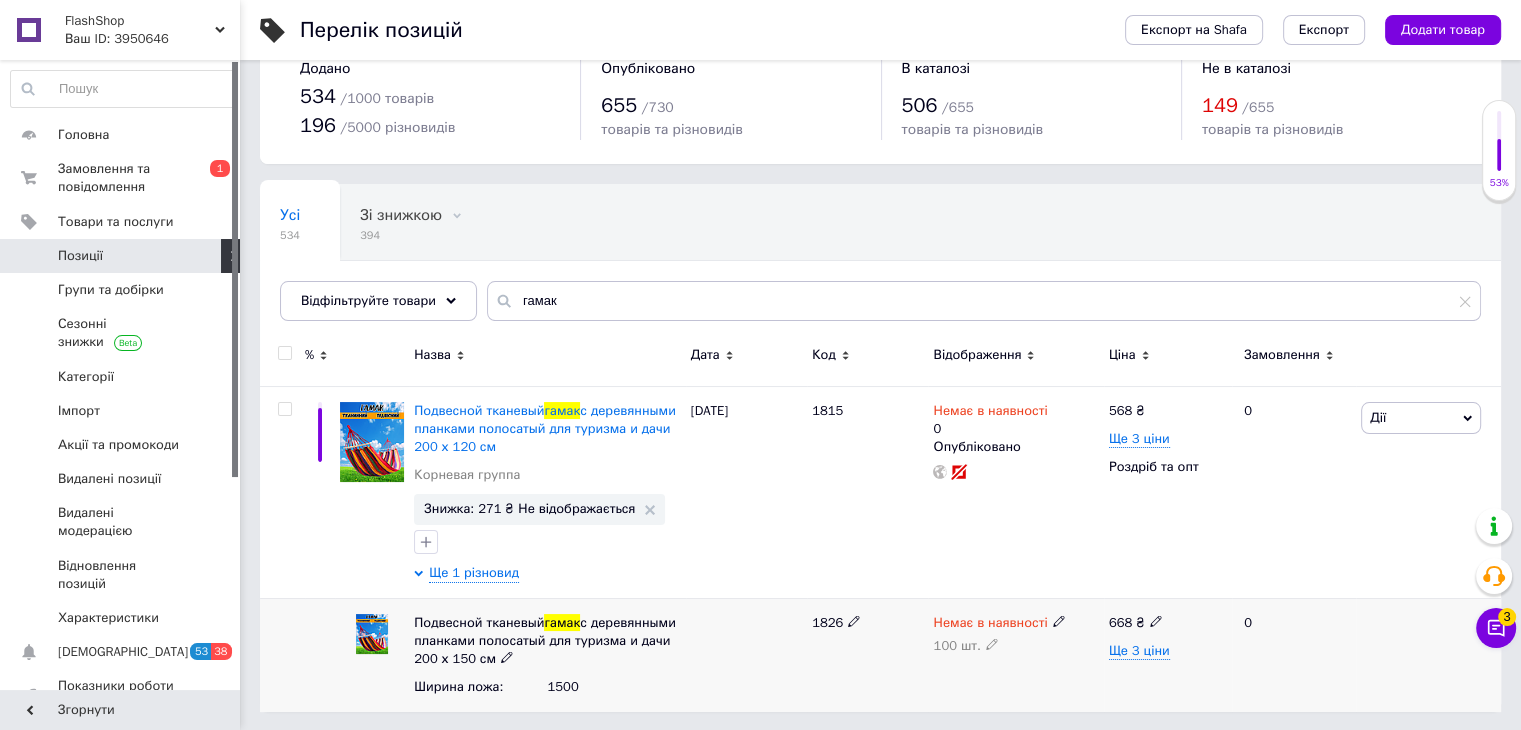 click on "100 шт." at bounding box center (1015, 646) 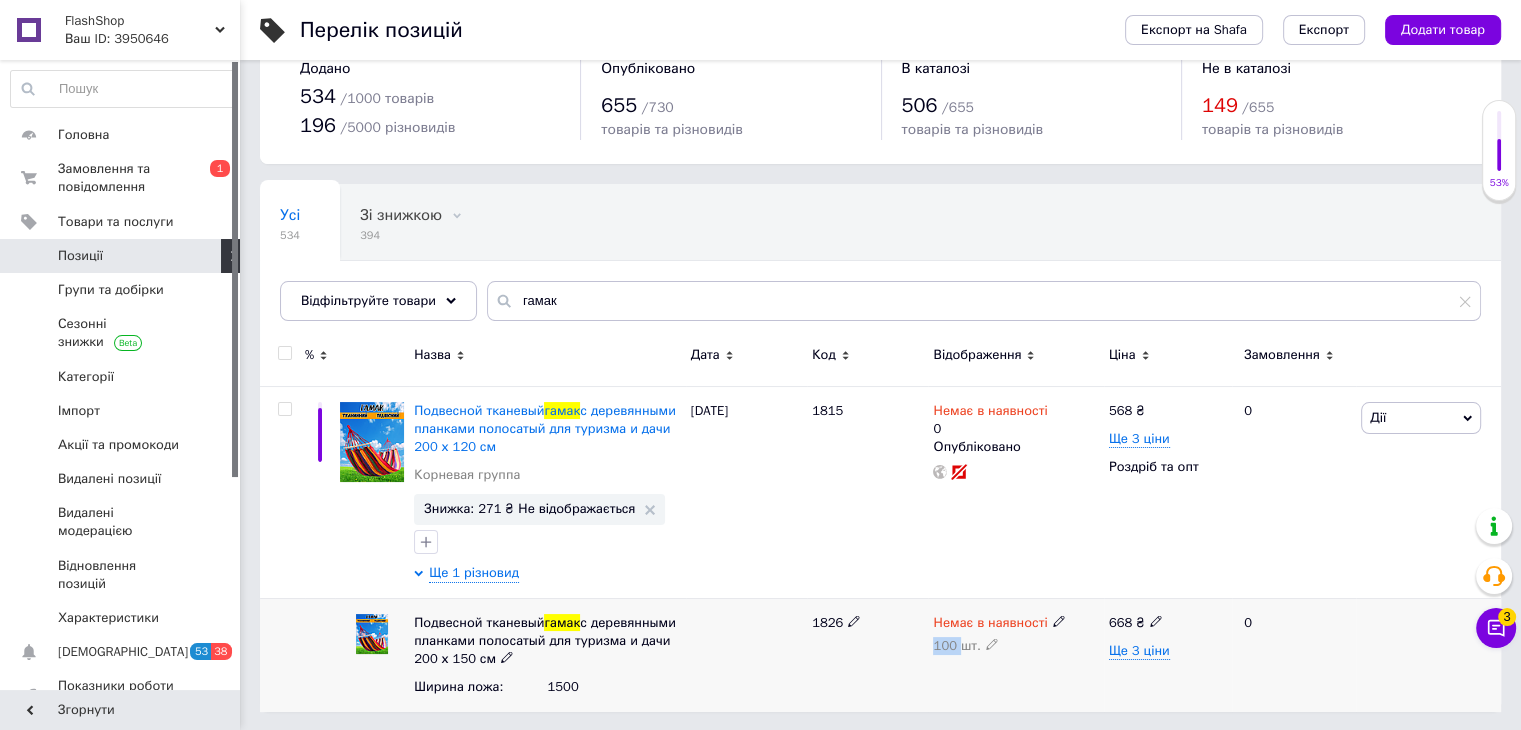 click on "100 шт." at bounding box center (1015, 646) 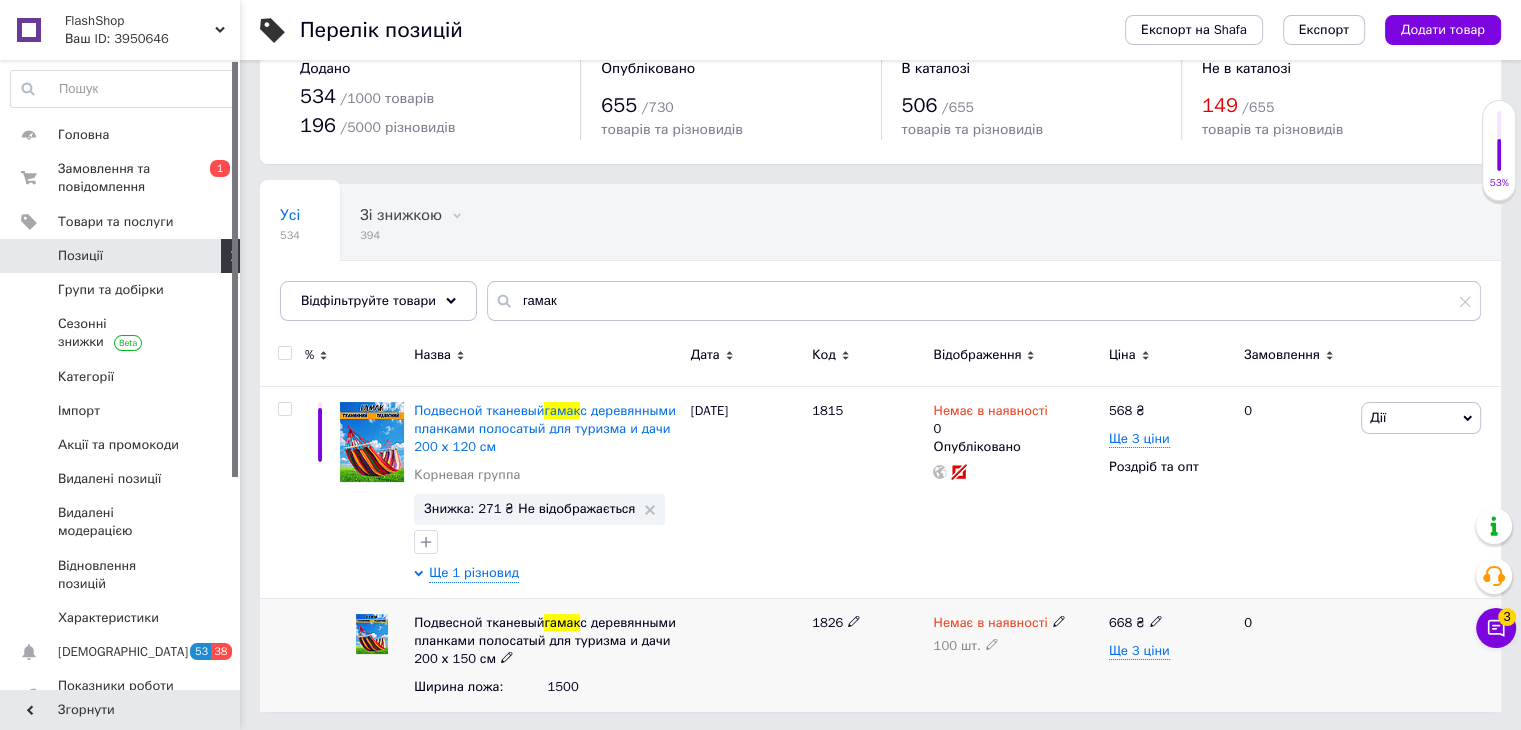 click on "1826" at bounding box center (867, 654) 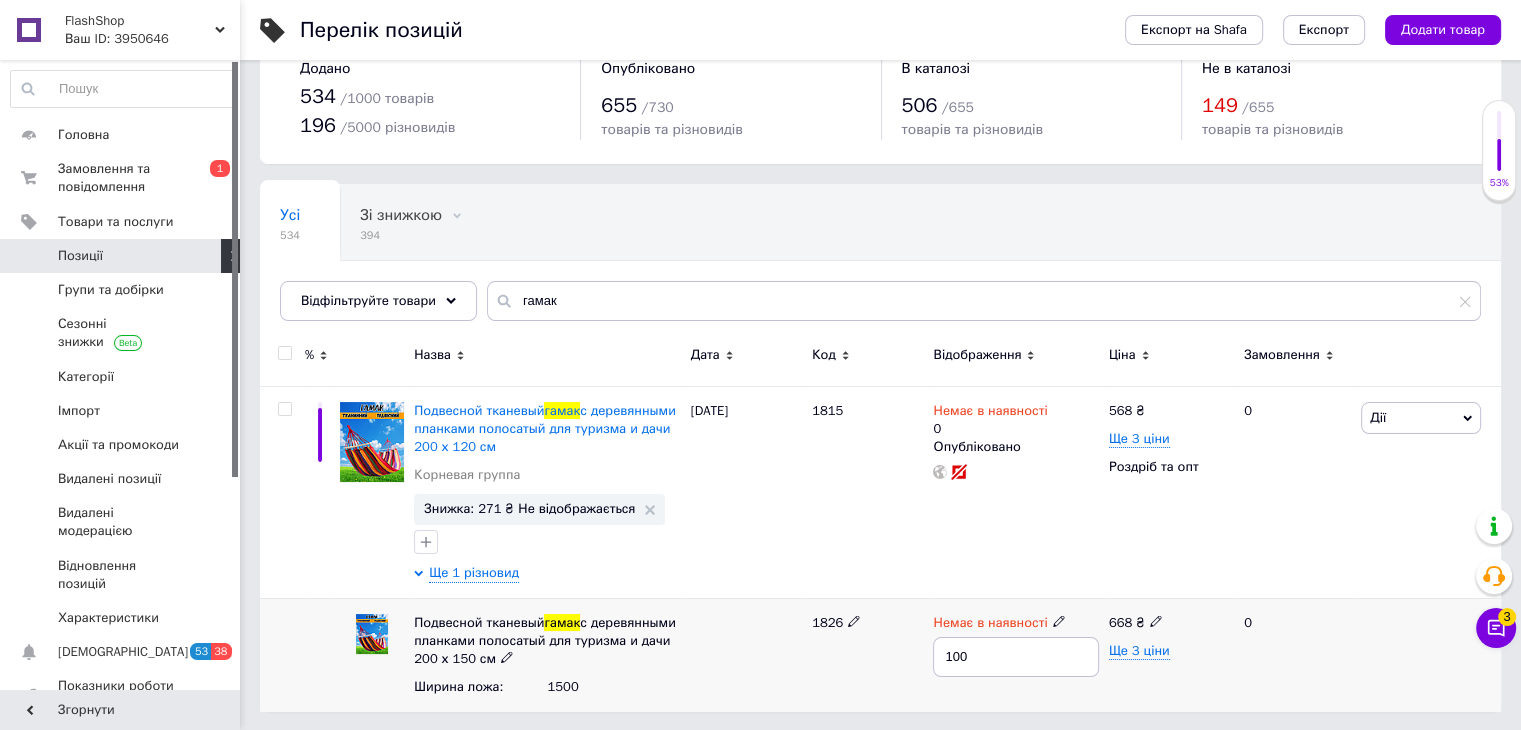 drag, startPoint x: 975, startPoint y: 655, endPoint x: 928, endPoint y: 657, distance: 47.042534 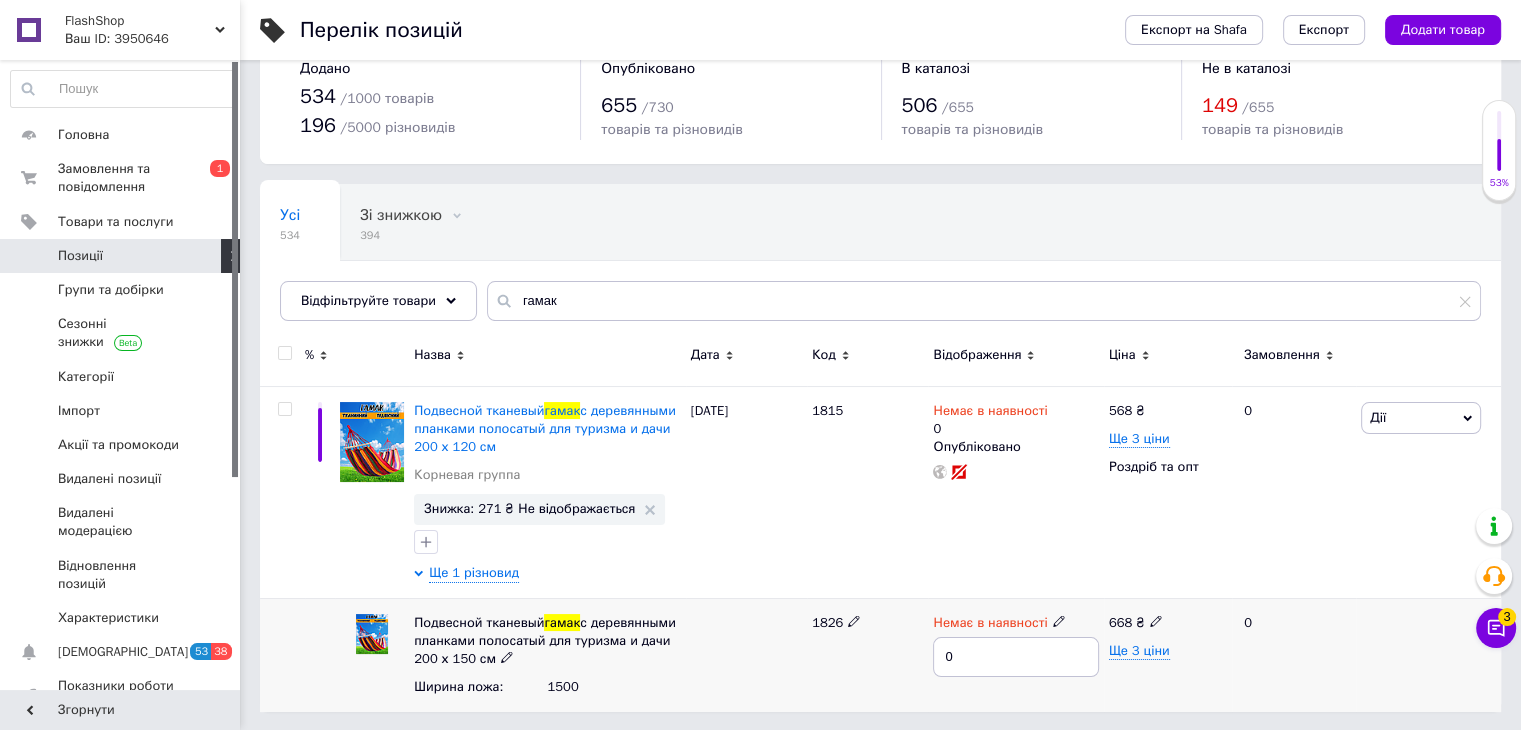 click on "Немає в наявності 0" at bounding box center [1015, 654] 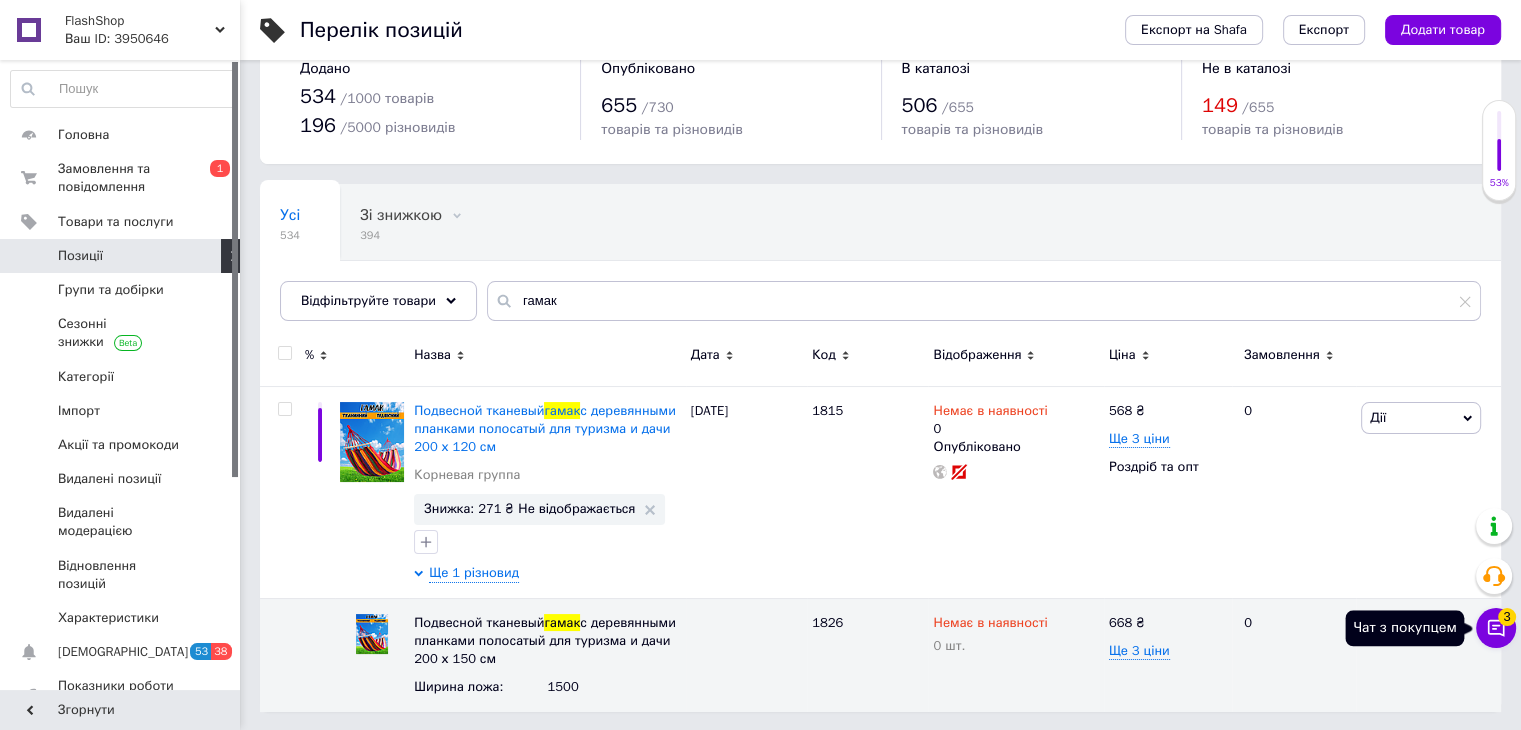 click 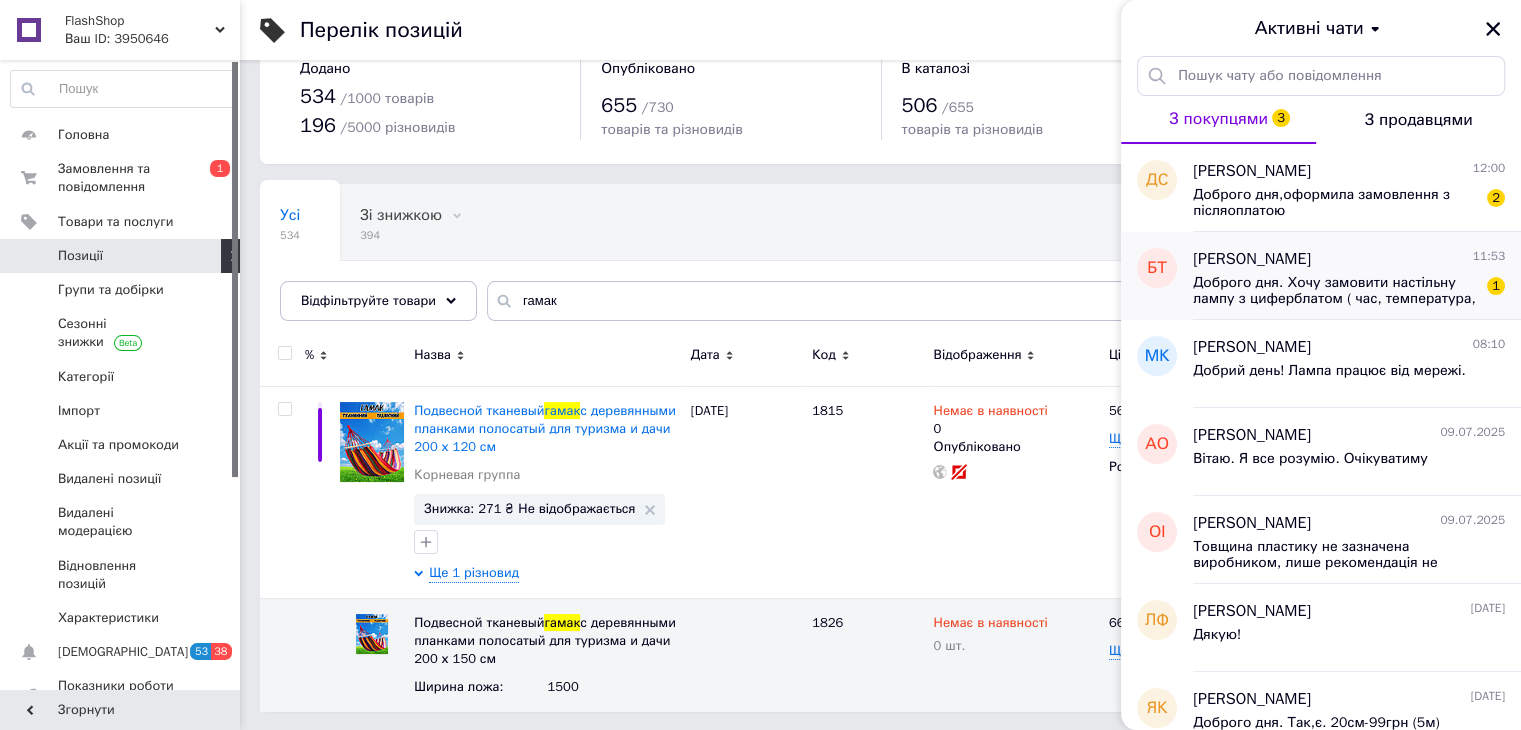 click on "Доброго дня. Хочу замовити настільну лампу з циферблатом ( час, температура, дата) як вона працює ? Є штекер в розетку 220?" at bounding box center (1335, 291) 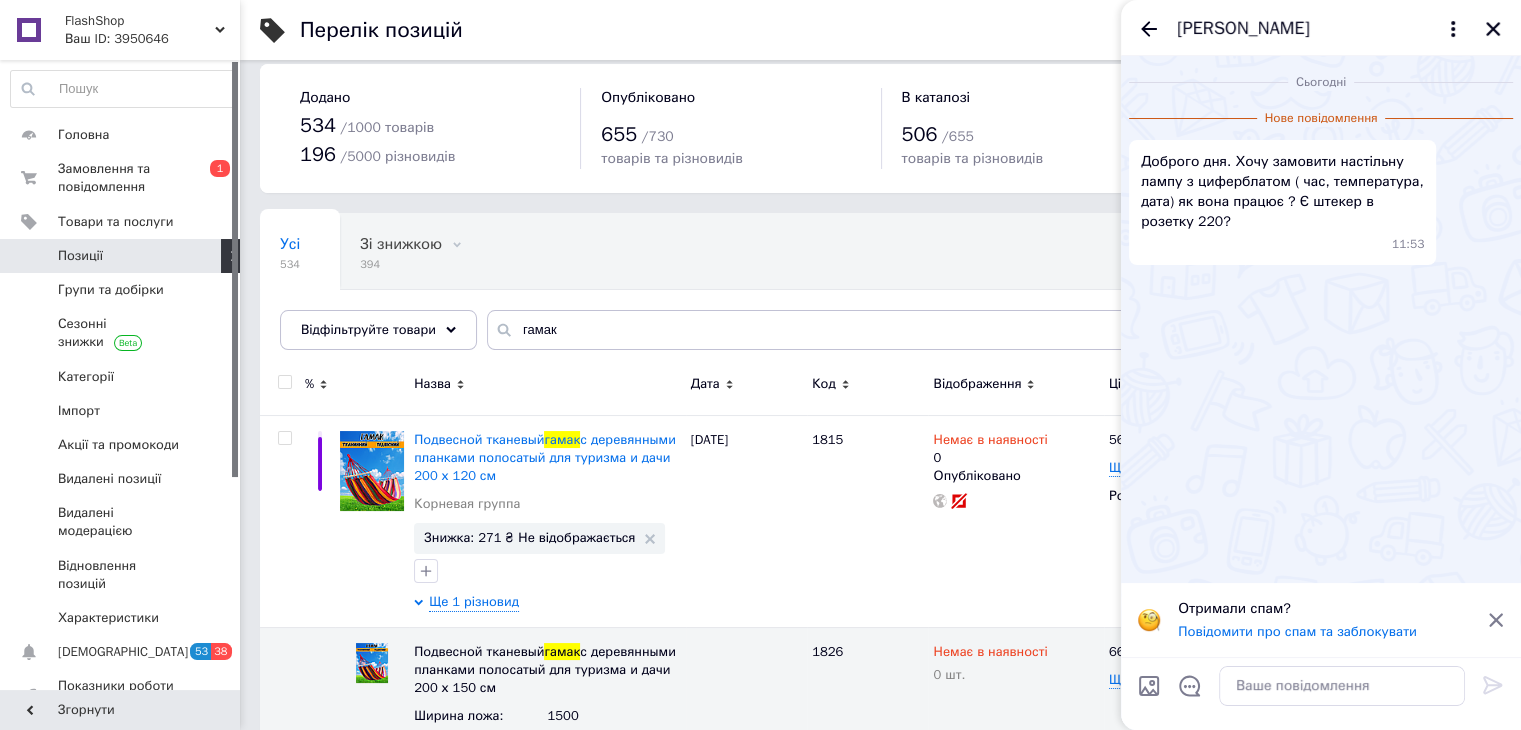 scroll, scrollTop: 0, scrollLeft: 0, axis: both 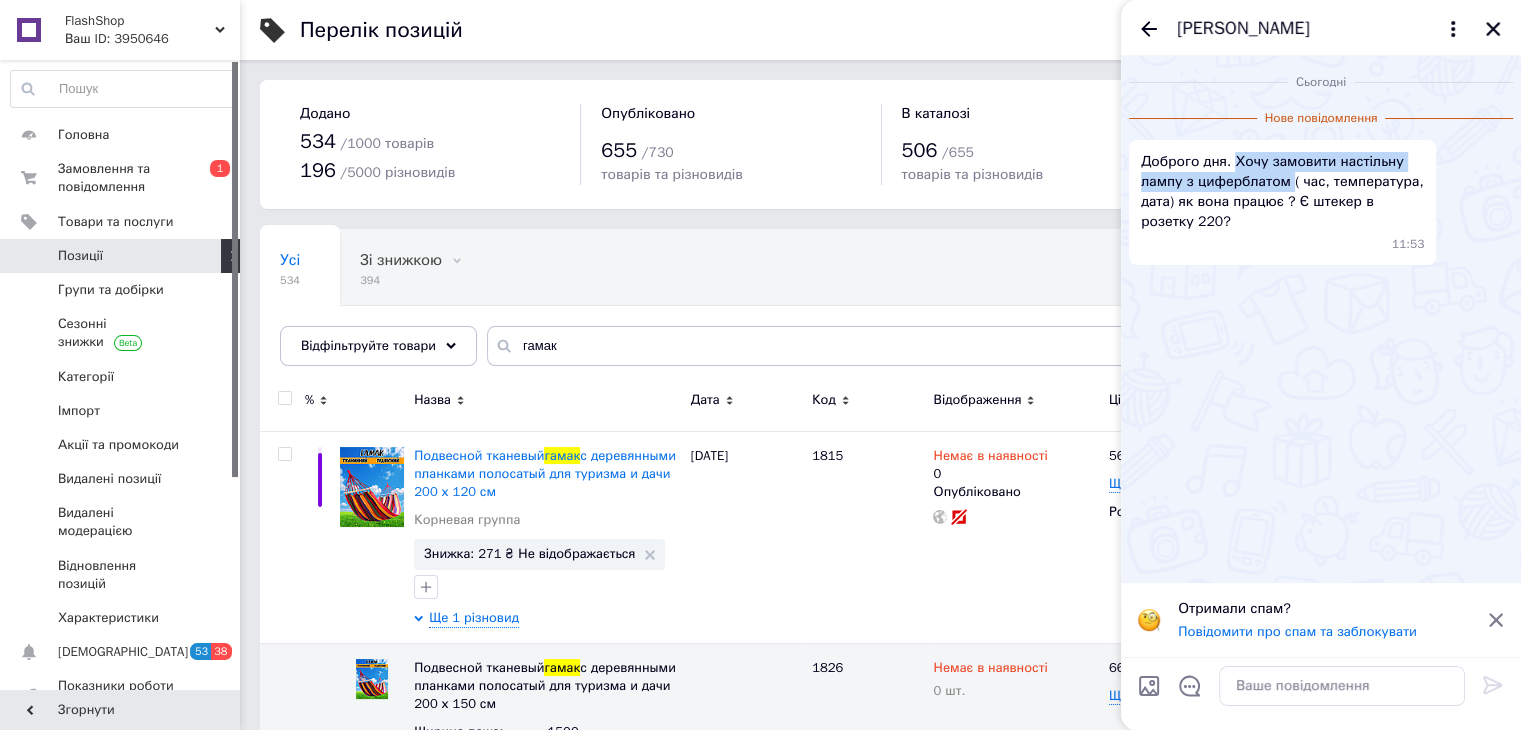 drag, startPoint x: 1229, startPoint y: 159, endPoint x: 1285, endPoint y: 179, distance: 59.464275 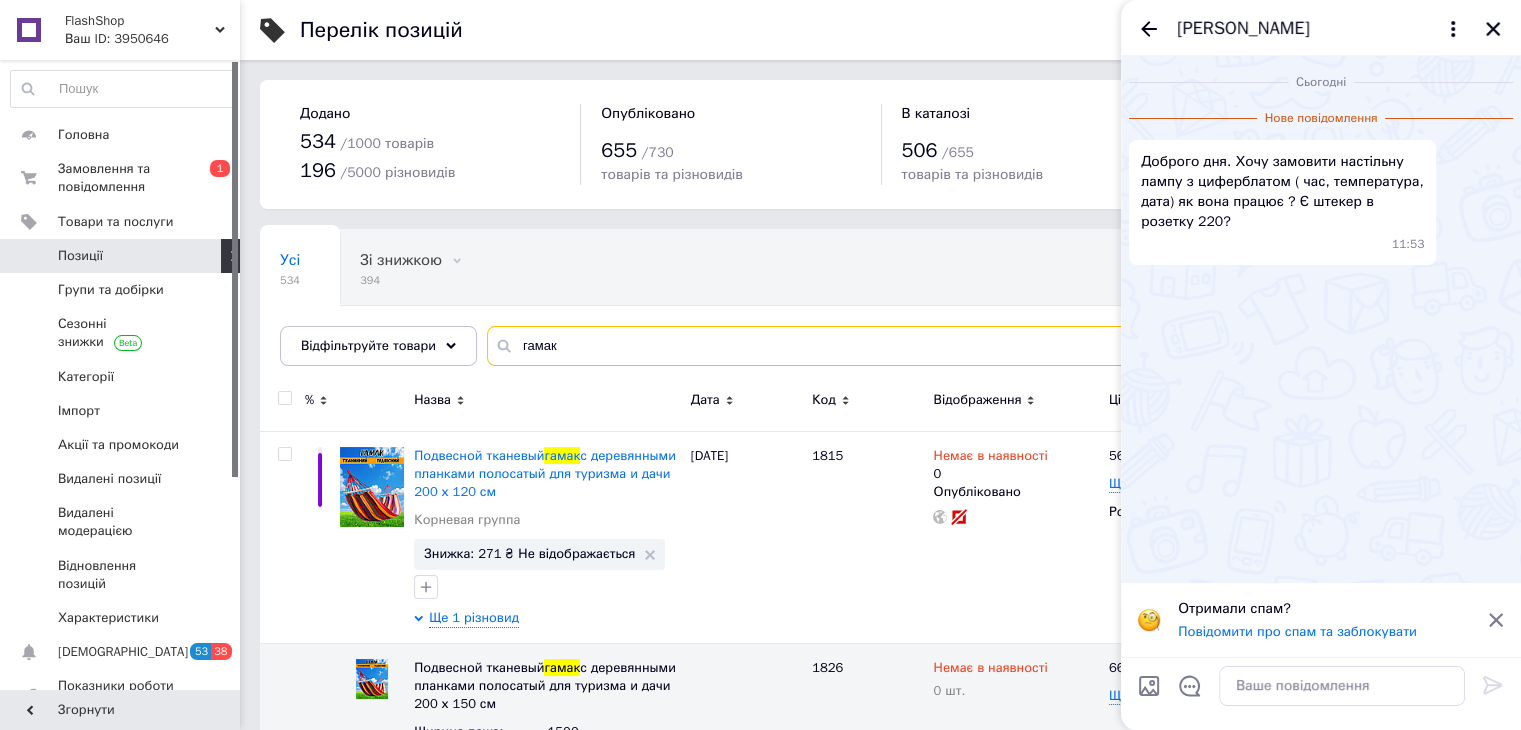 click on "гамак" at bounding box center (984, 346) 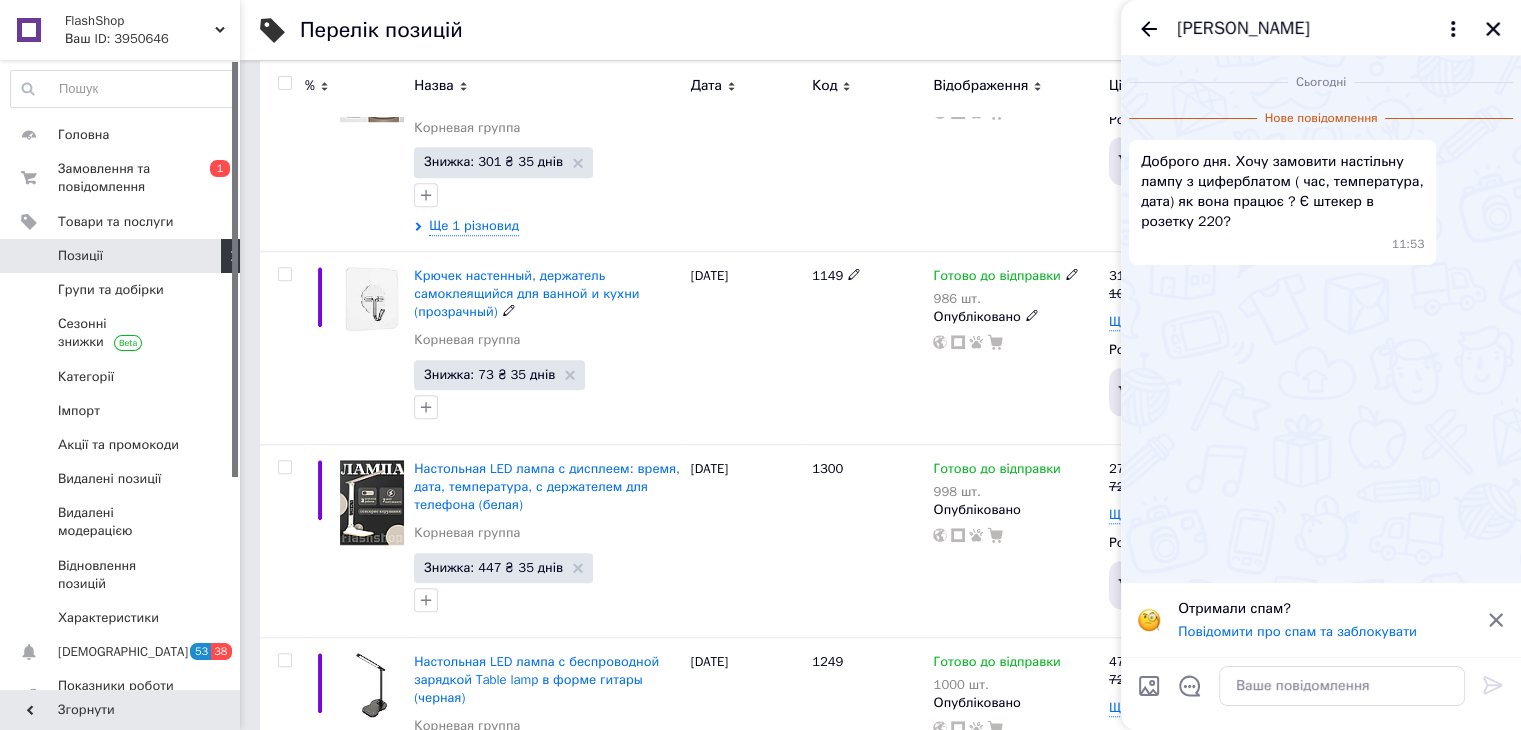 scroll, scrollTop: 1500, scrollLeft: 0, axis: vertical 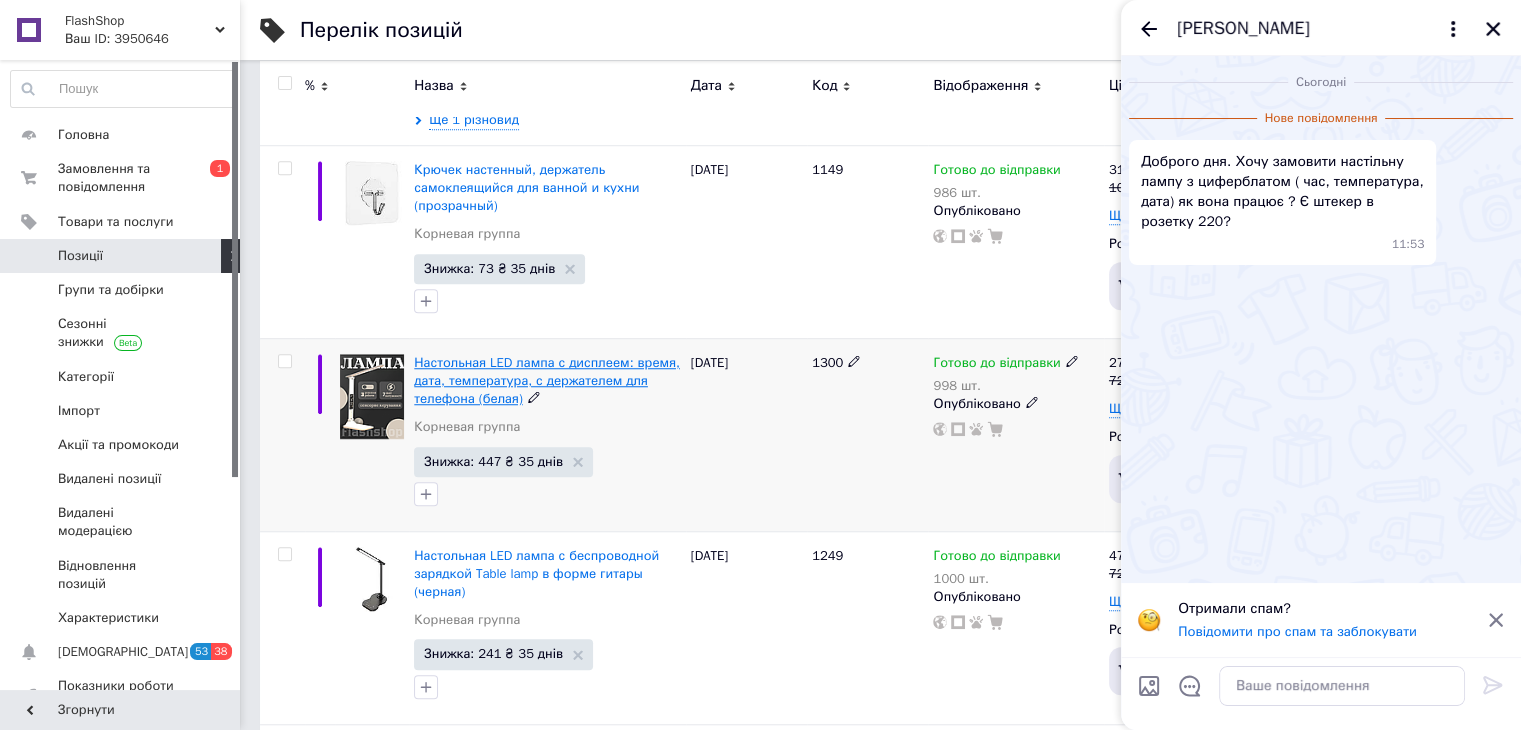 type on "настіль" 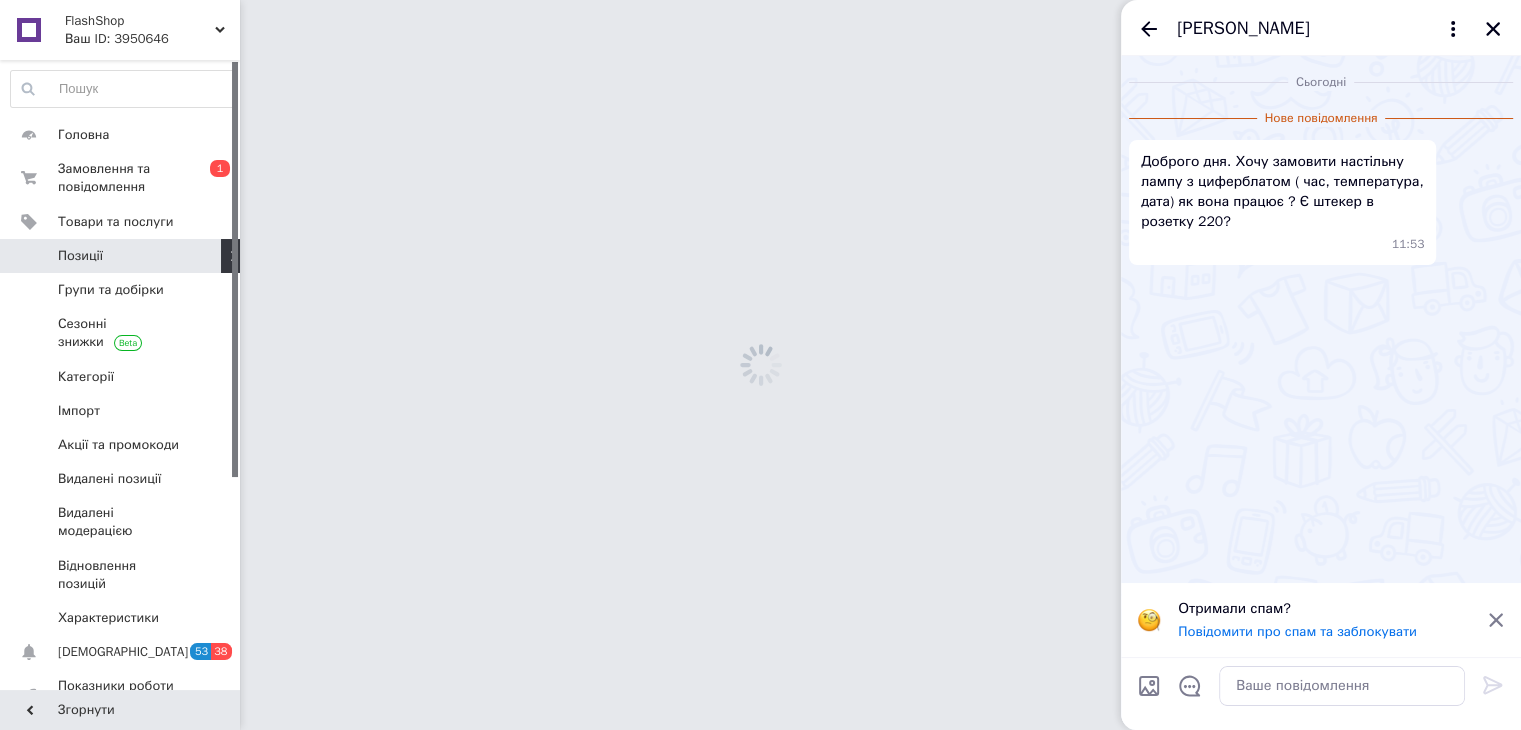 scroll, scrollTop: 0, scrollLeft: 0, axis: both 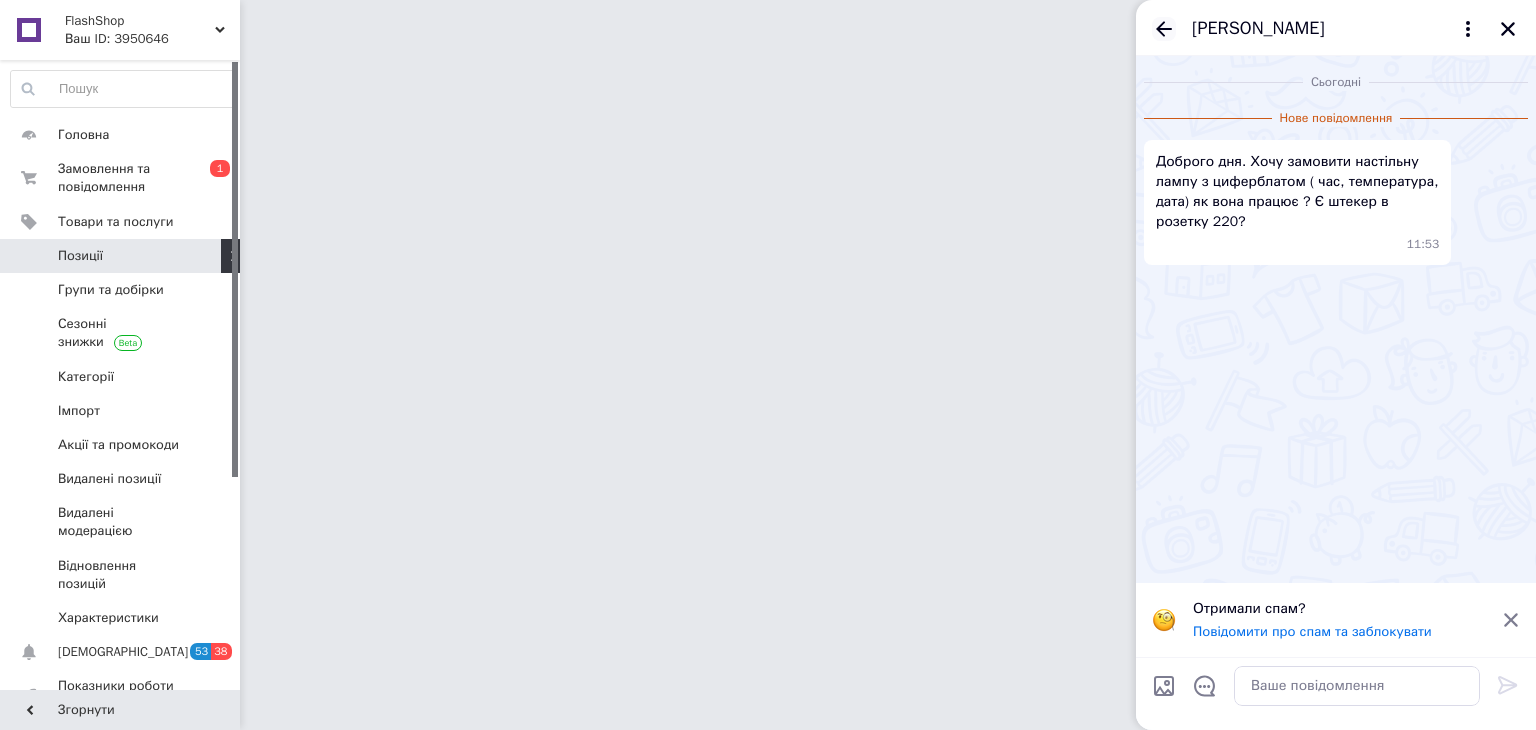 click 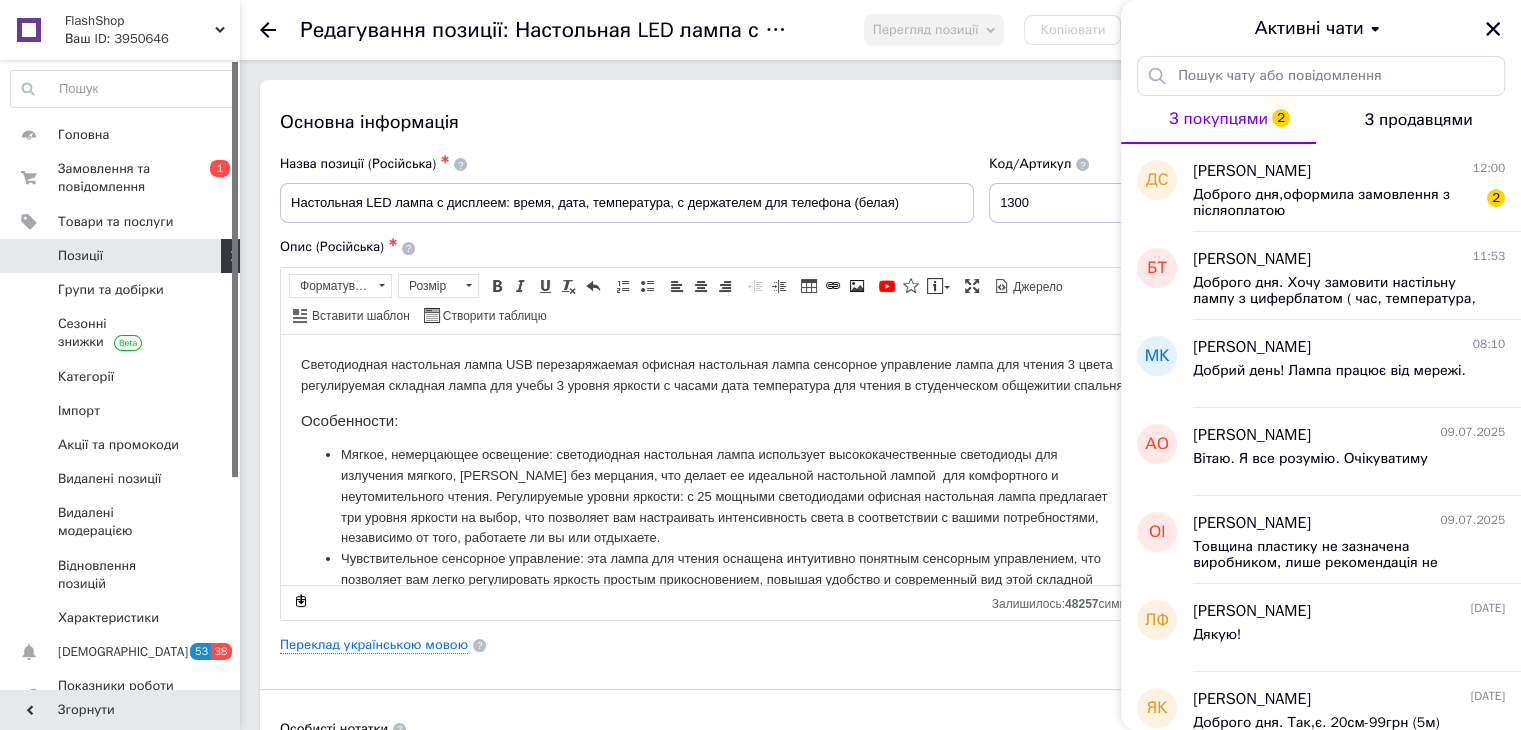 scroll, scrollTop: 0, scrollLeft: 0, axis: both 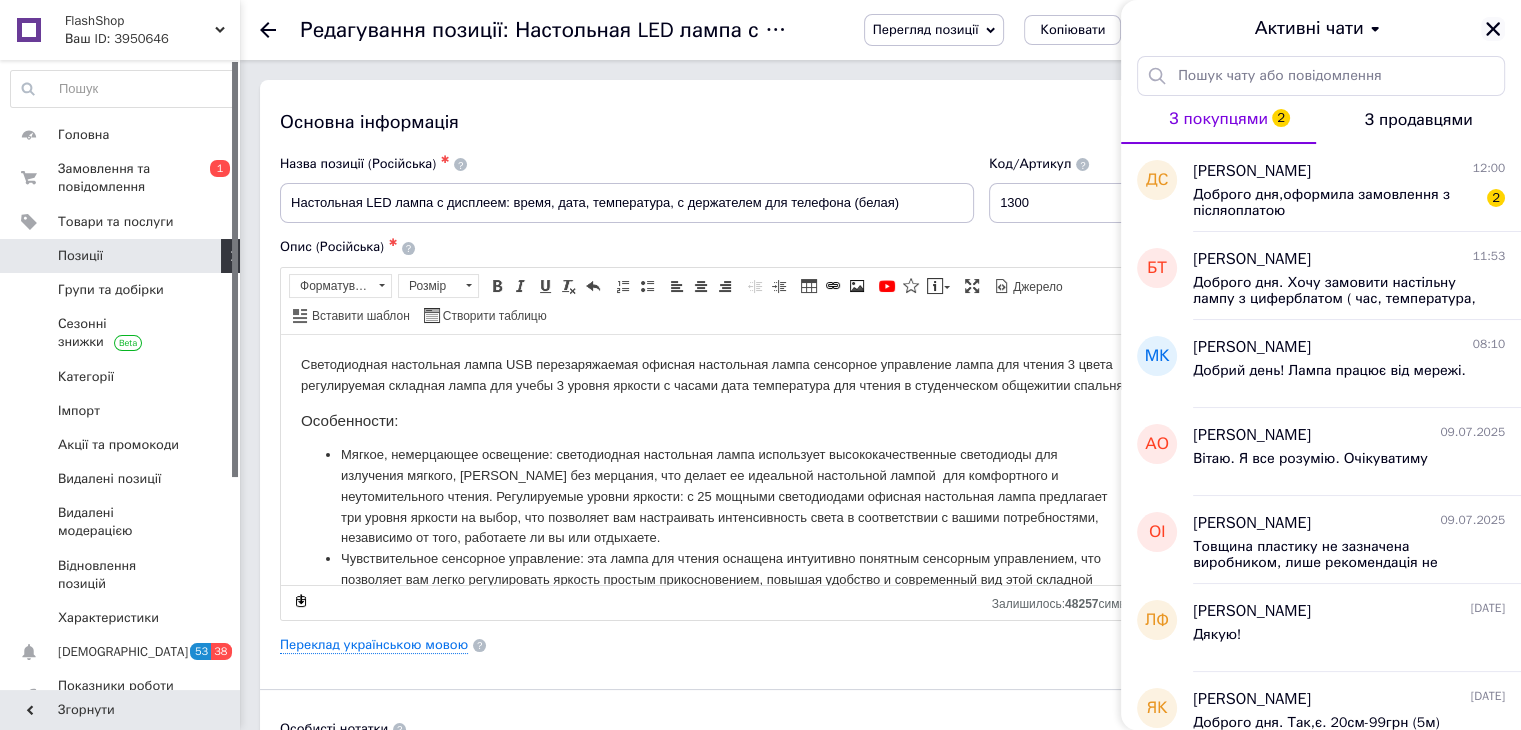 click 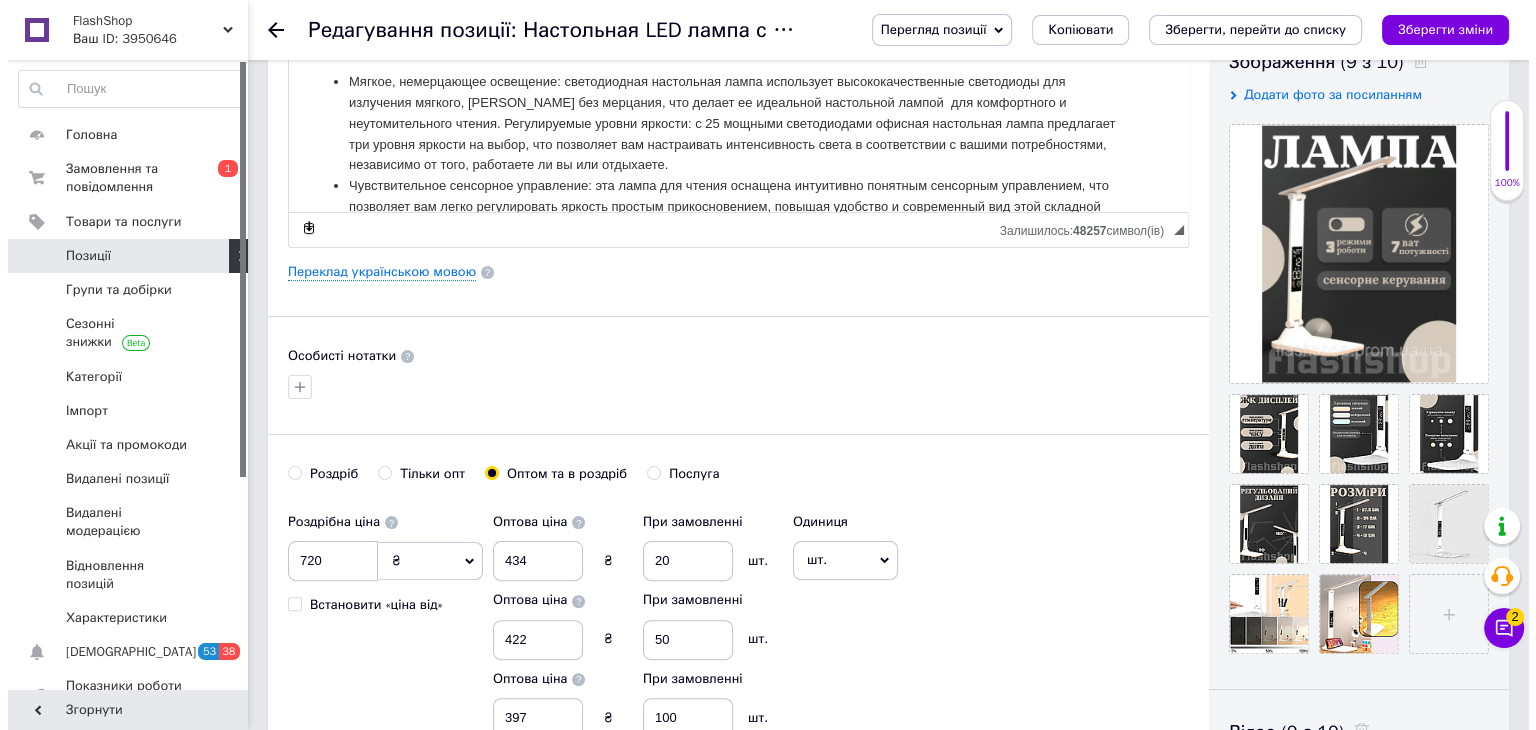 scroll, scrollTop: 400, scrollLeft: 0, axis: vertical 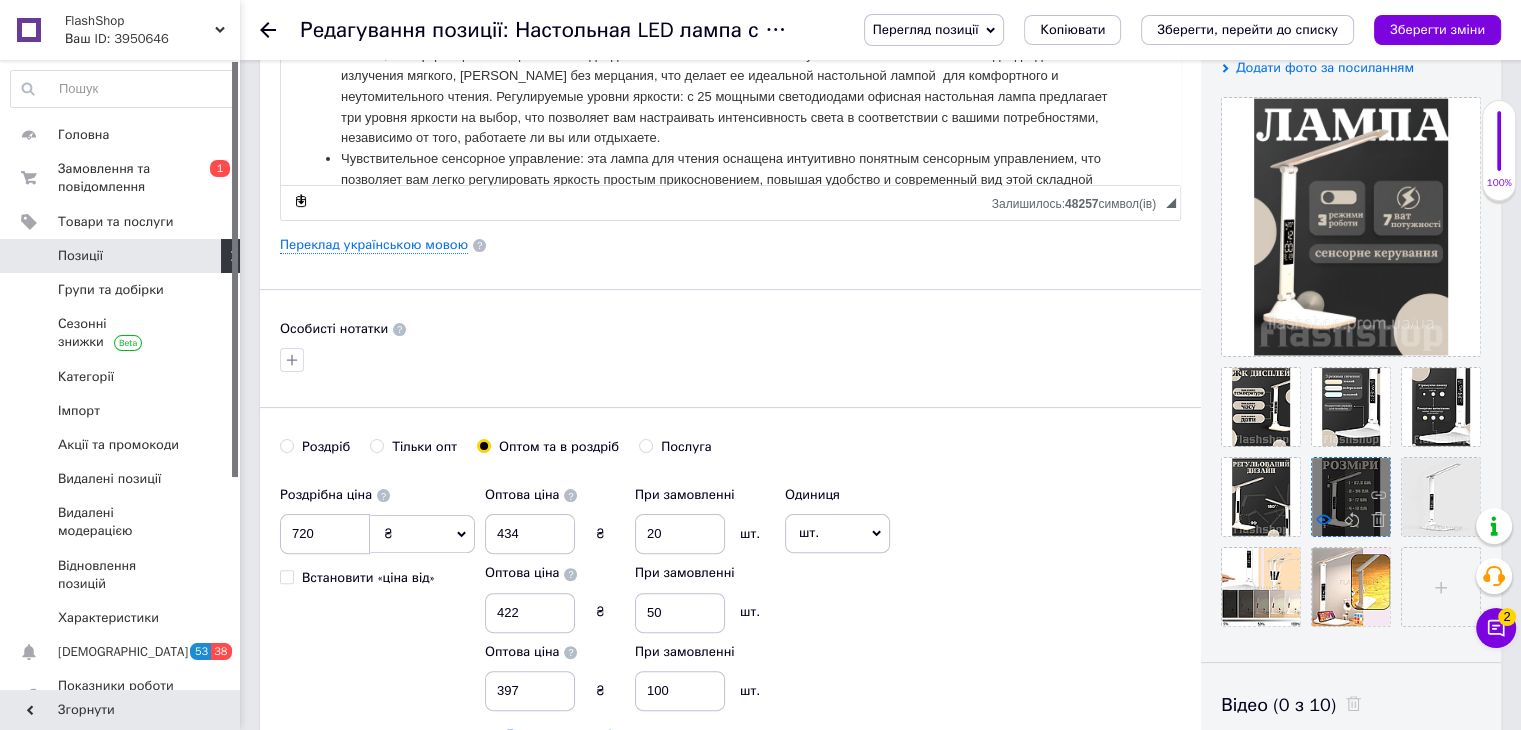 click 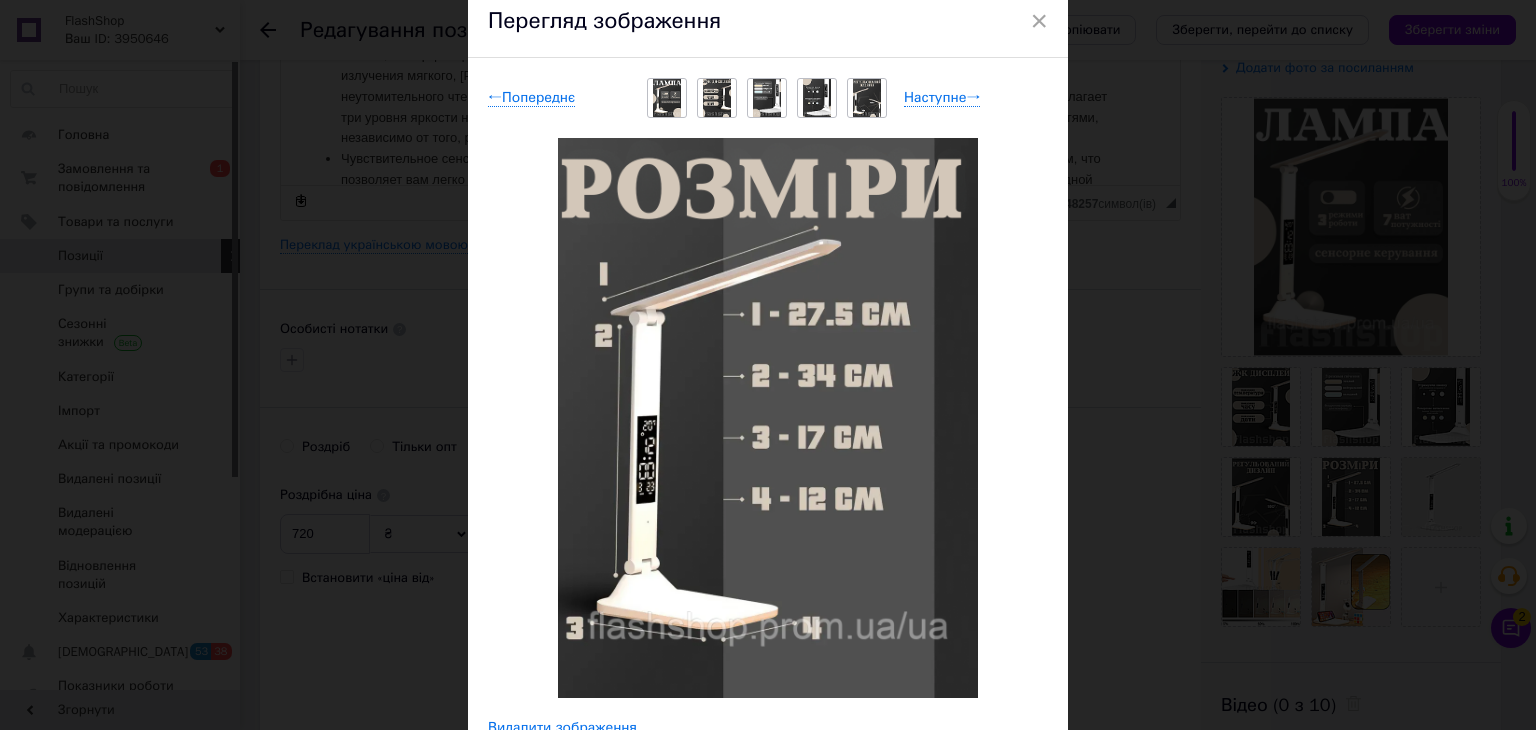 scroll, scrollTop: 0, scrollLeft: 0, axis: both 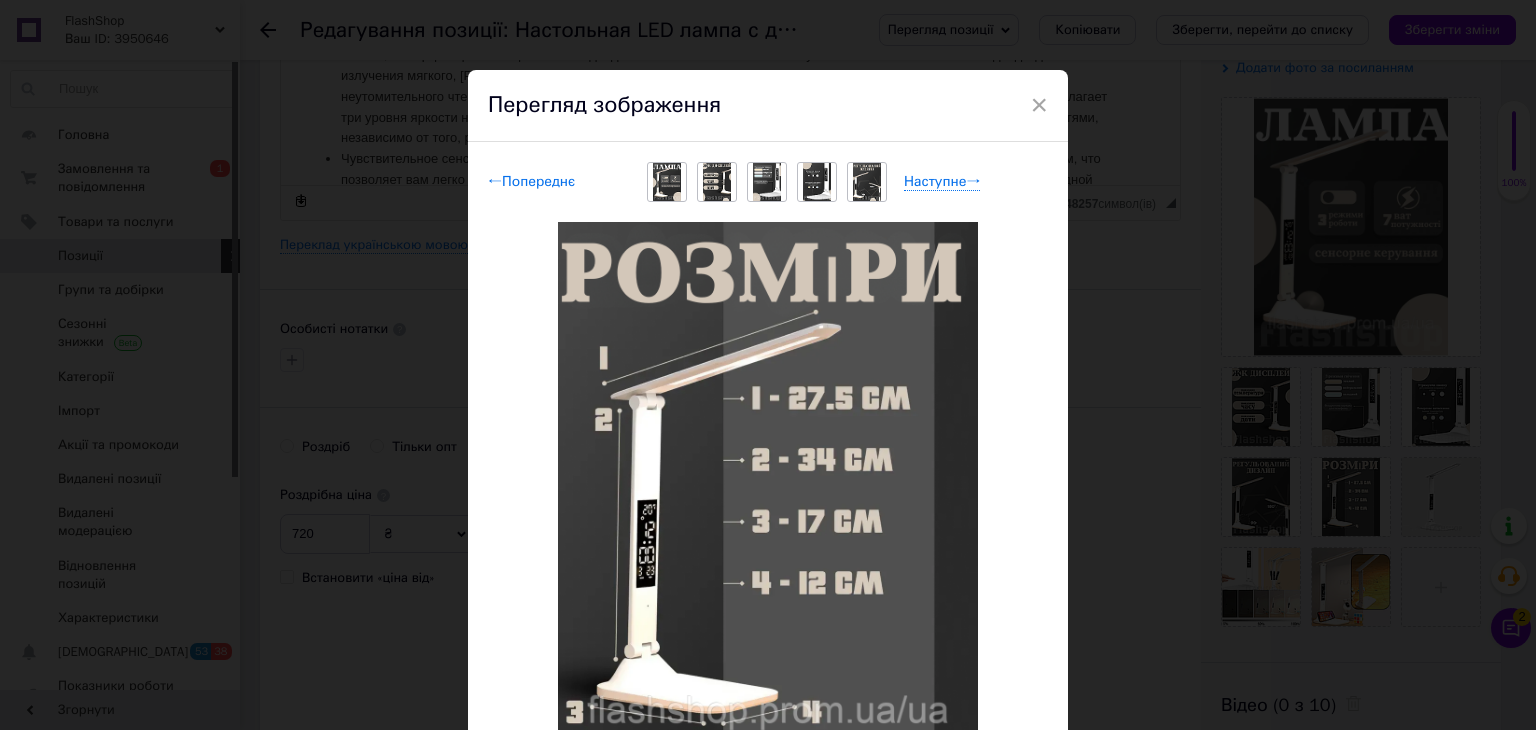 click on "← Попереднє" at bounding box center (531, 182) 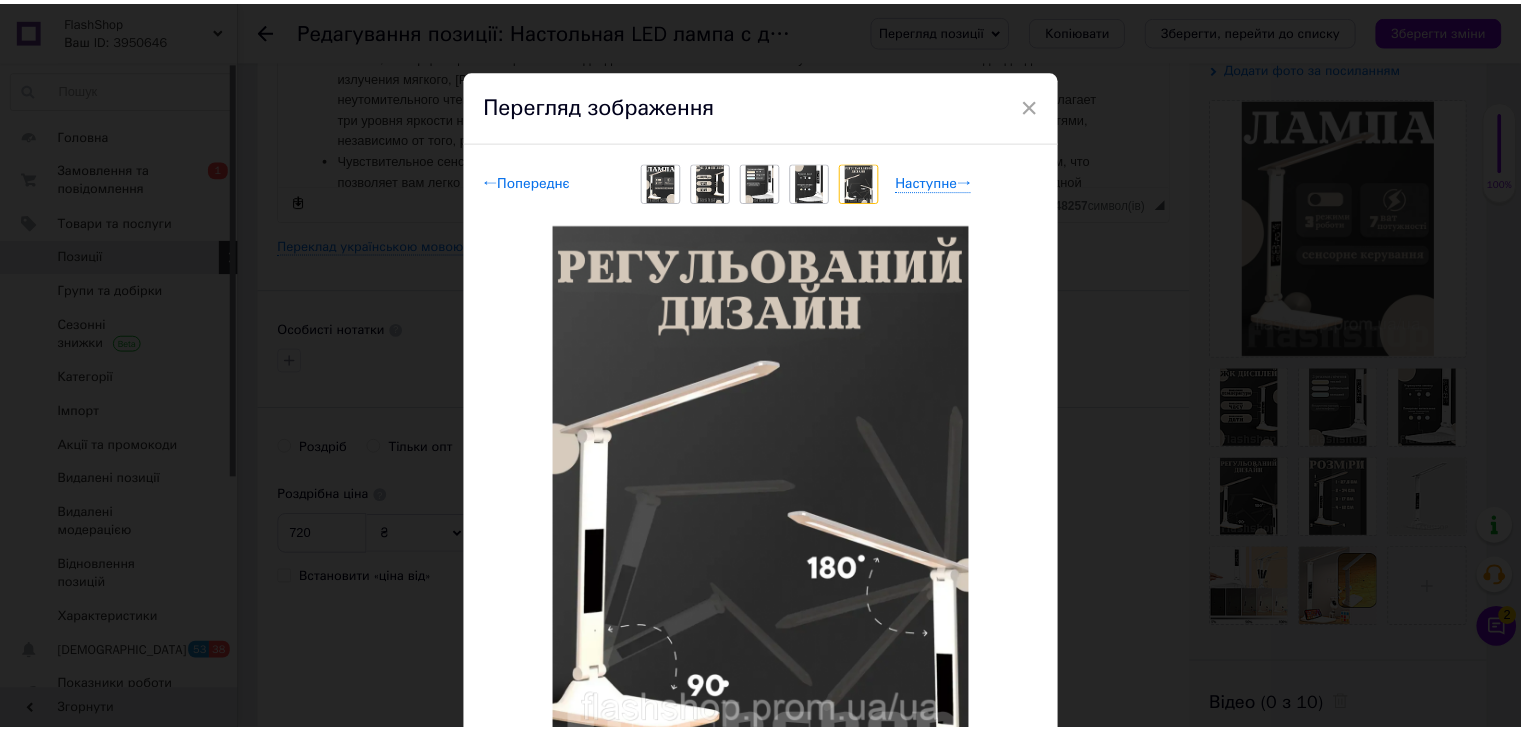scroll, scrollTop: 100, scrollLeft: 0, axis: vertical 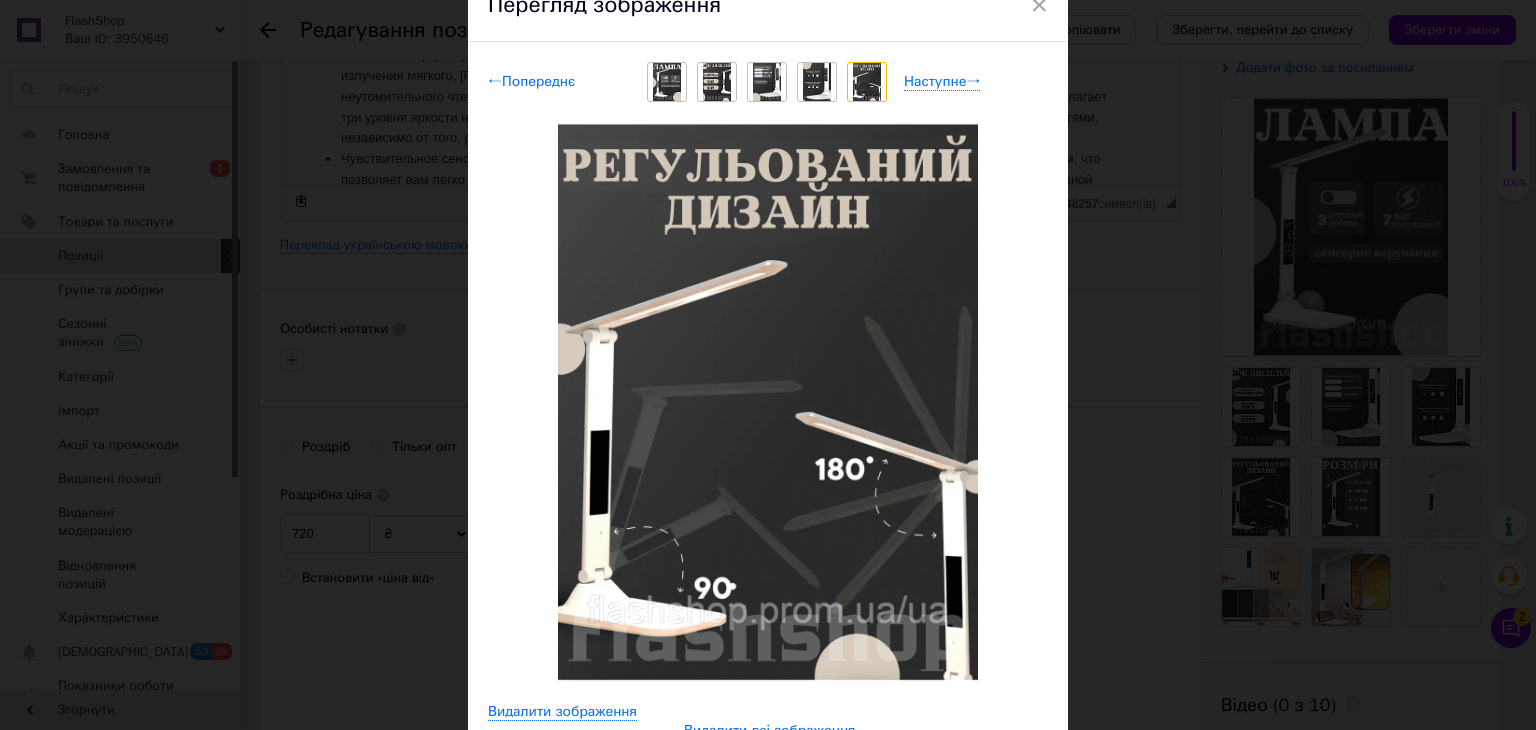 click on "← Попереднє" at bounding box center [531, 82] 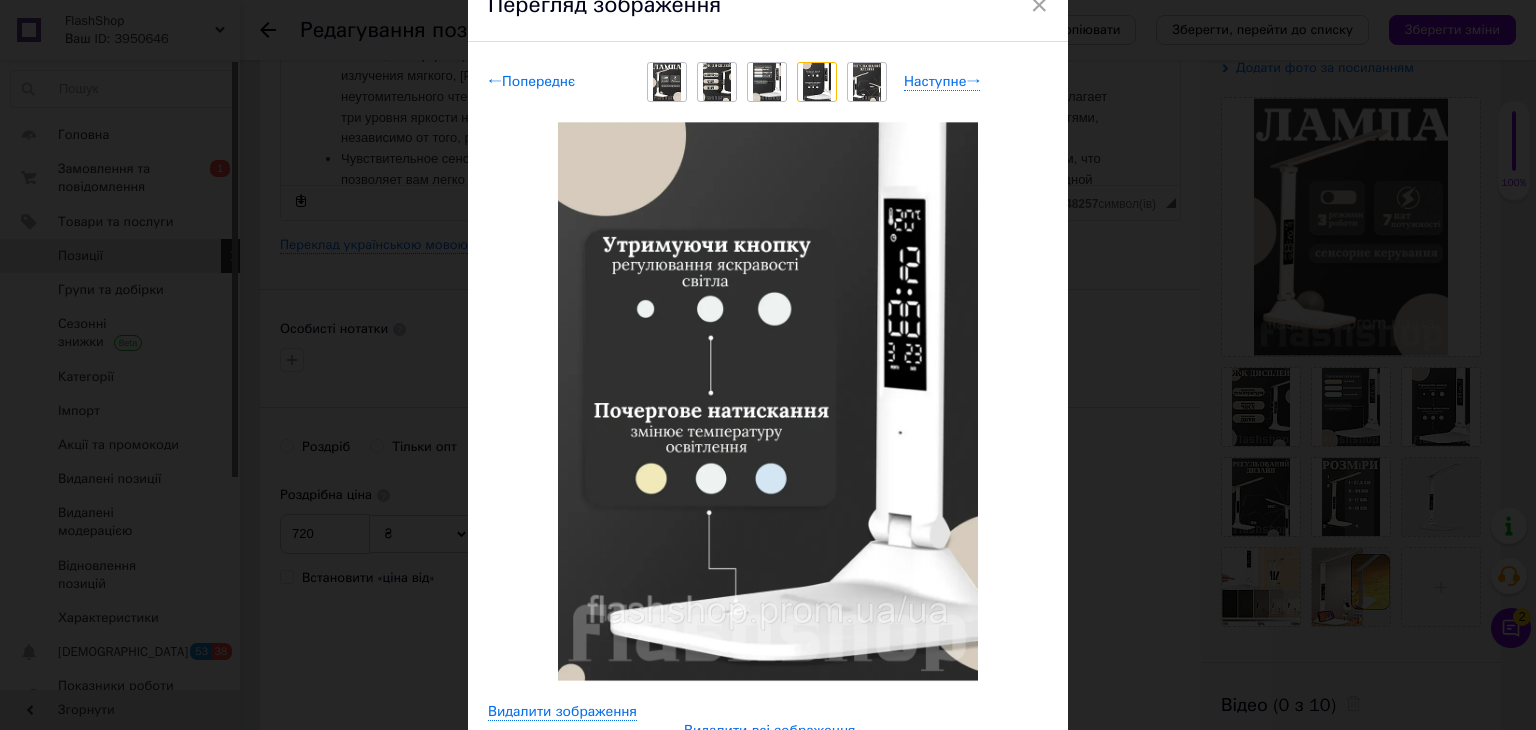 click on "← Попереднє" at bounding box center (531, 82) 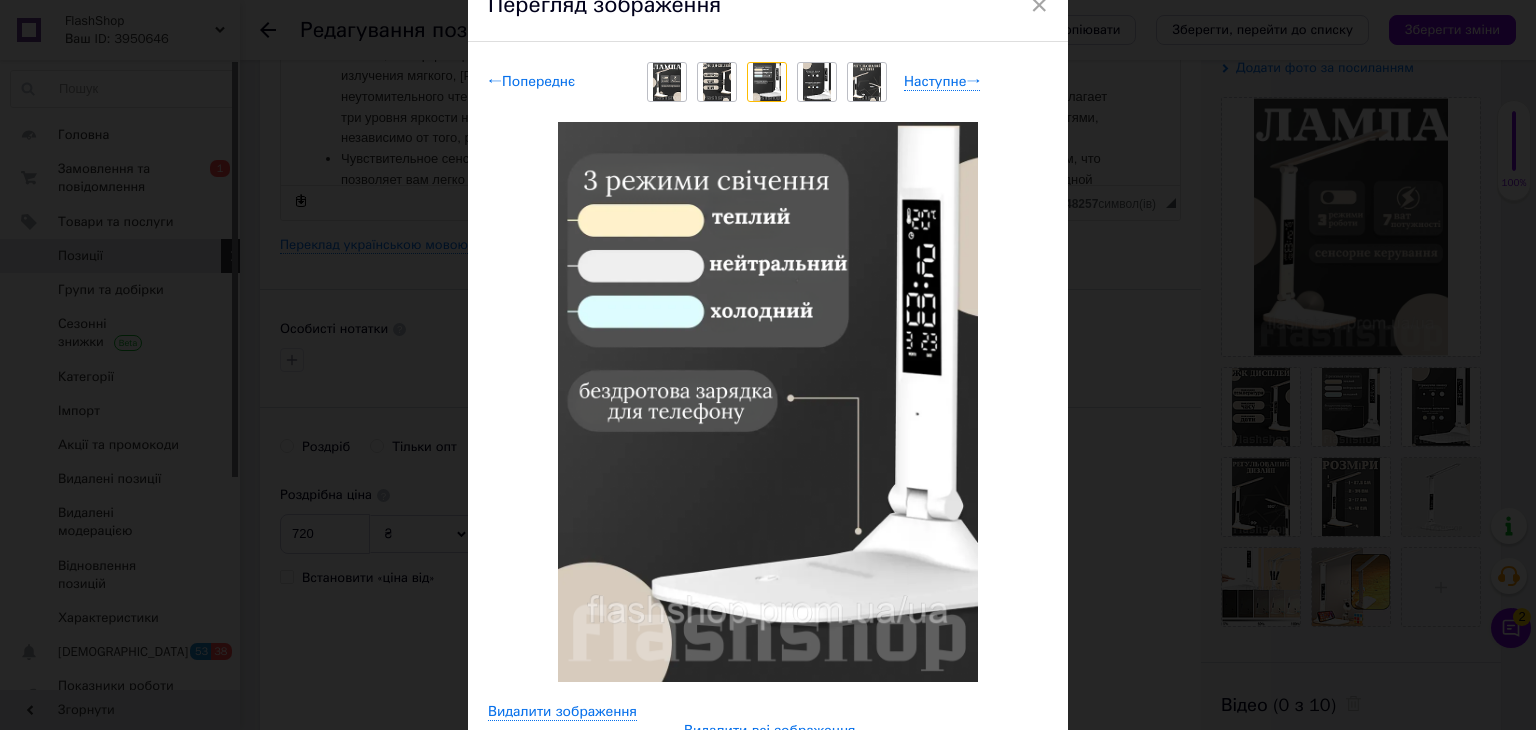 click on "← Попереднє" at bounding box center (531, 82) 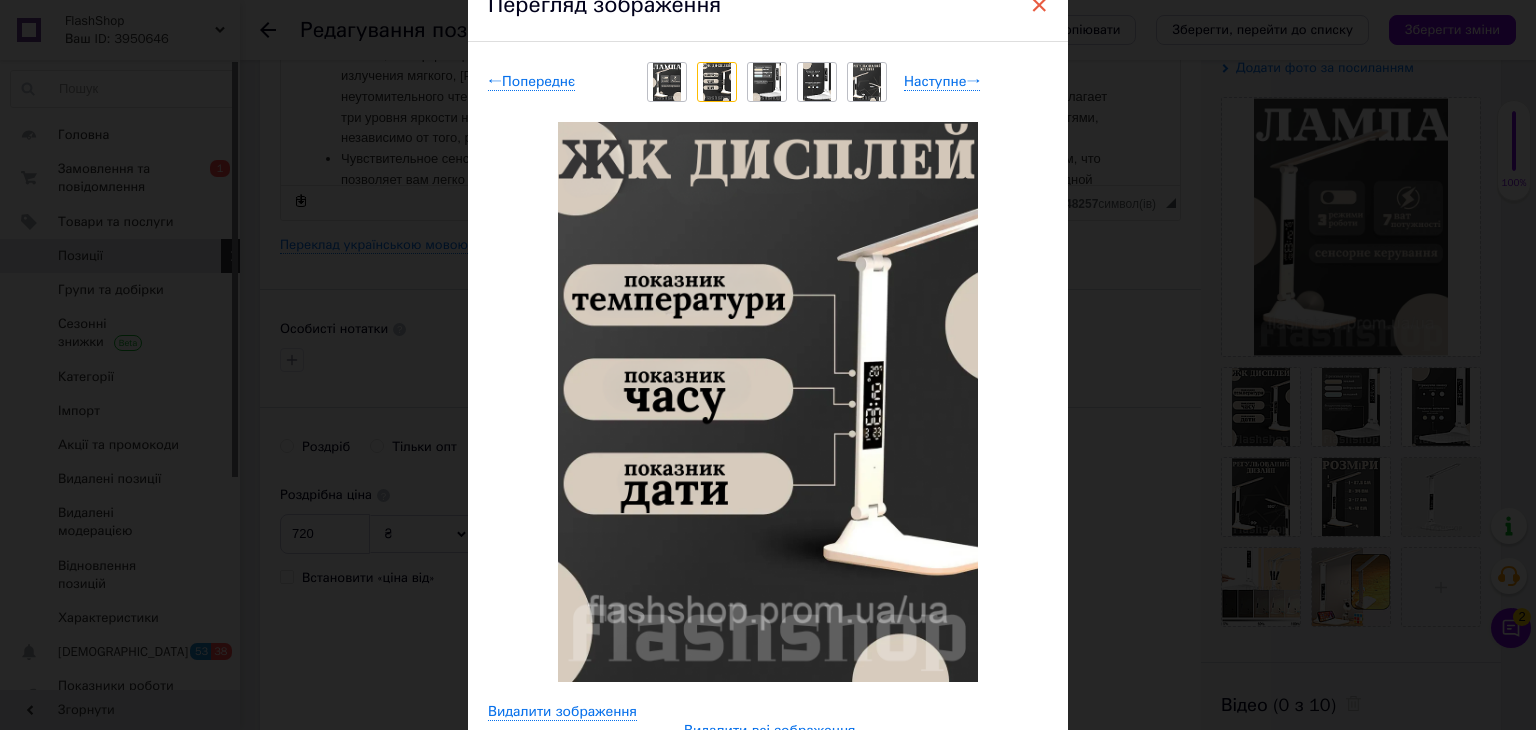 click on "×" at bounding box center (1039, 5) 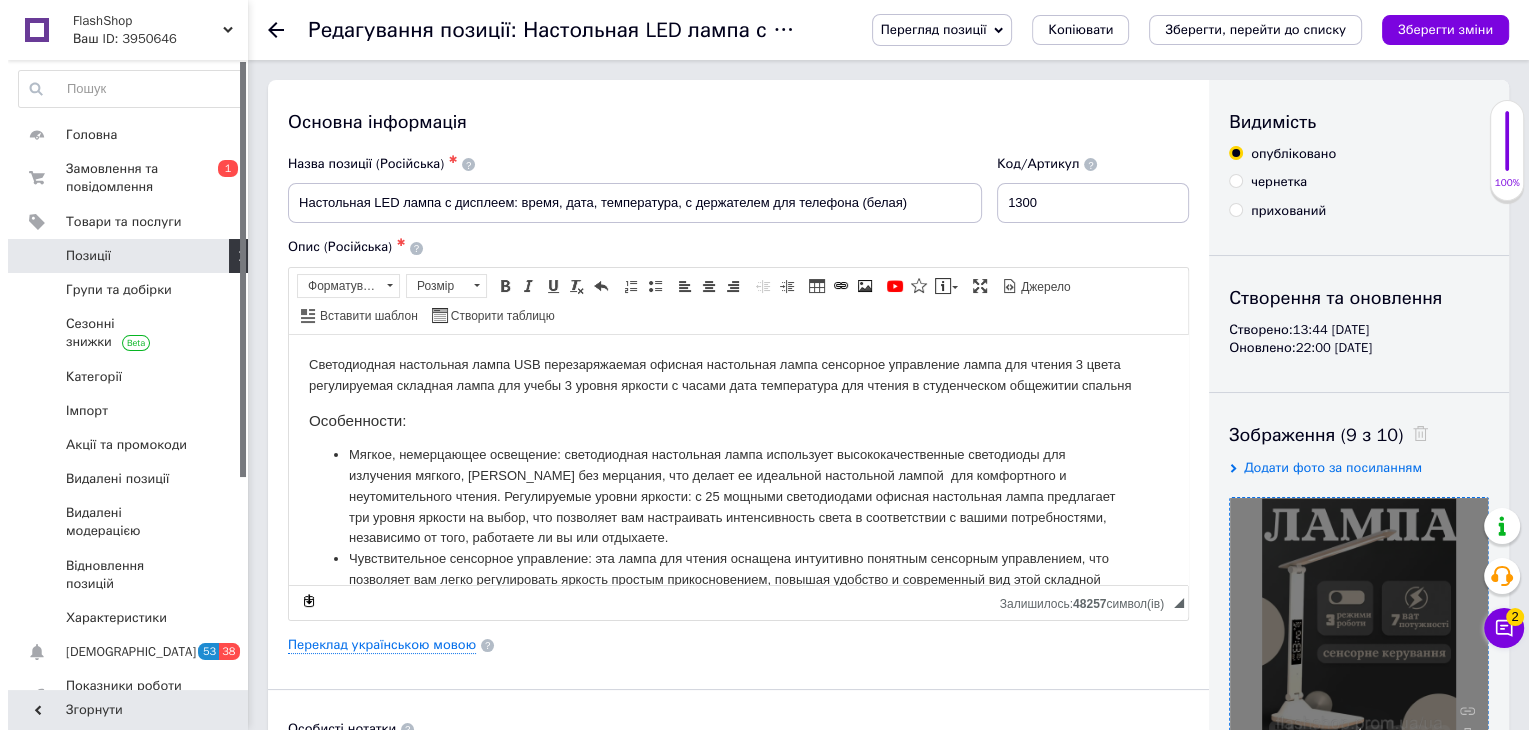 scroll, scrollTop: 300, scrollLeft: 0, axis: vertical 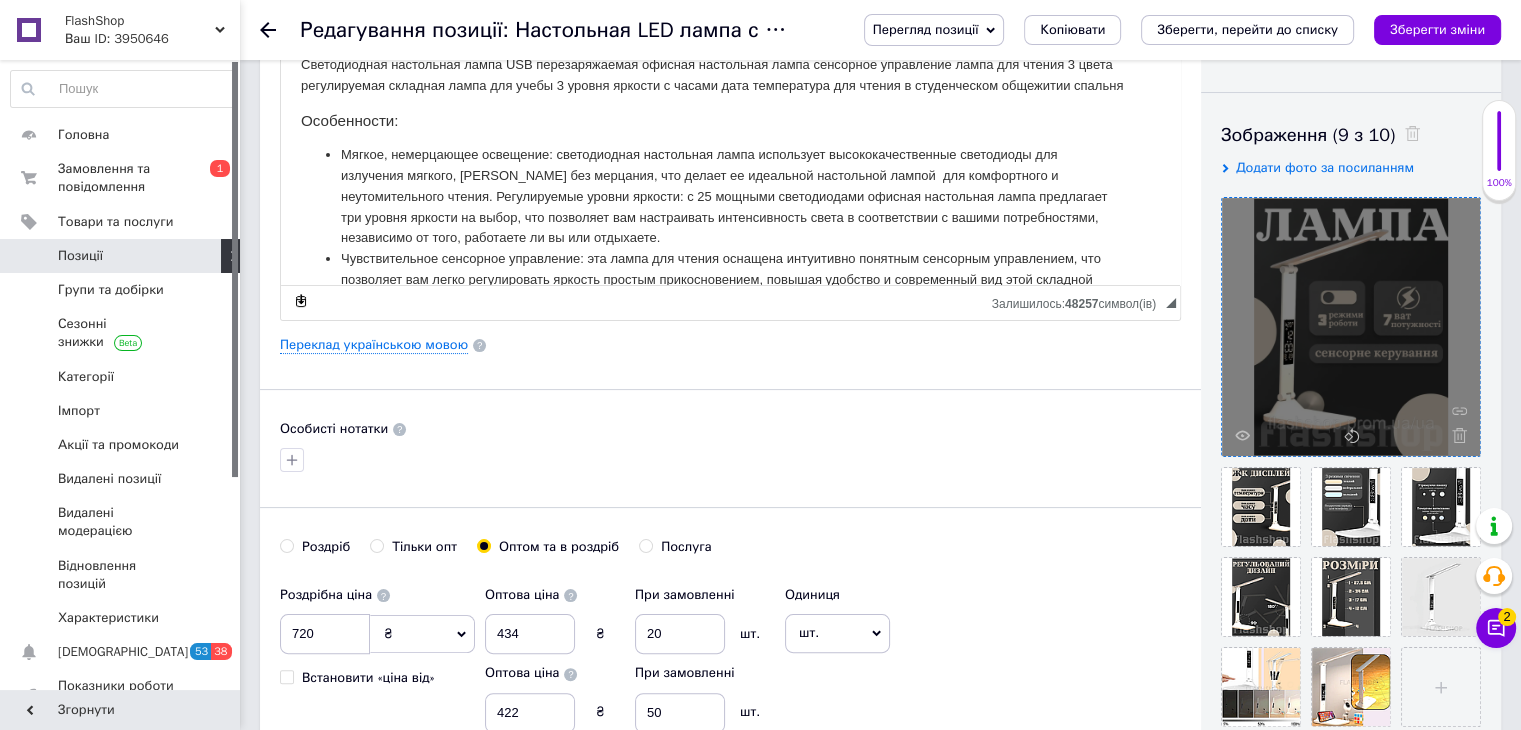 click at bounding box center (1351, 327) 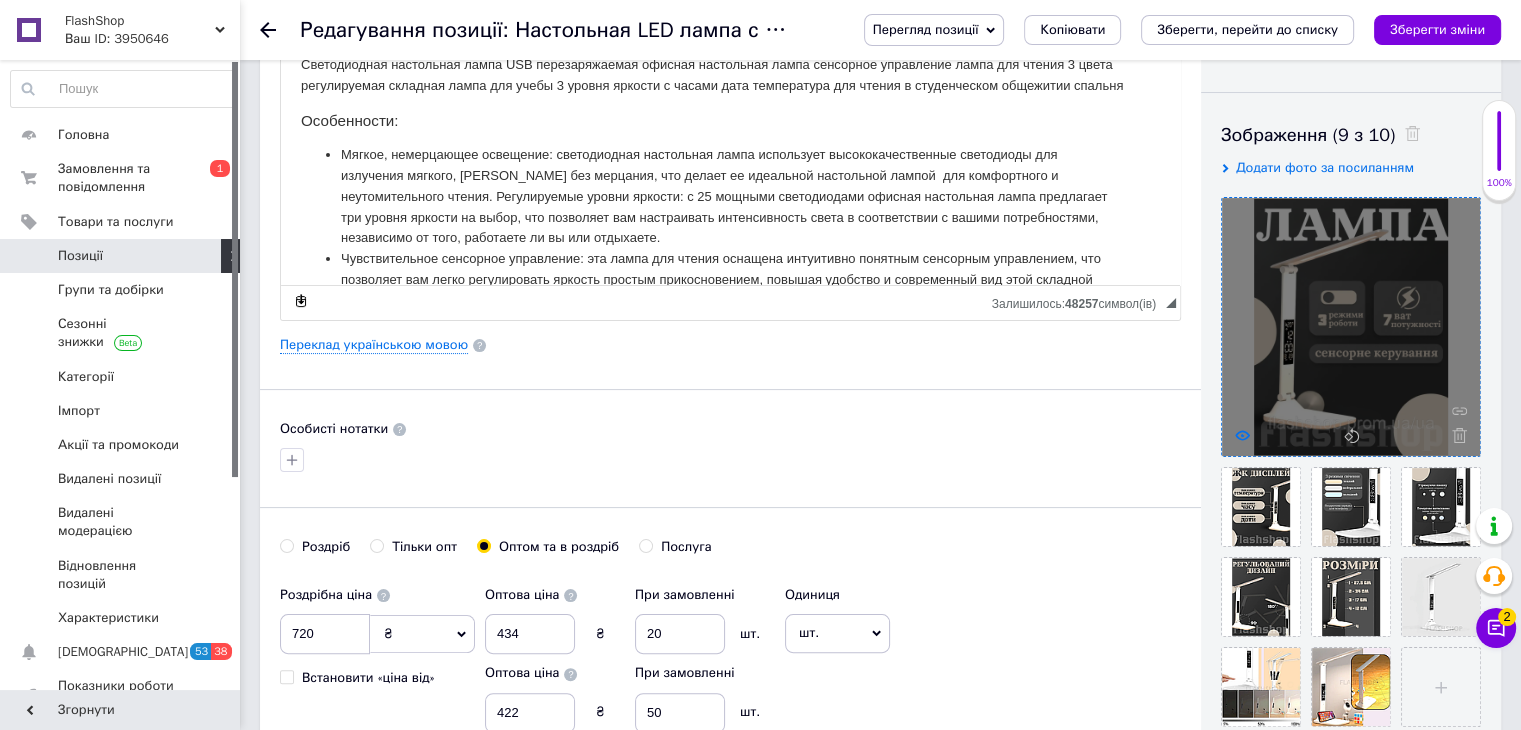 click 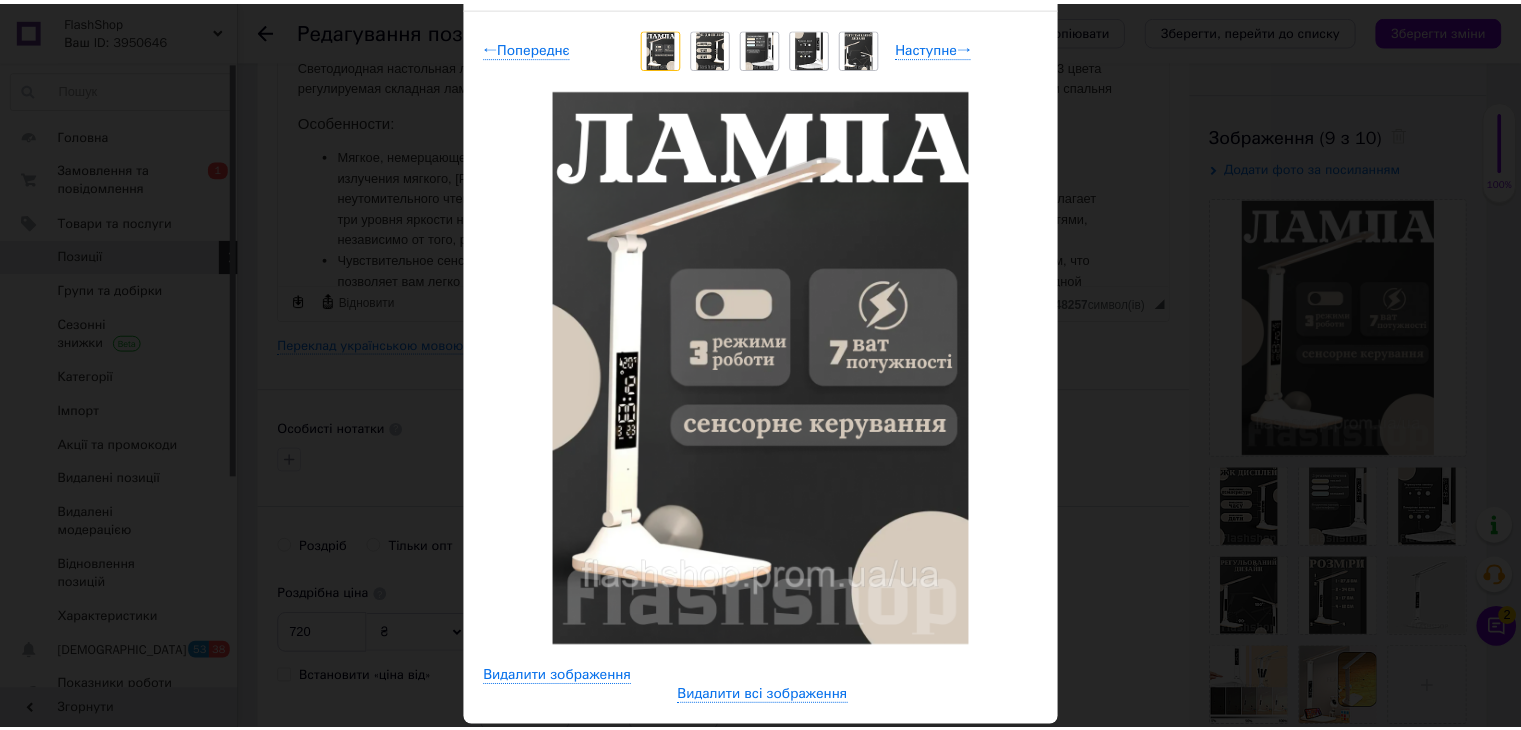scroll, scrollTop: 100, scrollLeft: 0, axis: vertical 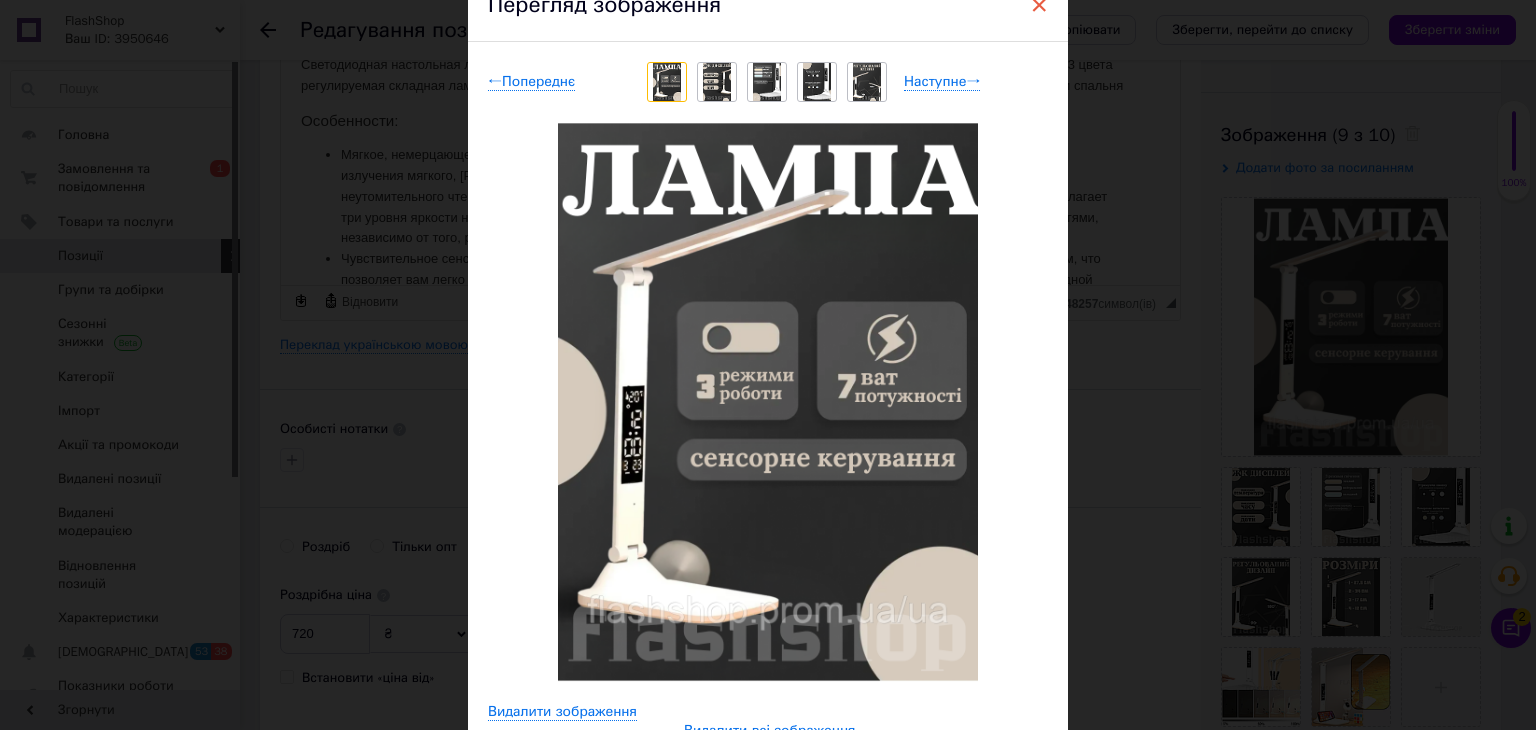 click on "×" at bounding box center (1039, 5) 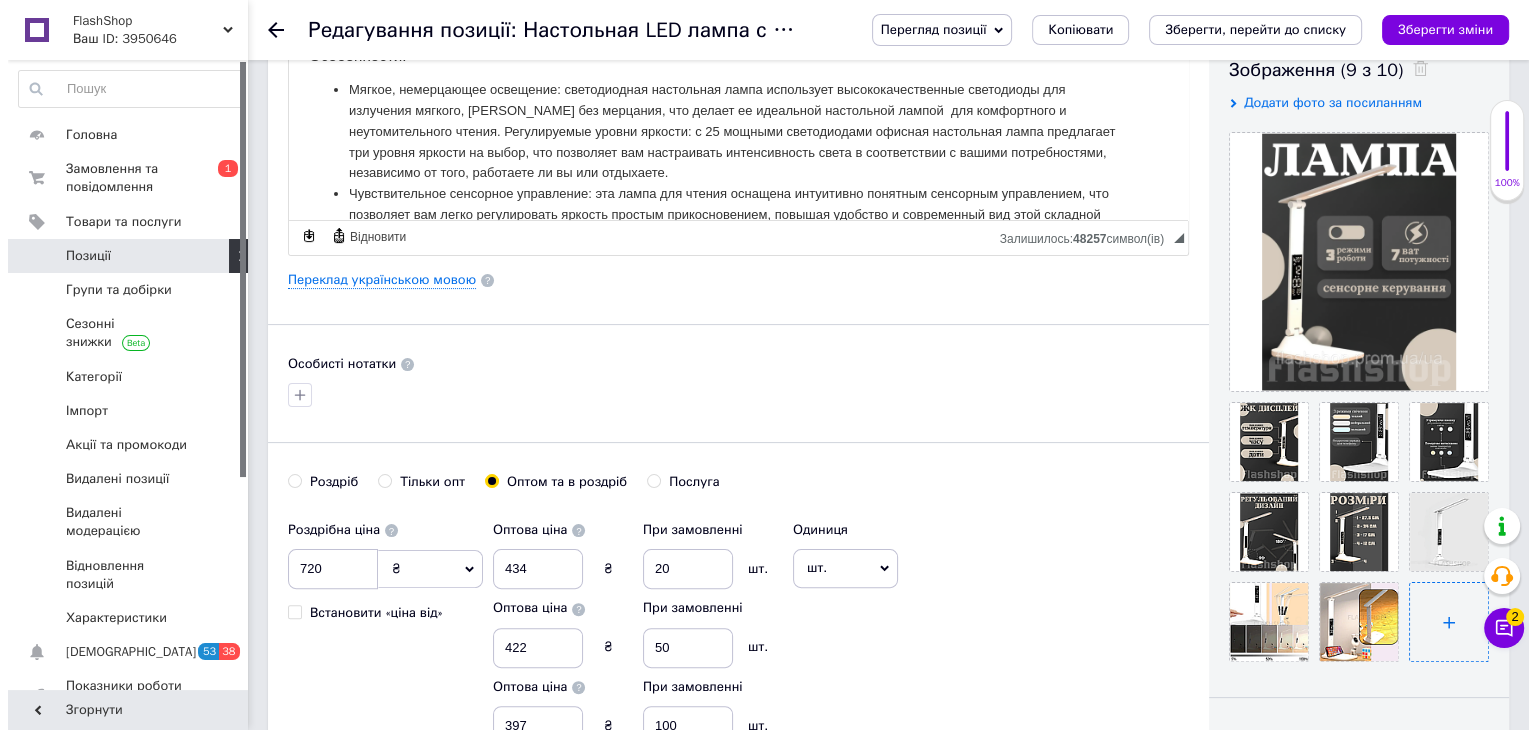 scroll, scrollTop: 400, scrollLeft: 0, axis: vertical 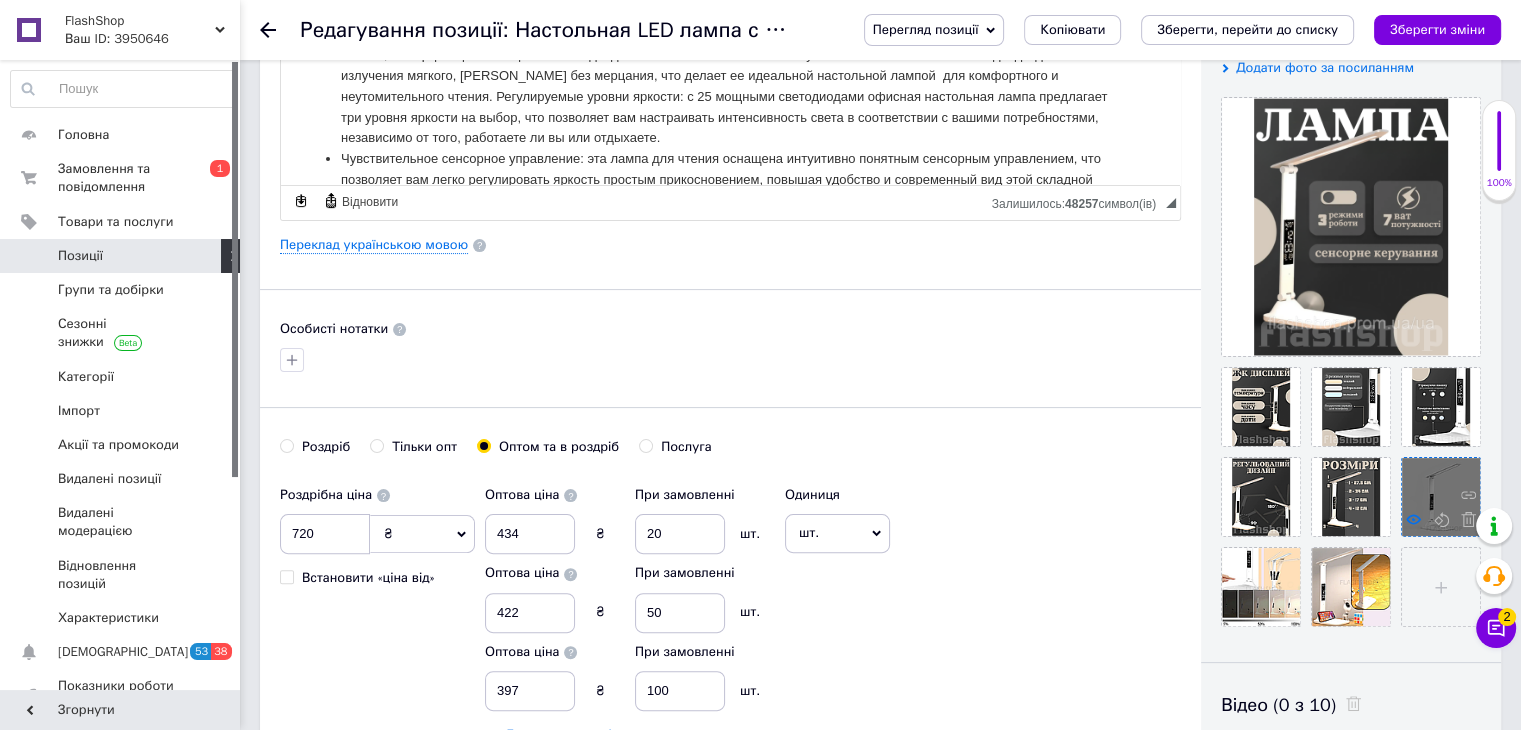 click 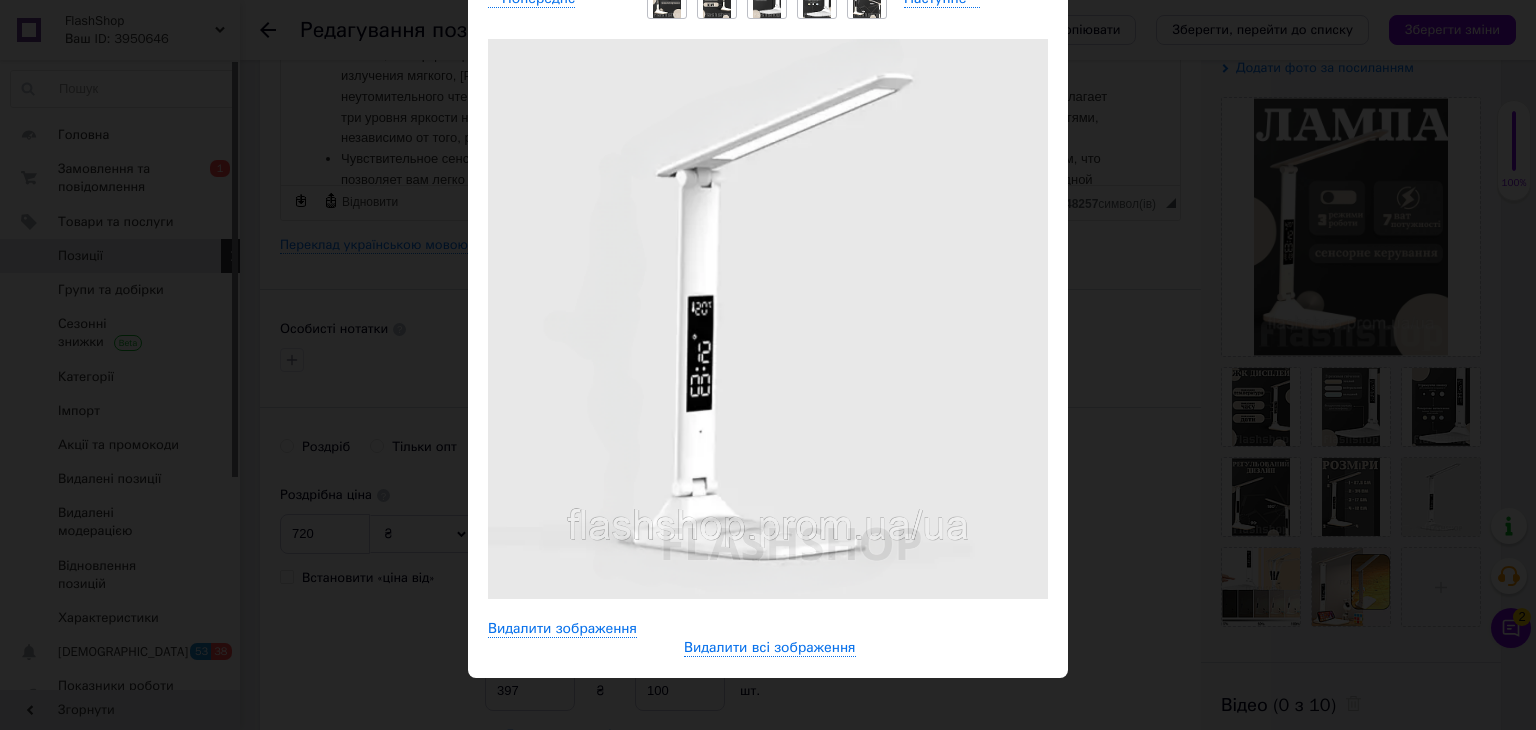 scroll, scrollTop: 200, scrollLeft: 0, axis: vertical 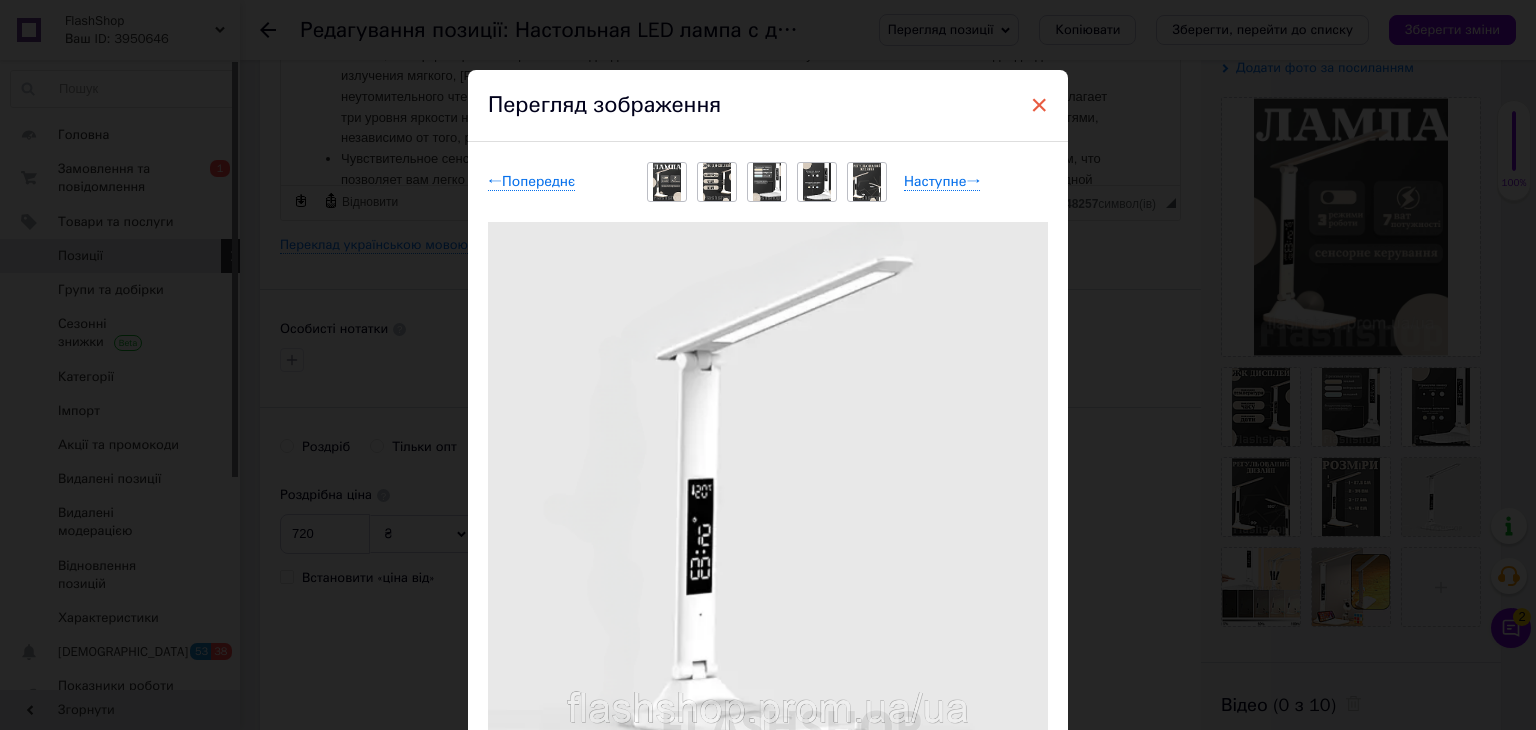click on "×" at bounding box center (1039, 105) 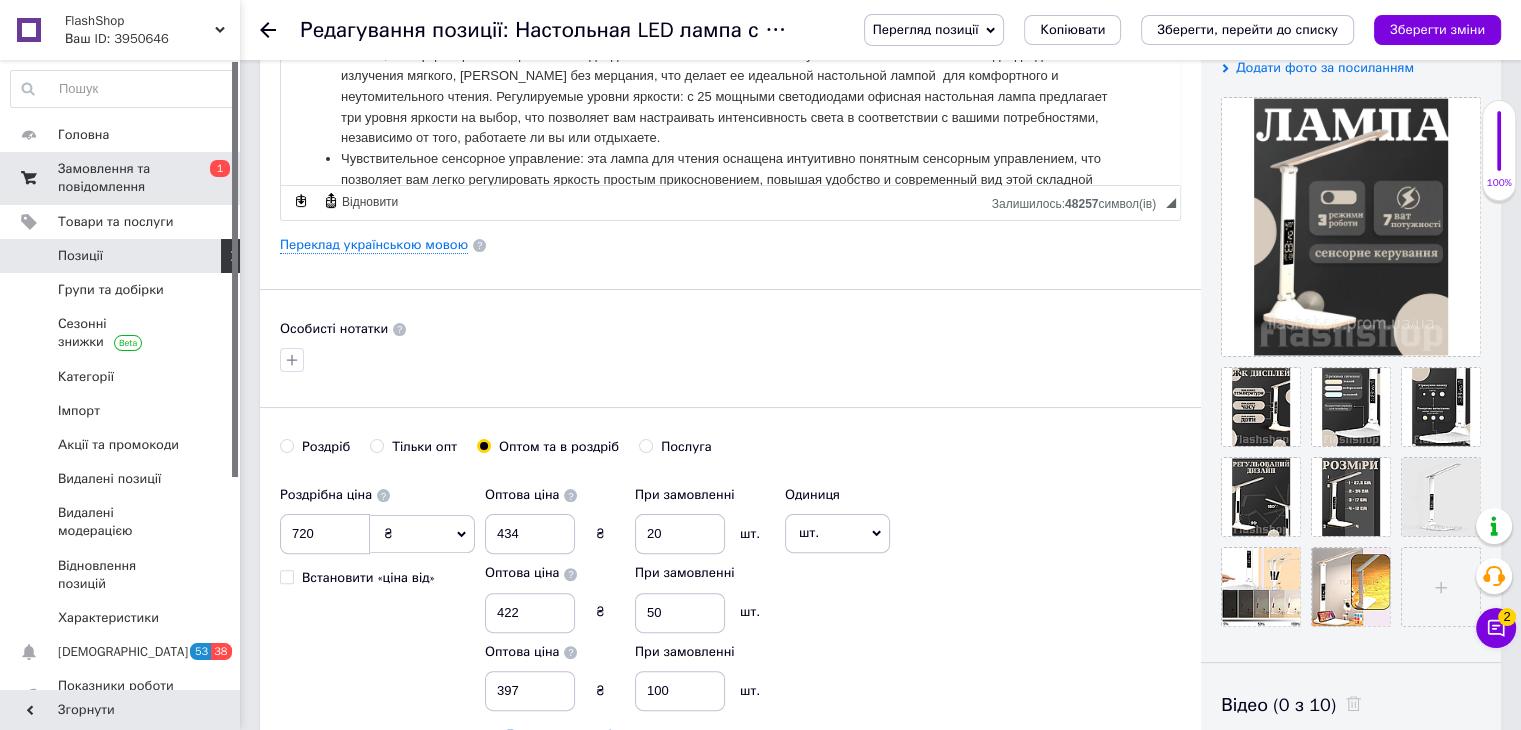 click on "Замовлення та повідомлення" at bounding box center [121, 178] 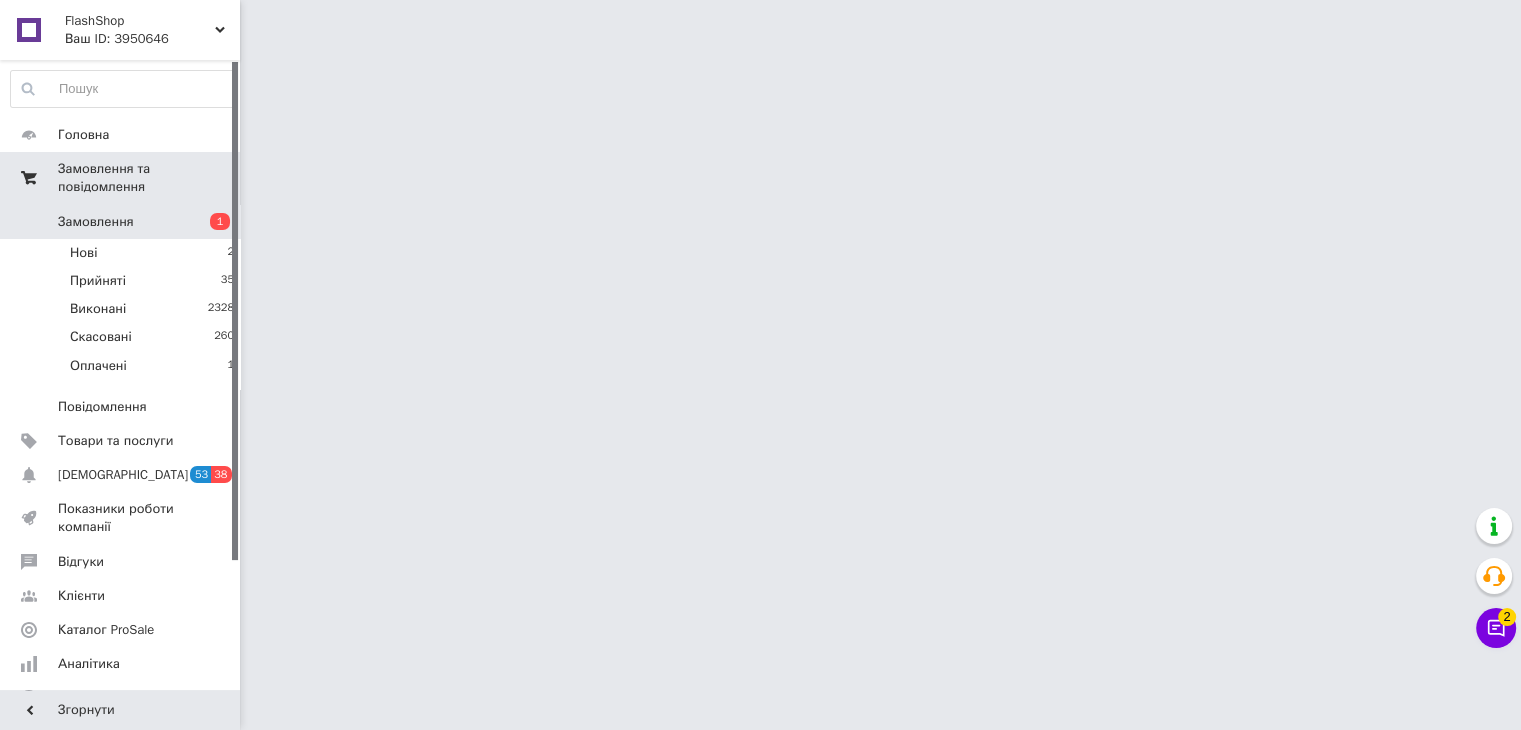 scroll, scrollTop: 0, scrollLeft: 0, axis: both 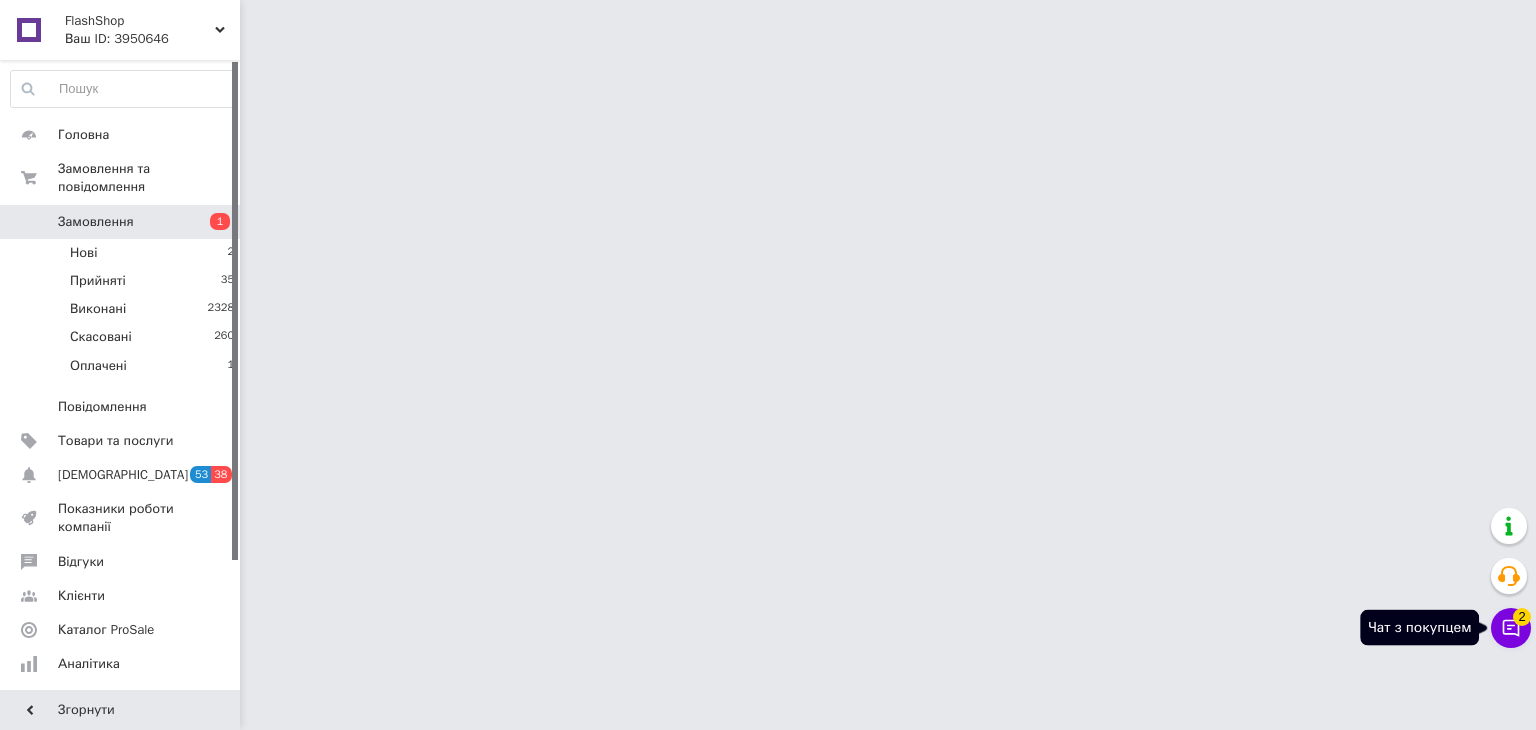 click 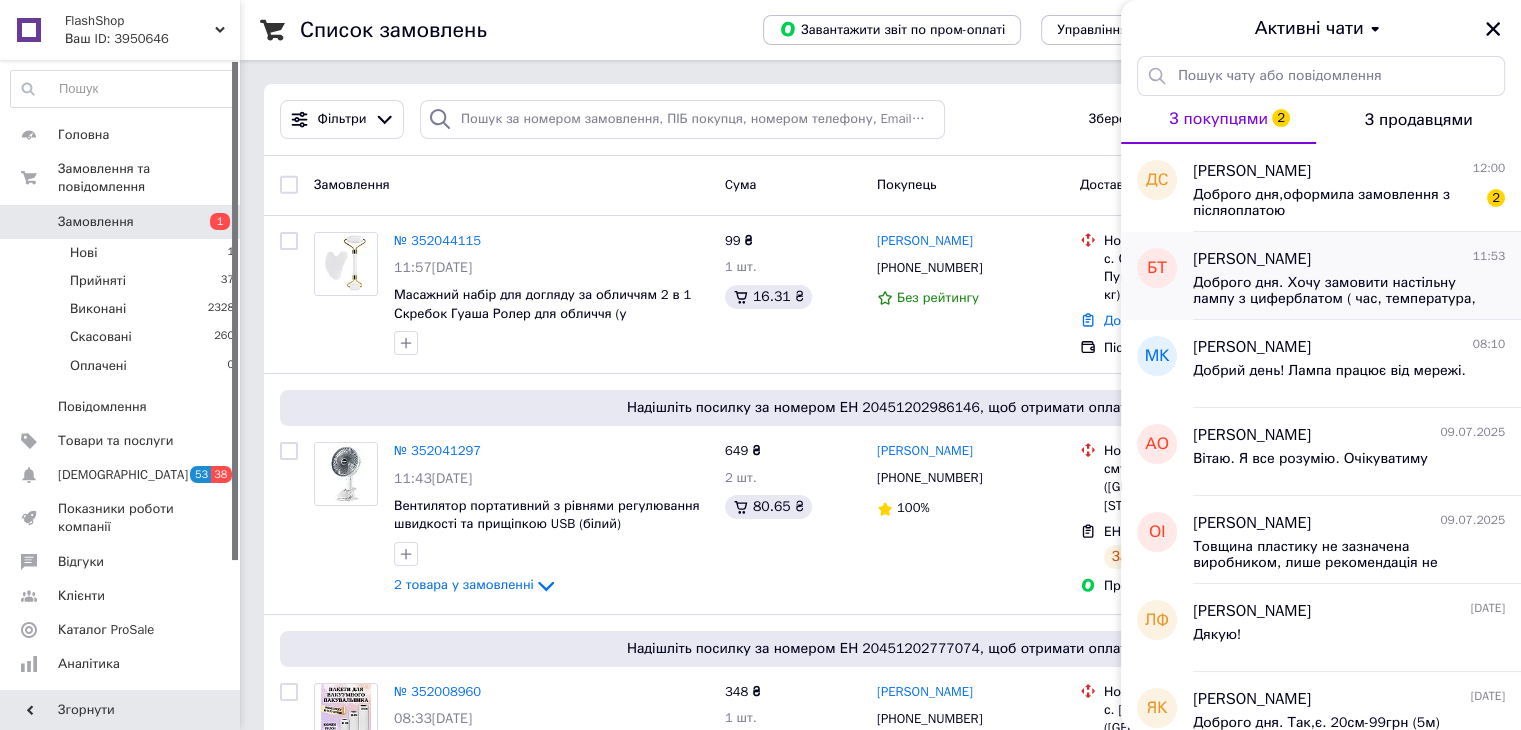 click on "Доброго дня. Хочу замовити настільну лампу з циферблатом ( час, температура, дата) як вона працює ? Є штекер в розетку 220?" at bounding box center (1335, 291) 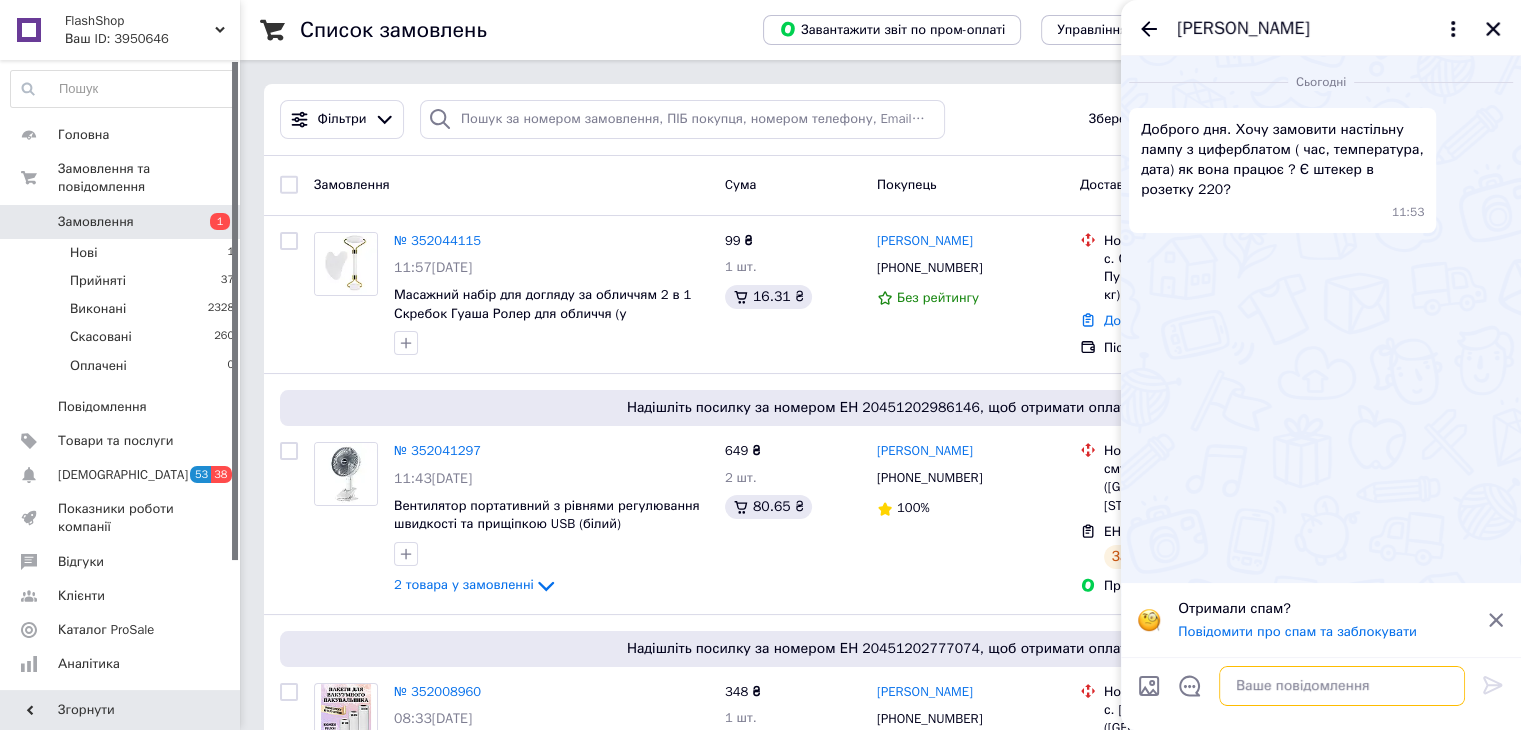 click at bounding box center (1342, 686) 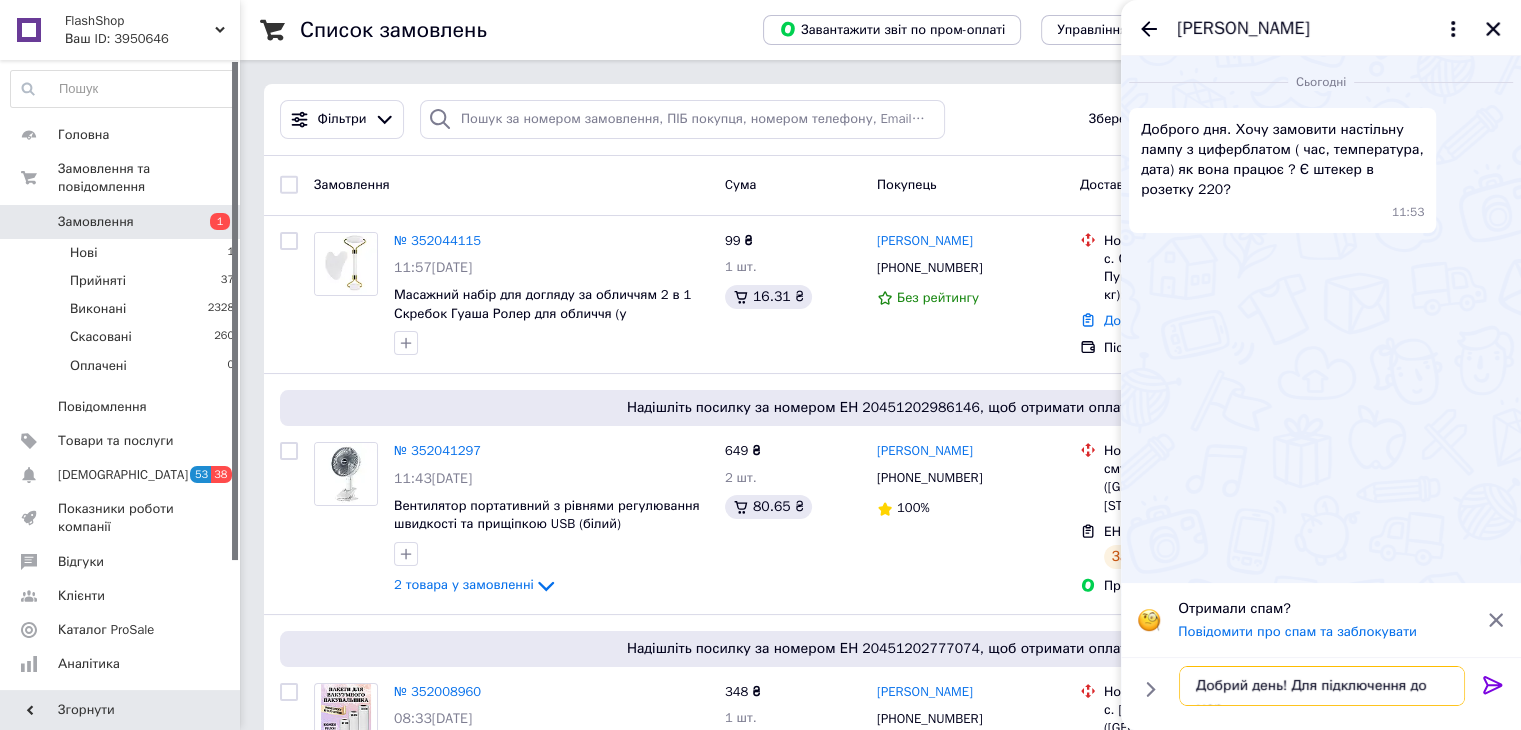 scroll, scrollTop: 1, scrollLeft: 0, axis: vertical 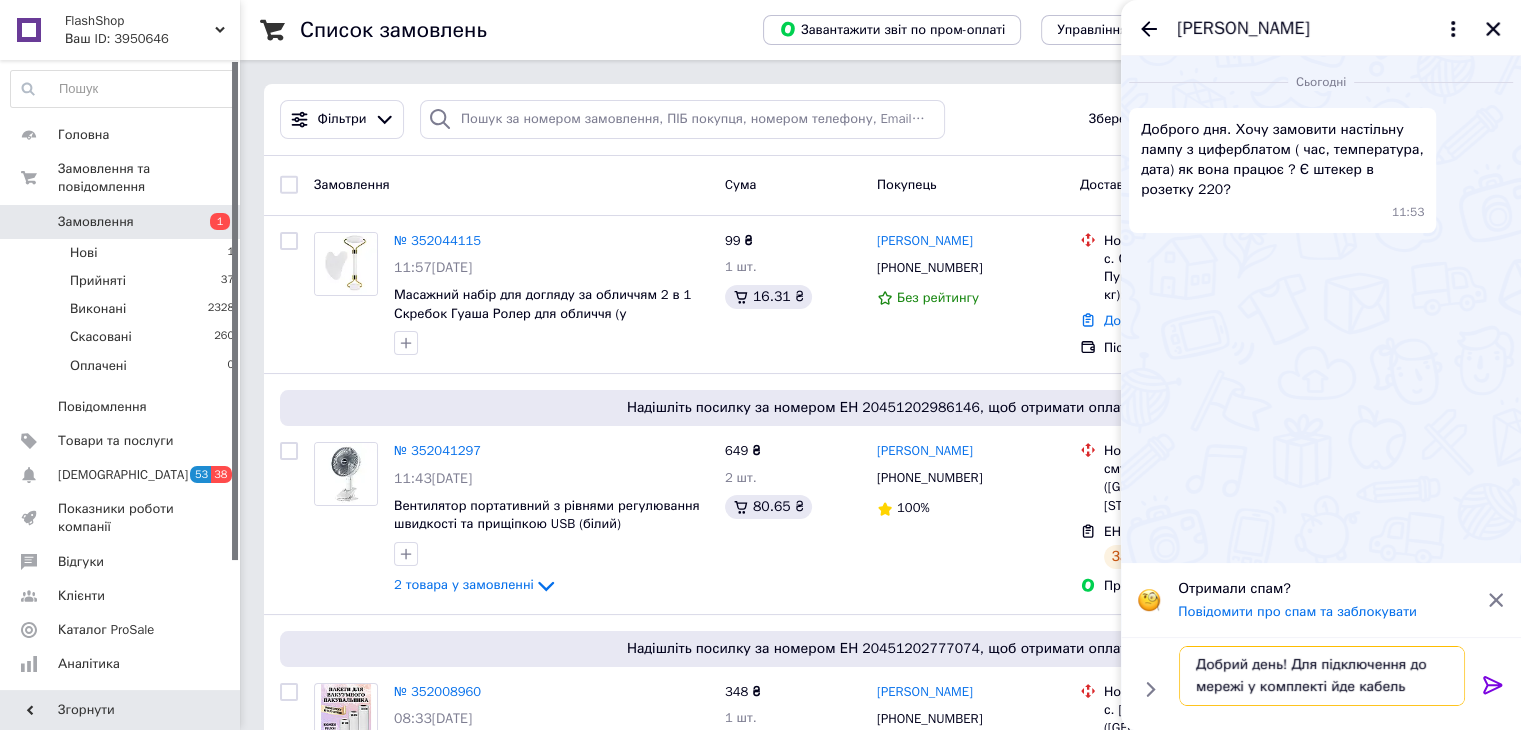 paste on "тайп сі/юсб" 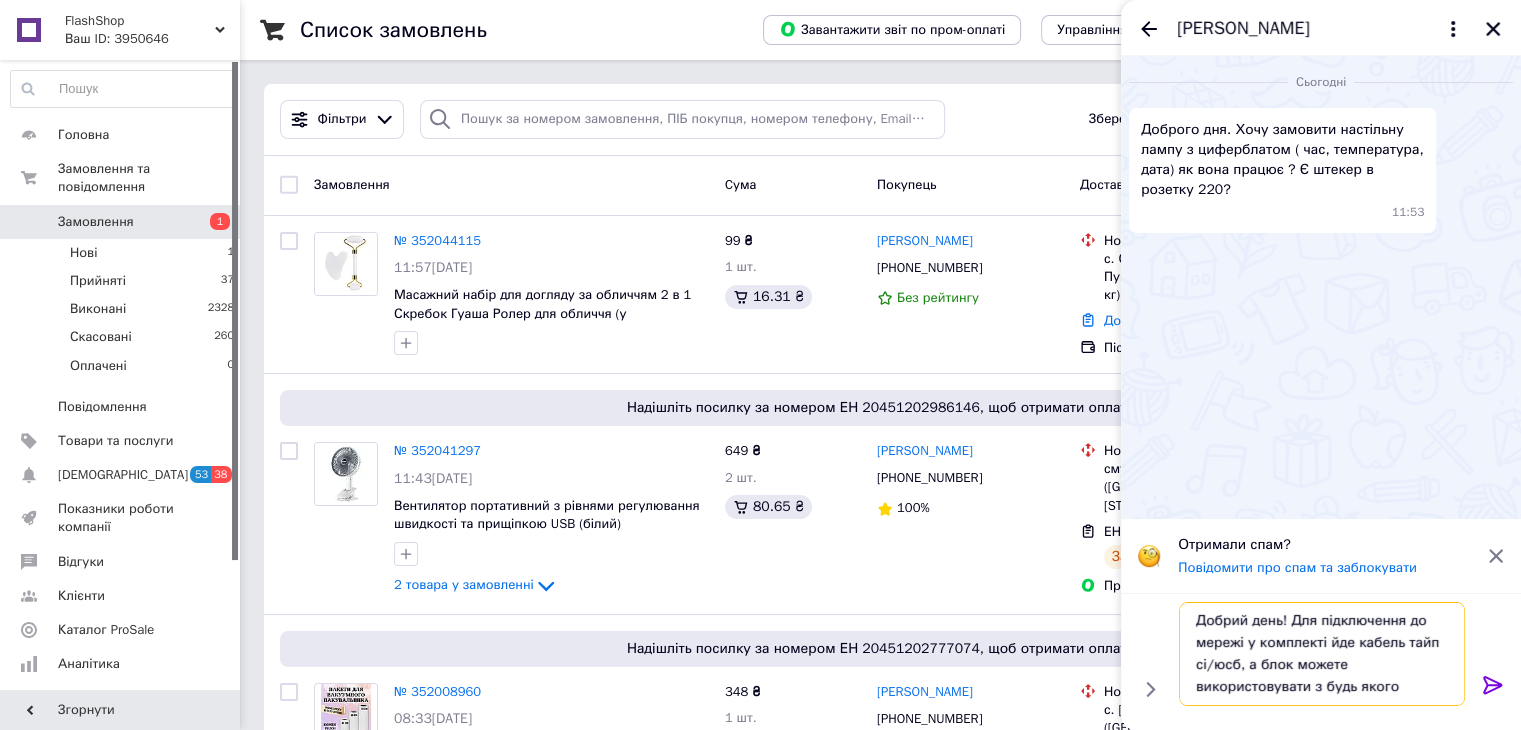 scroll, scrollTop: 13, scrollLeft: 0, axis: vertical 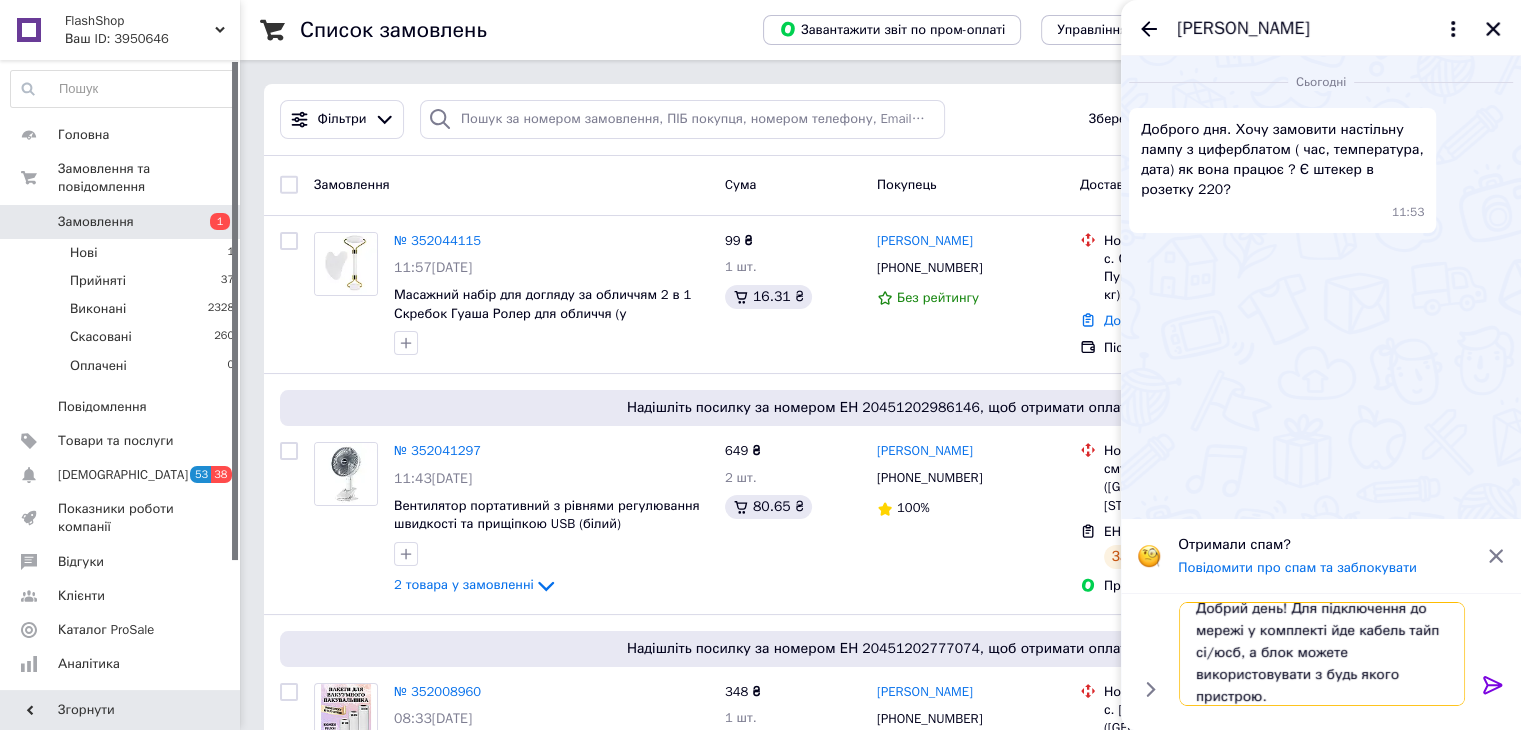 type on "Добрий день! Для підключення до мережі у комплекті йде кабель тайп сі/юсб, а блок можете використовувати з будь якого пристрою." 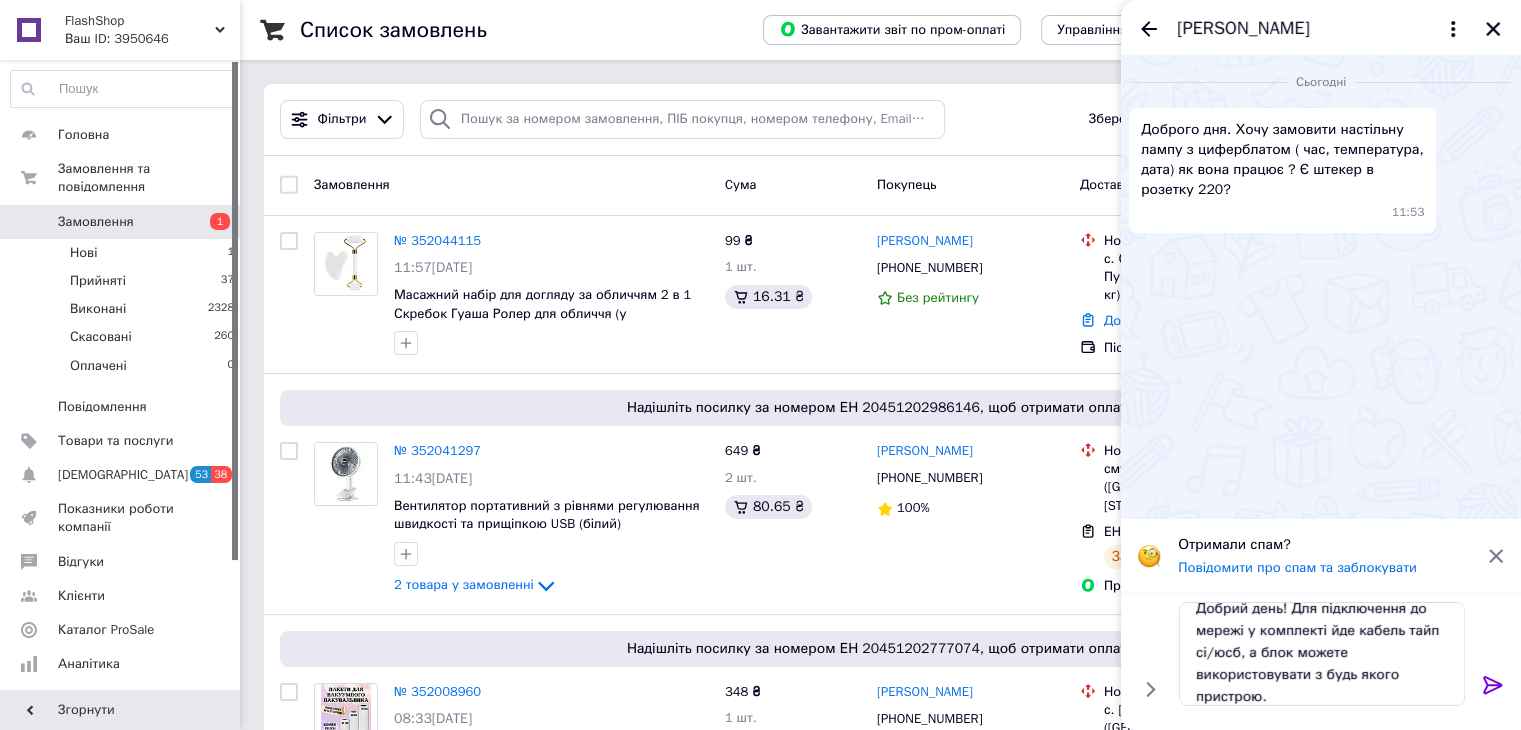 click 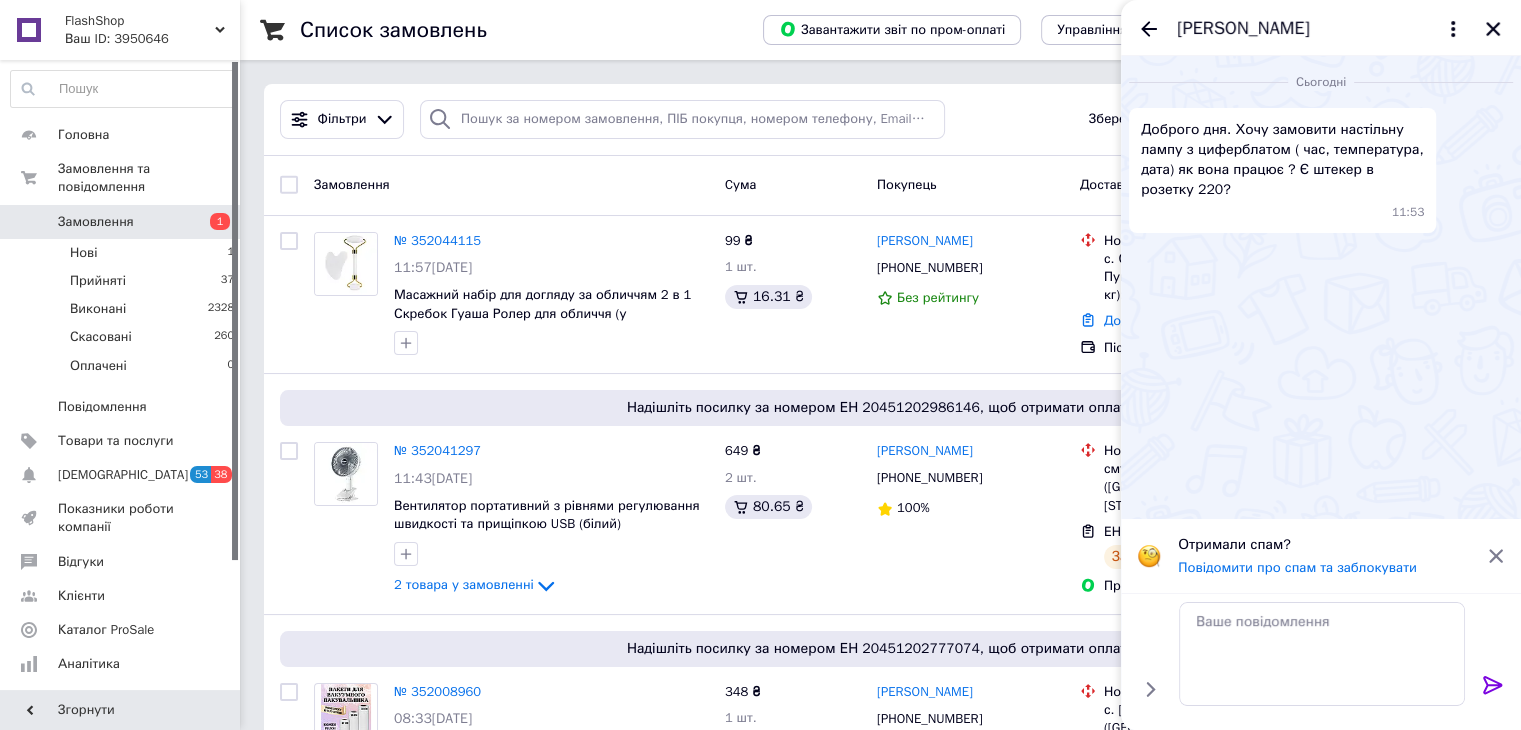 scroll, scrollTop: 0, scrollLeft: 0, axis: both 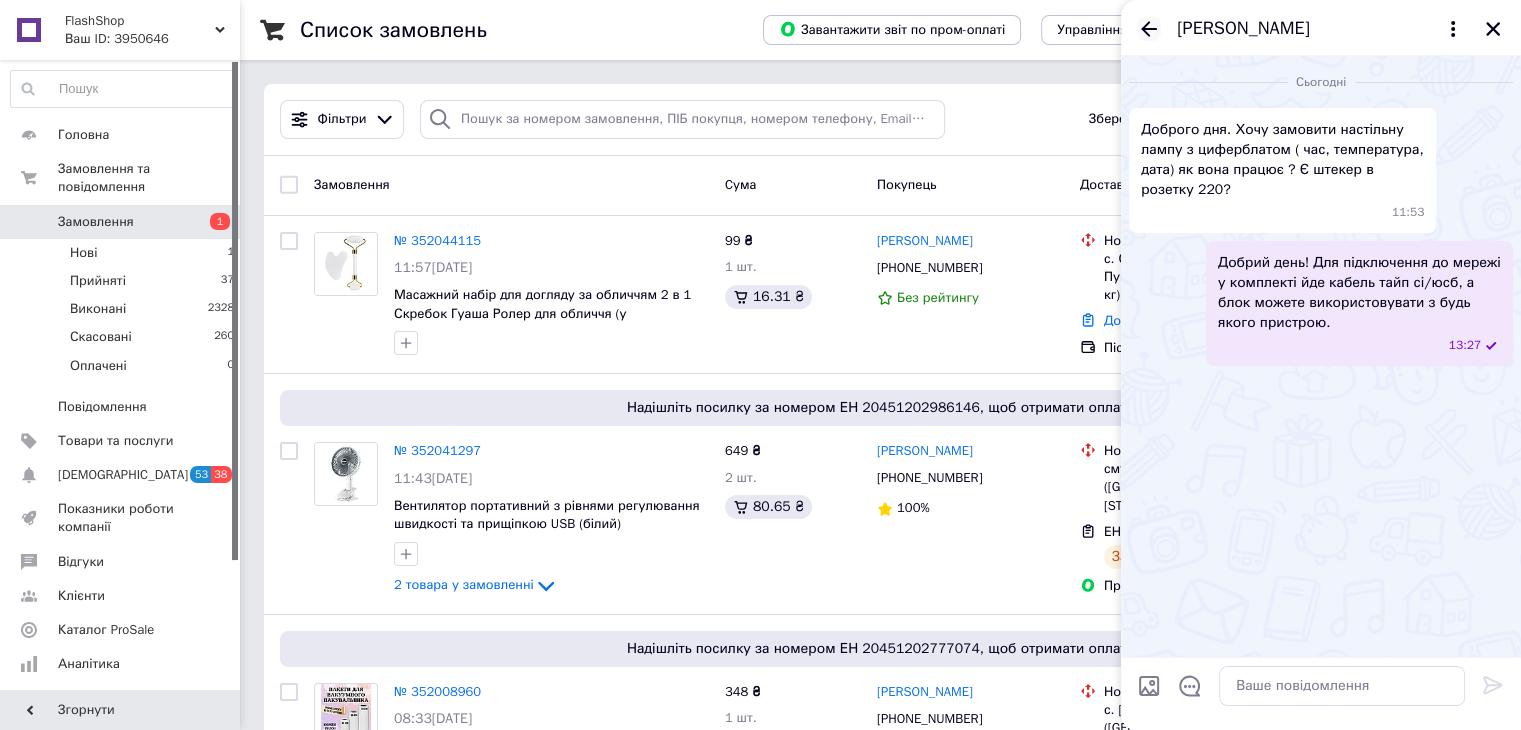 click 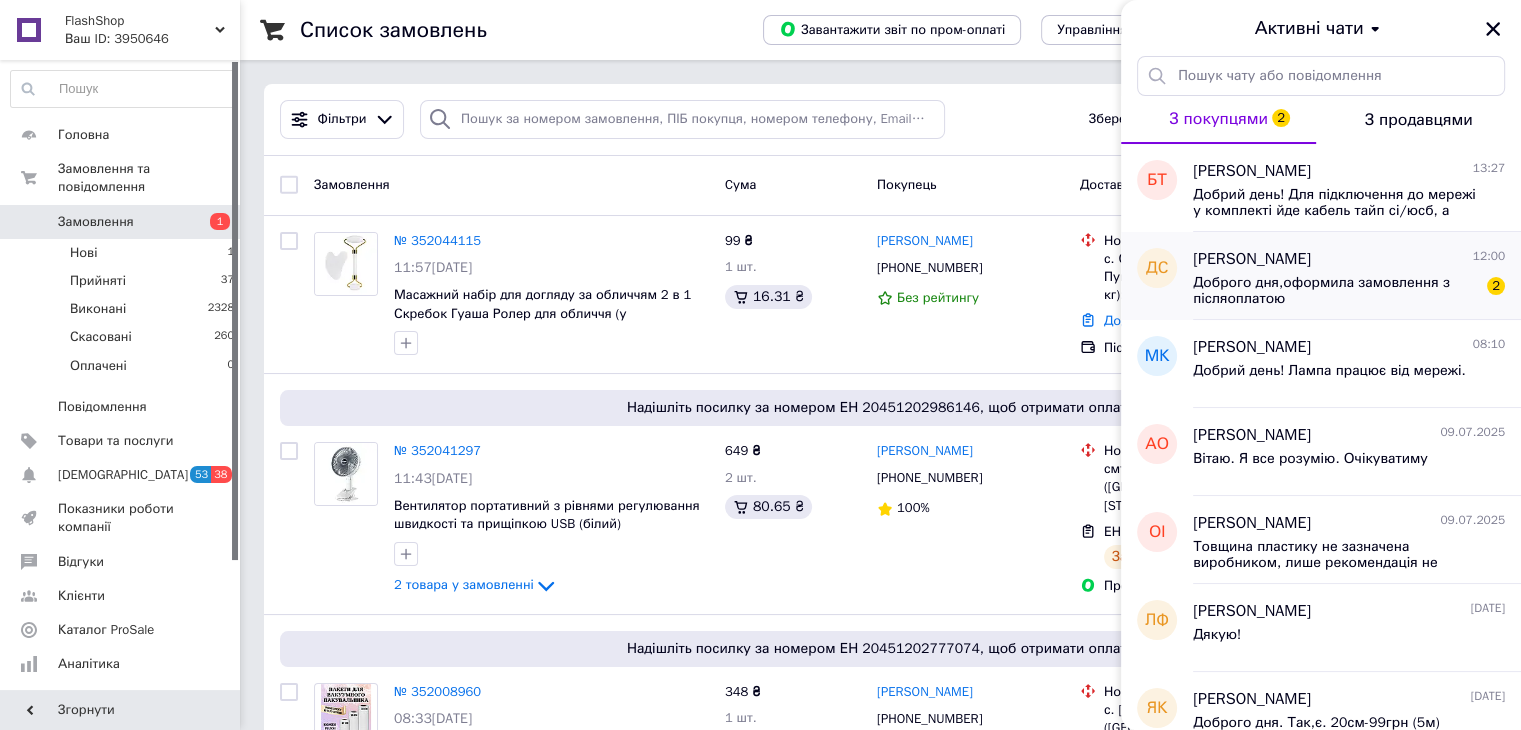click on "Доброго дня,оформила замовлення з післяоплатою 2" at bounding box center (1349, 289) 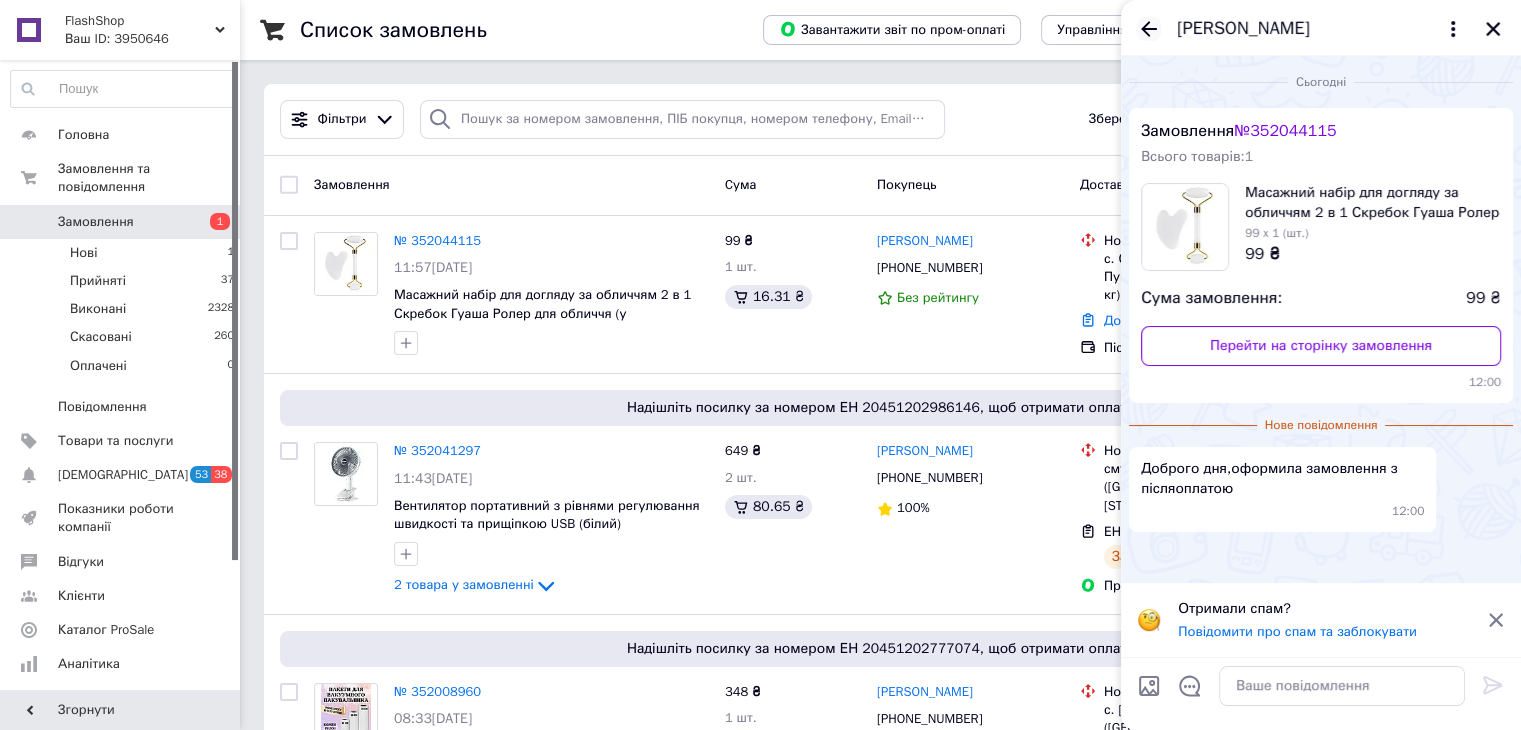 click 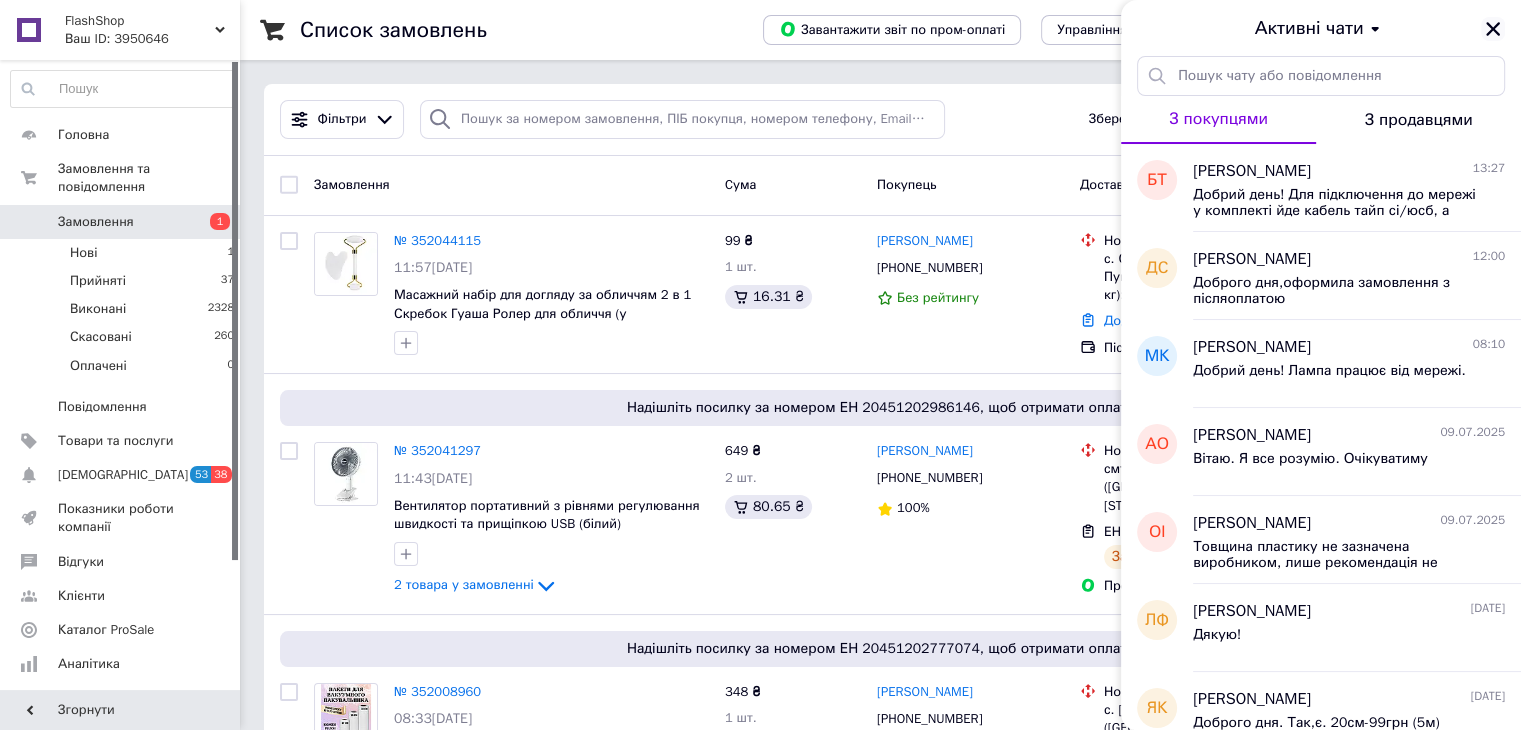 click at bounding box center (1493, 29) 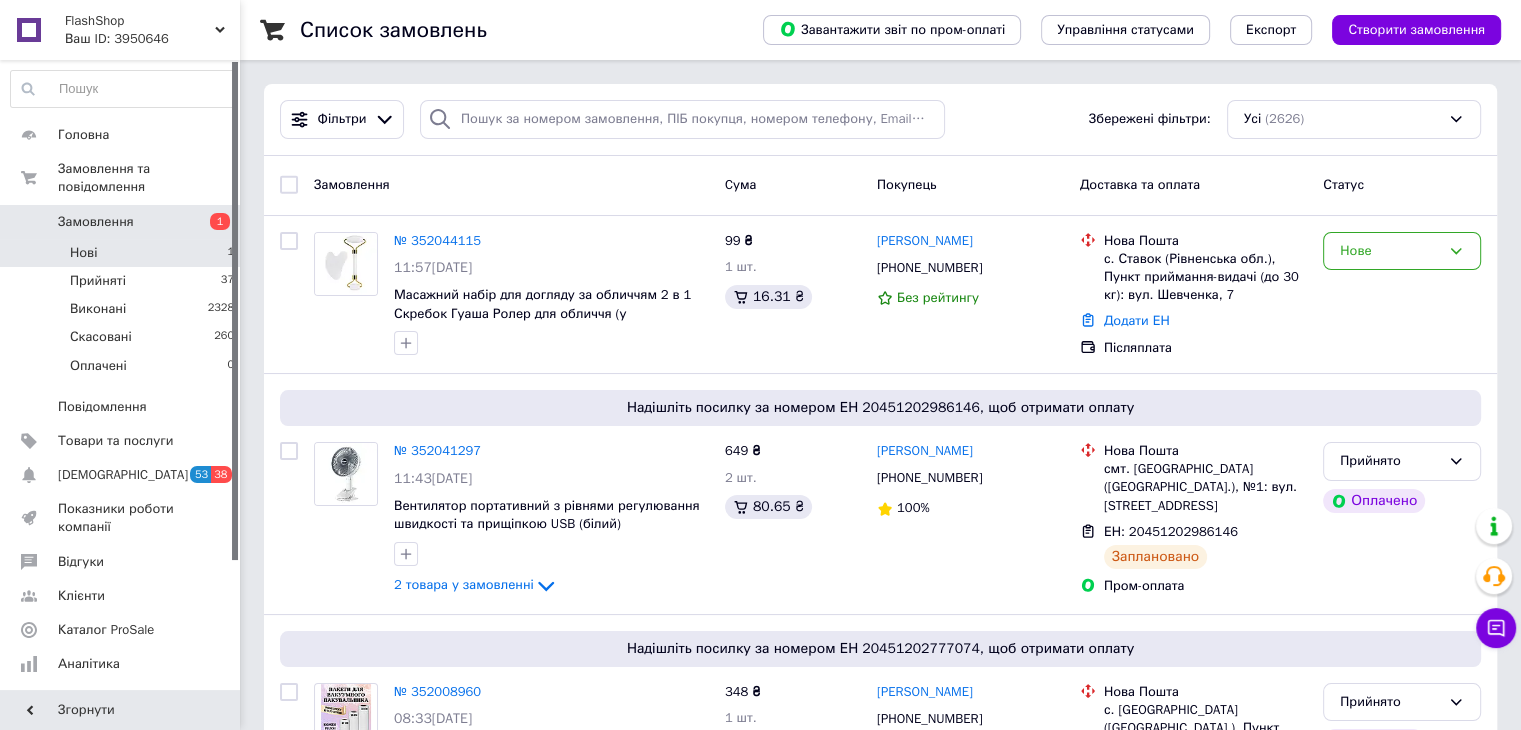 click on "Нові 1" at bounding box center (123, 253) 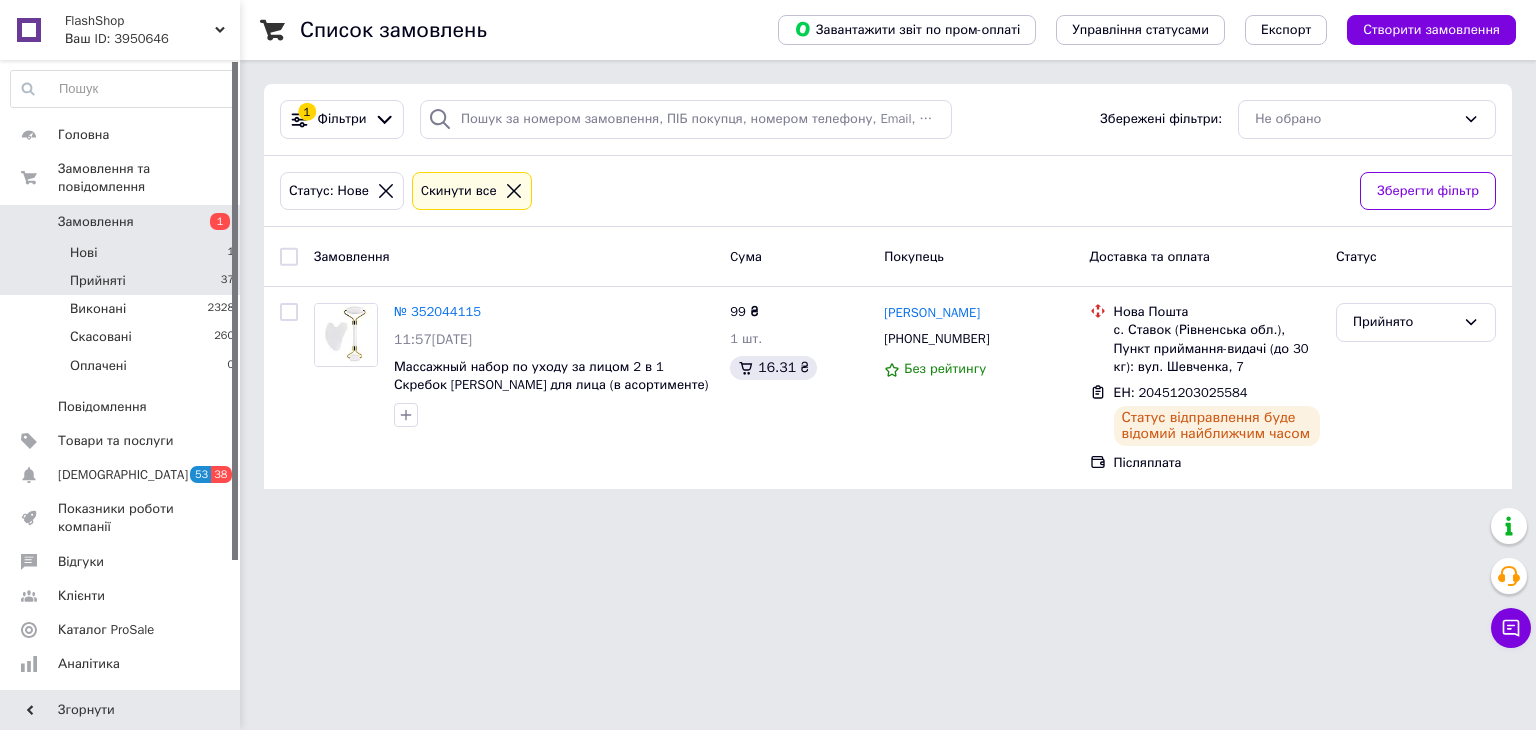 click on "Прийняті" at bounding box center (98, 281) 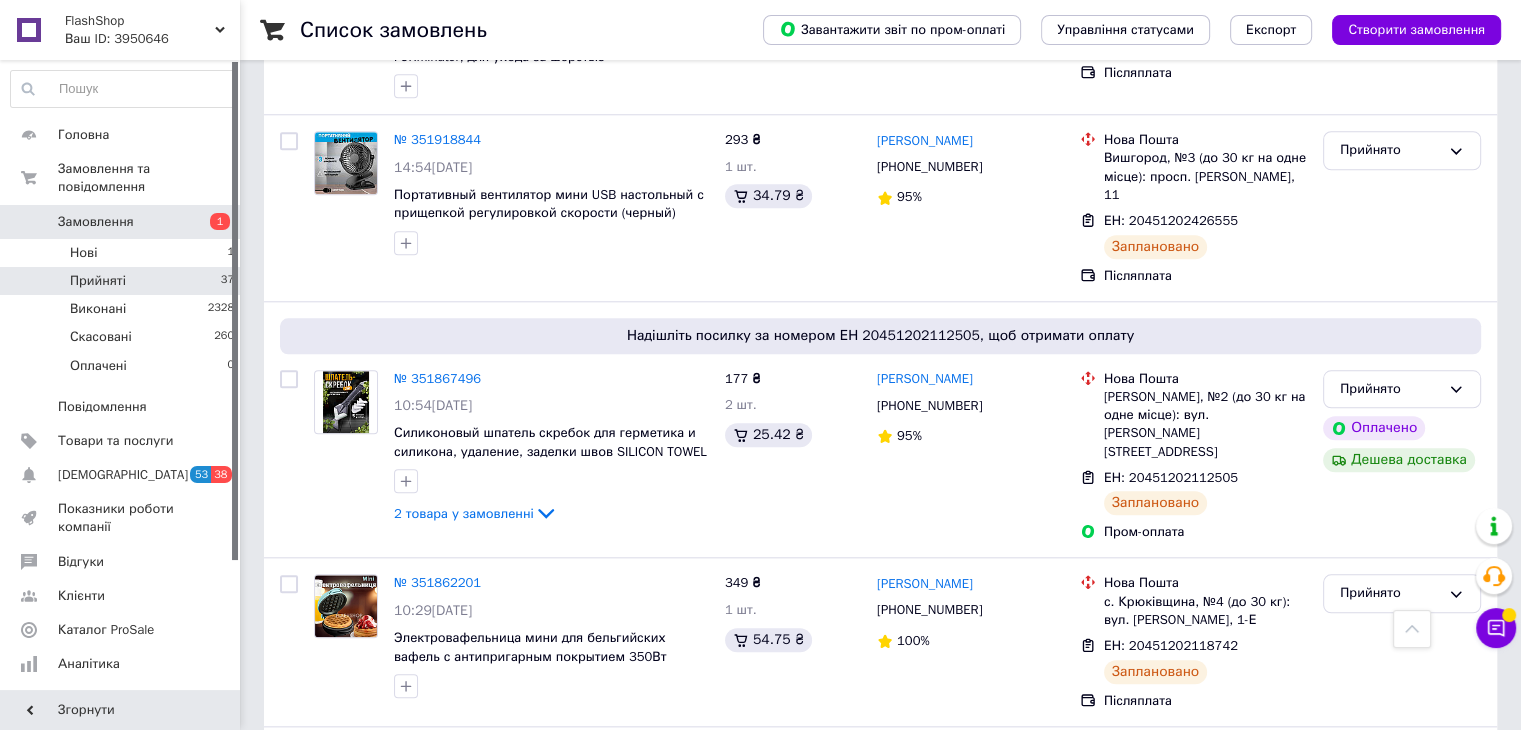 scroll, scrollTop: 1873, scrollLeft: 0, axis: vertical 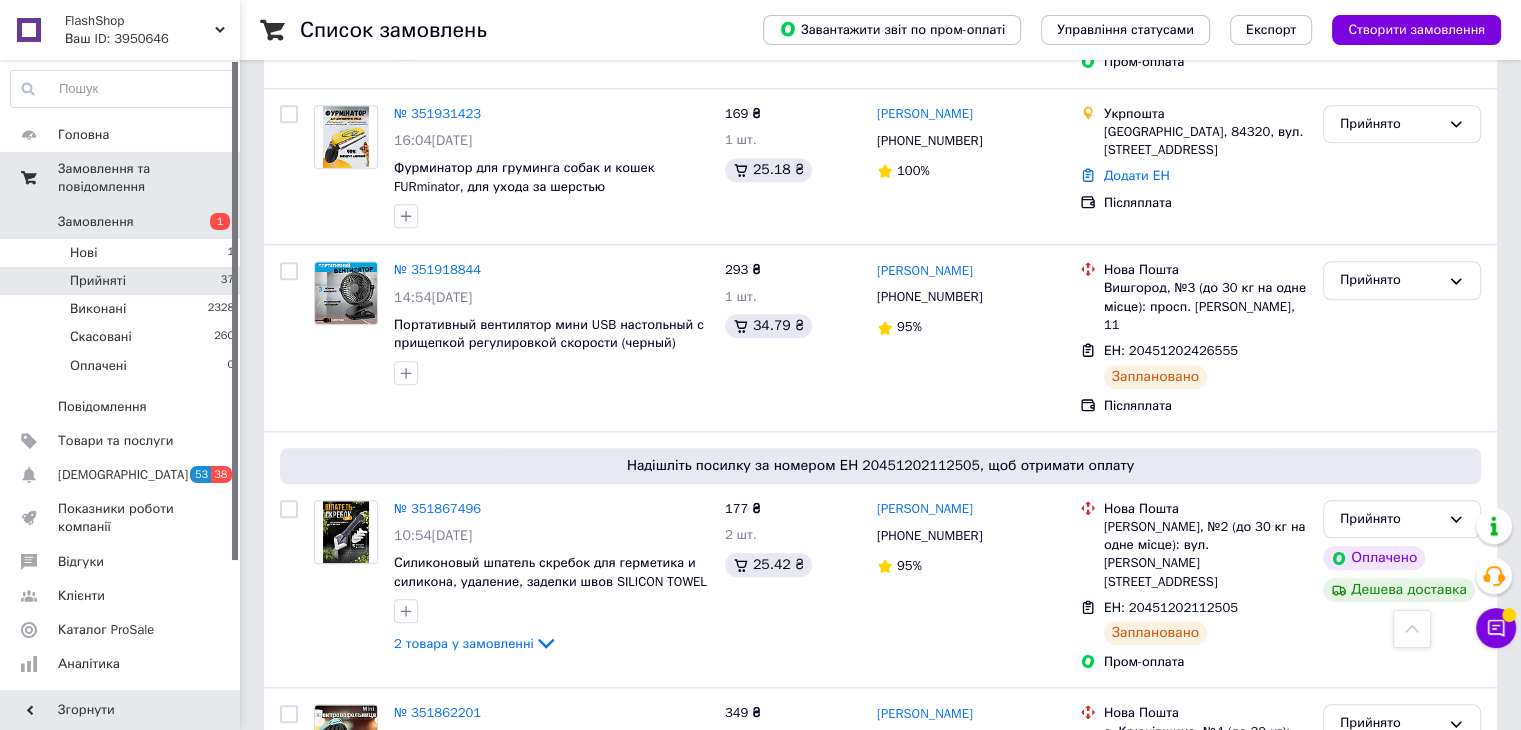 click on "Замовлення та повідомлення" at bounding box center [149, 178] 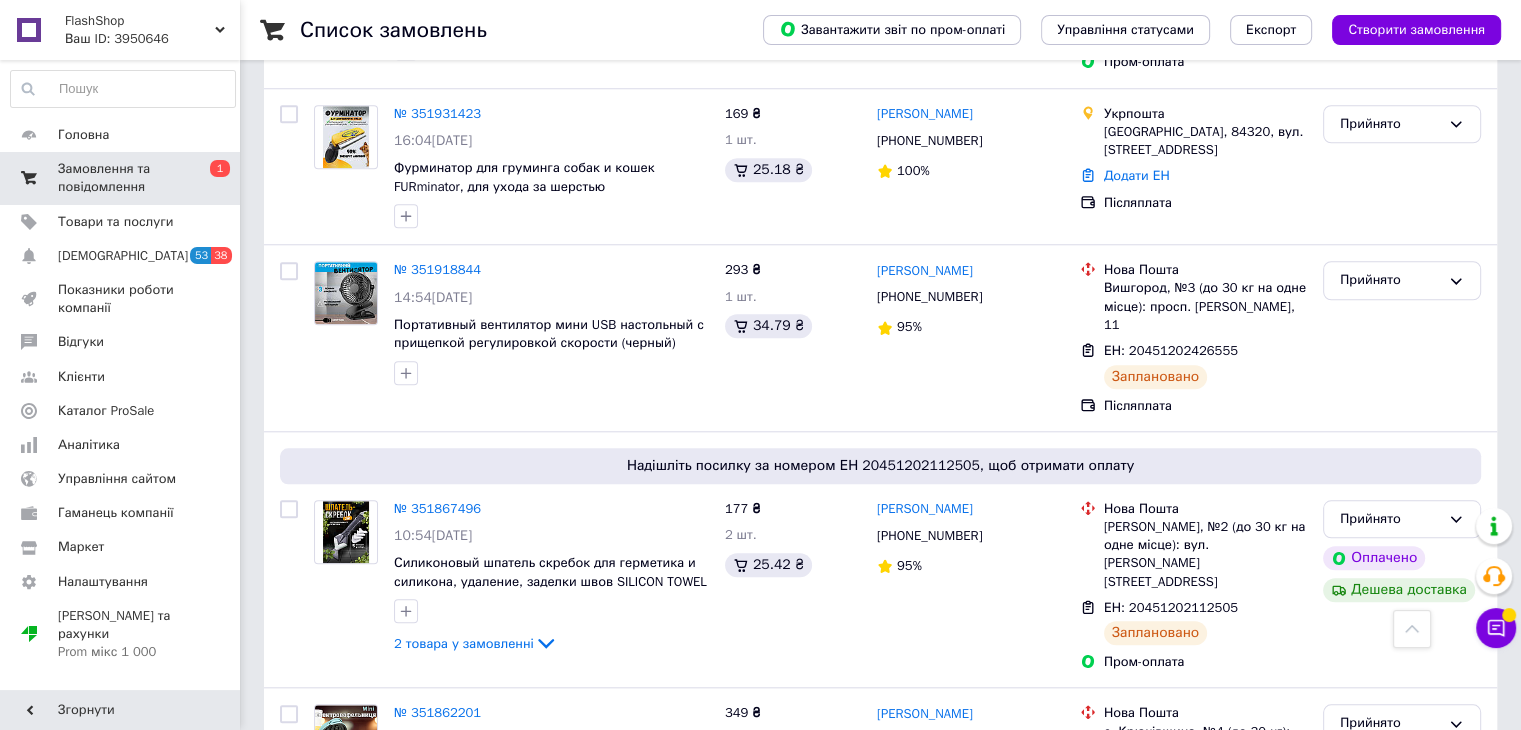 click on "Замовлення та повідомлення" at bounding box center (121, 178) 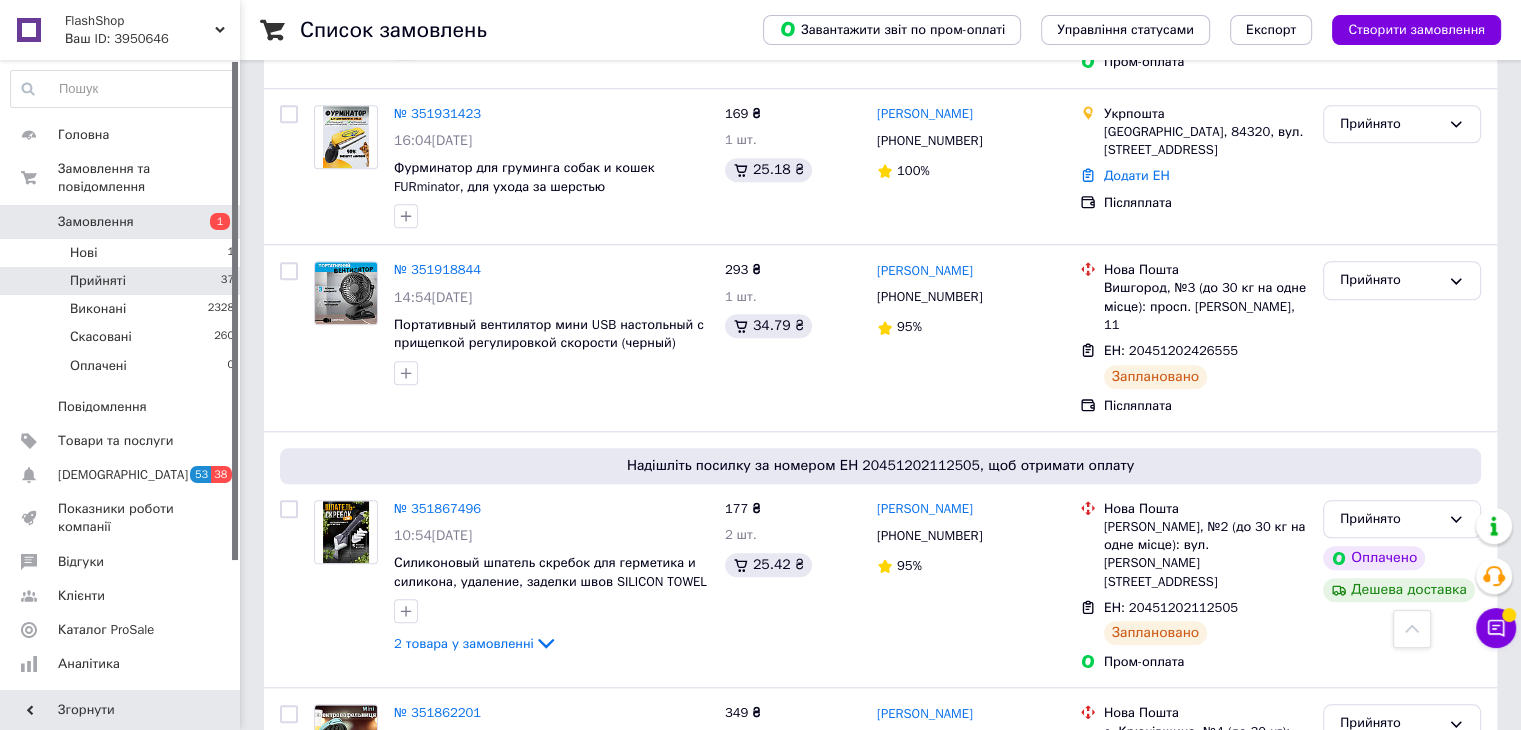 click on "Замовлення" at bounding box center [96, 222] 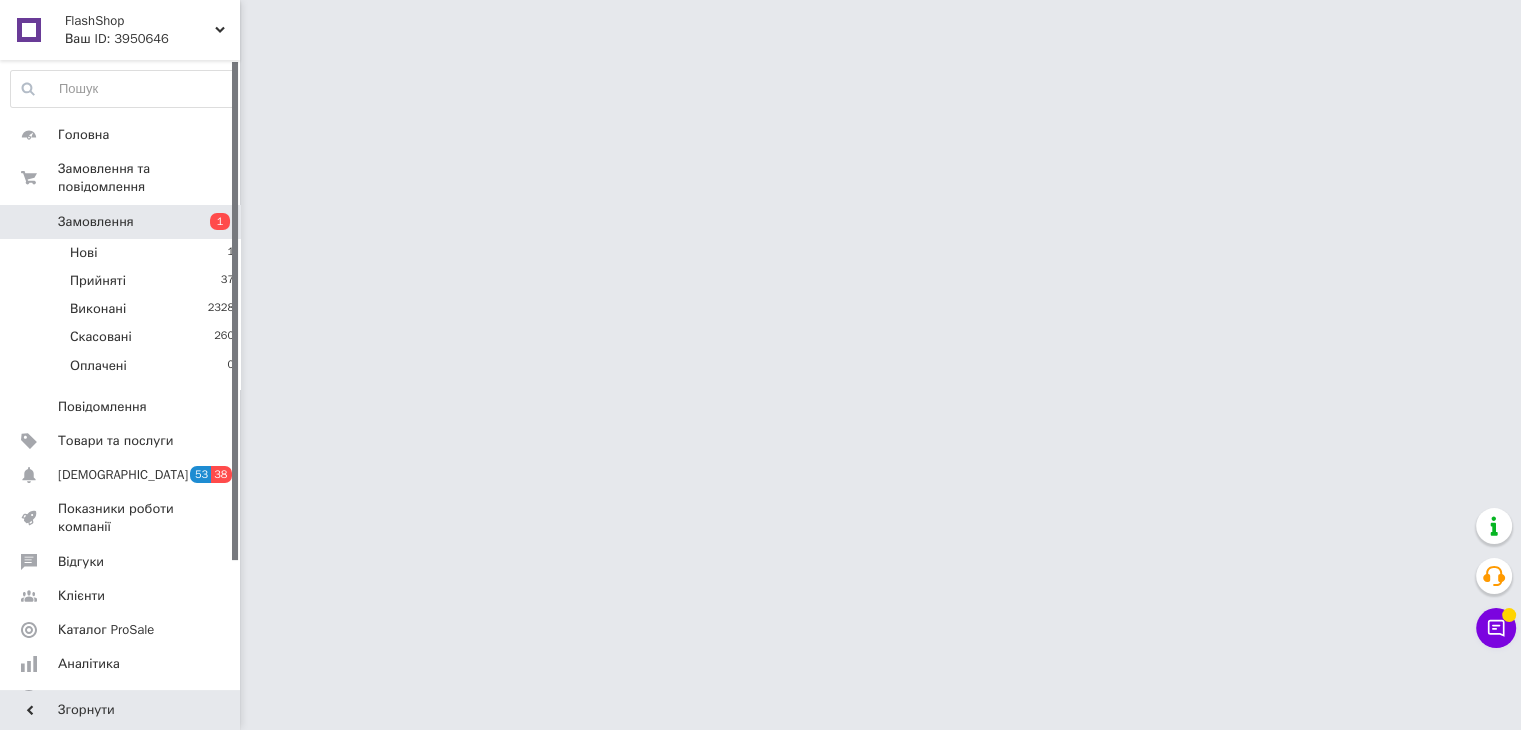 scroll, scrollTop: 0, scrollLeft: 0, axis: both 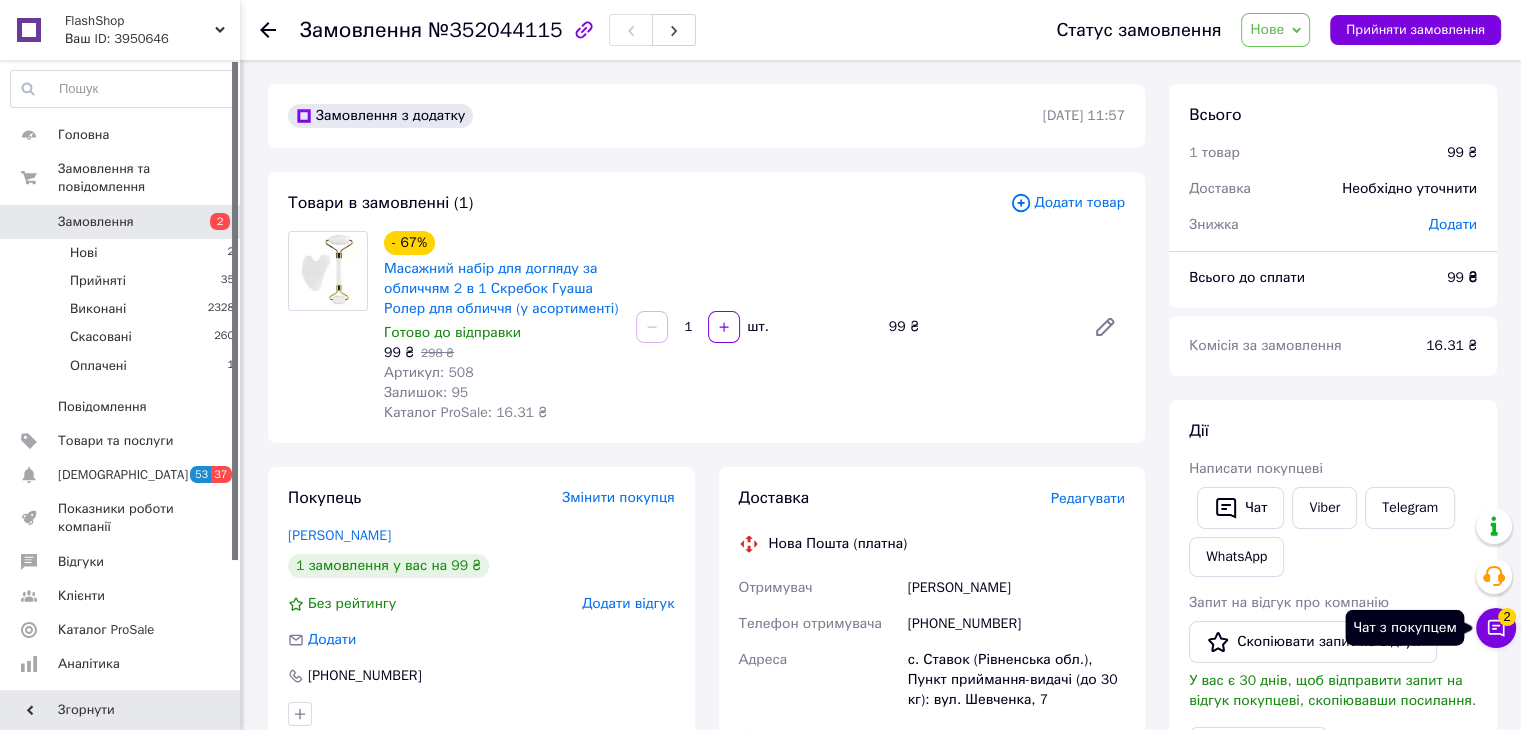 click 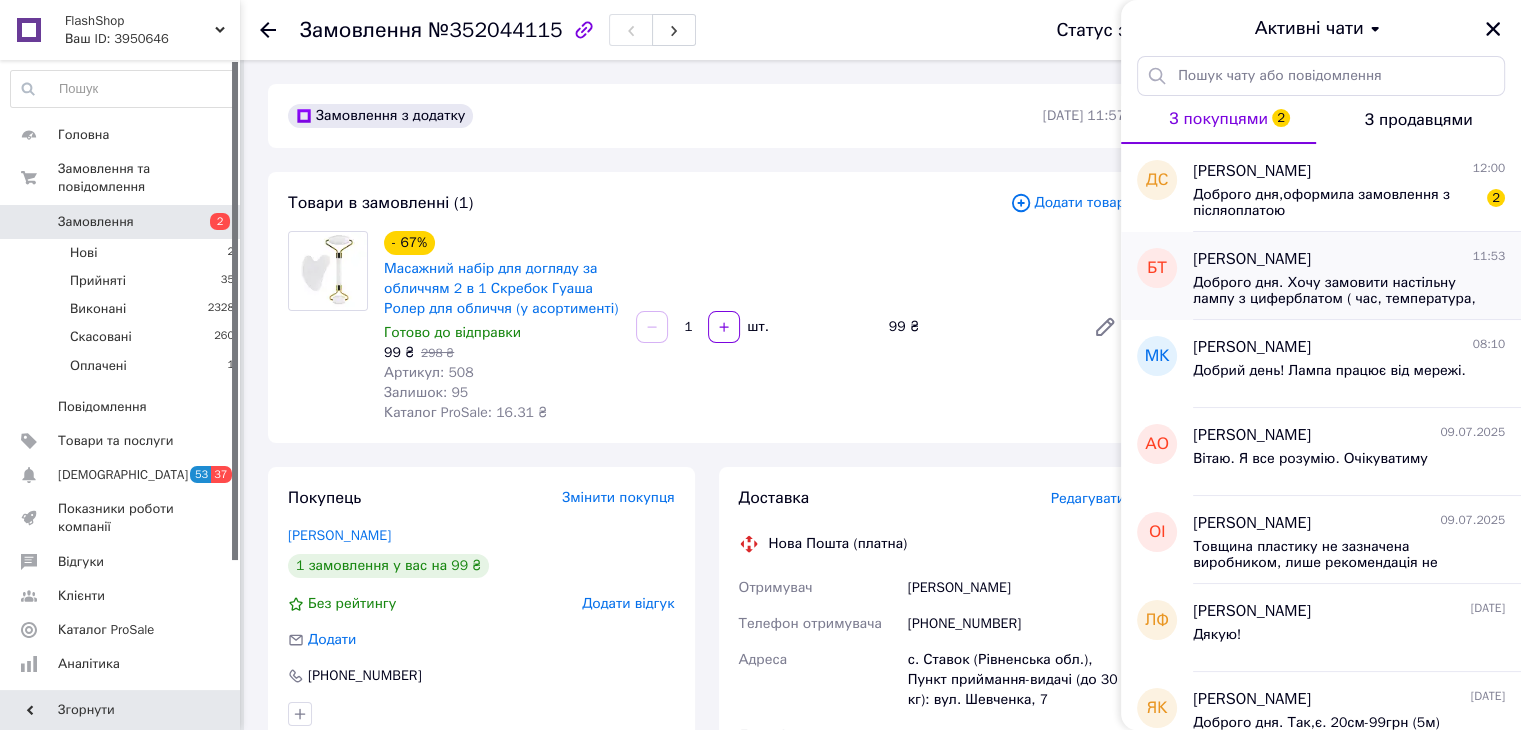 click on "Доброго дня. Хочу замовити настільну лампу з циферблатом ( час, температура, дата) як вона працює ? Є штекер в розетку 220?" at bounding box center (1335, 291) 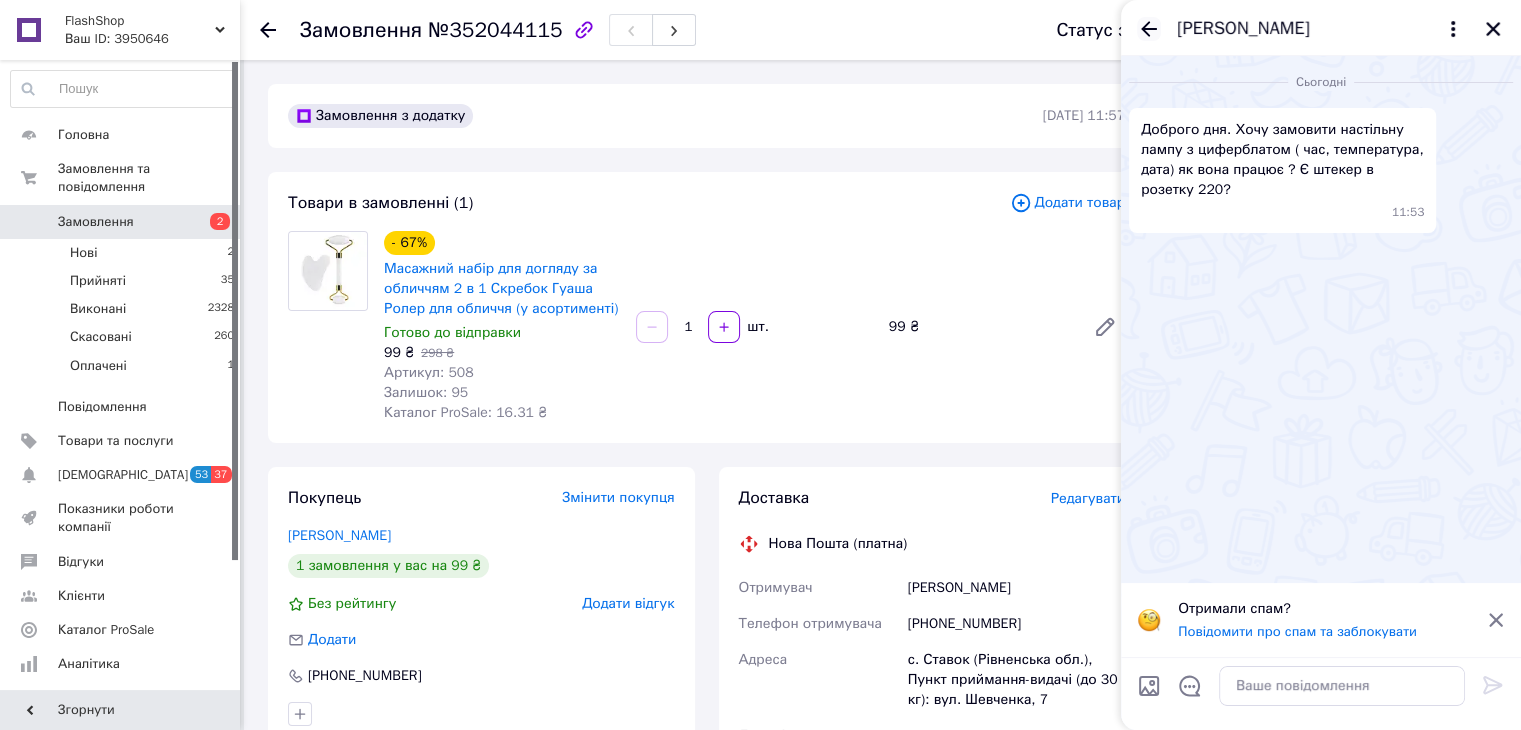 click 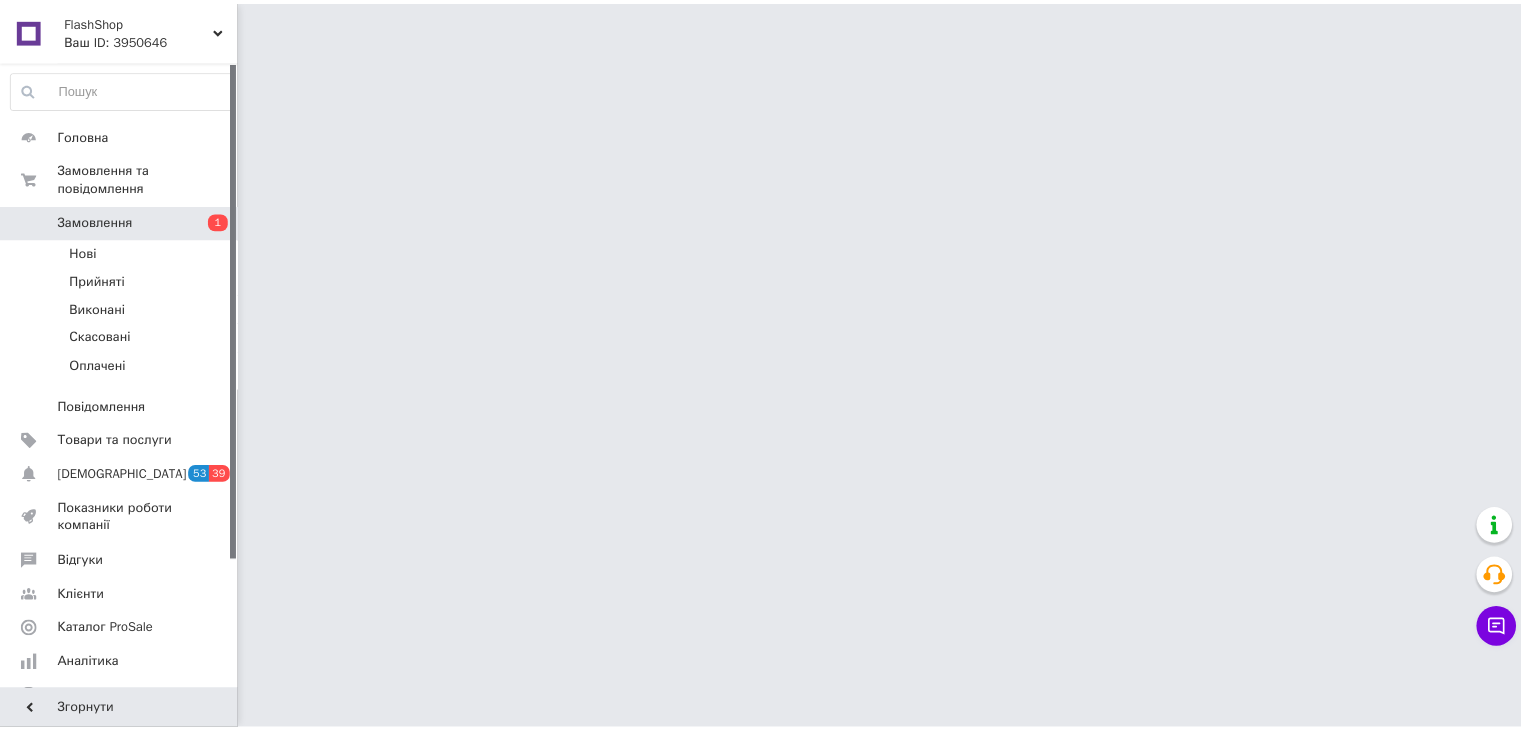 scroll, scrollTop: 0, scrollLeft: 0, axis: both 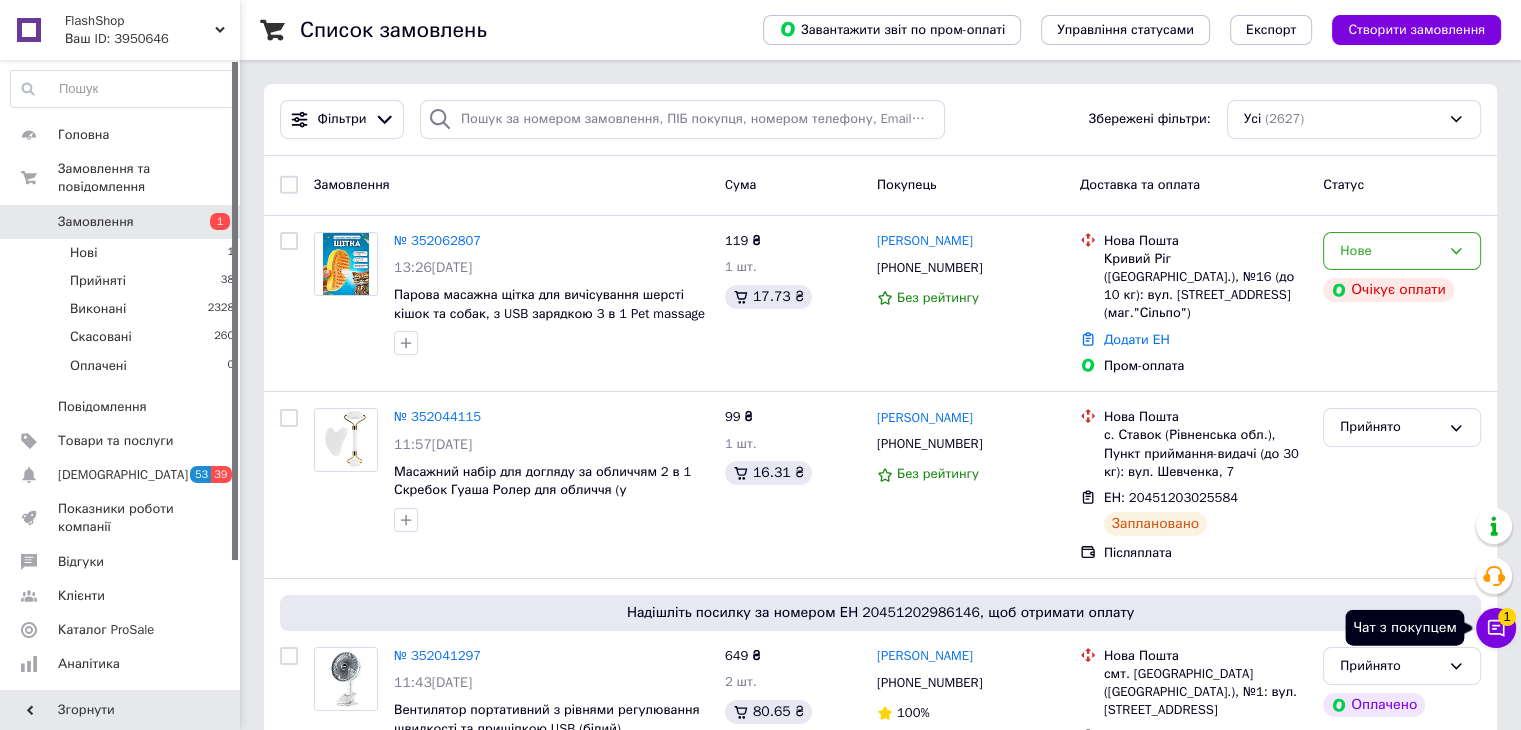 click 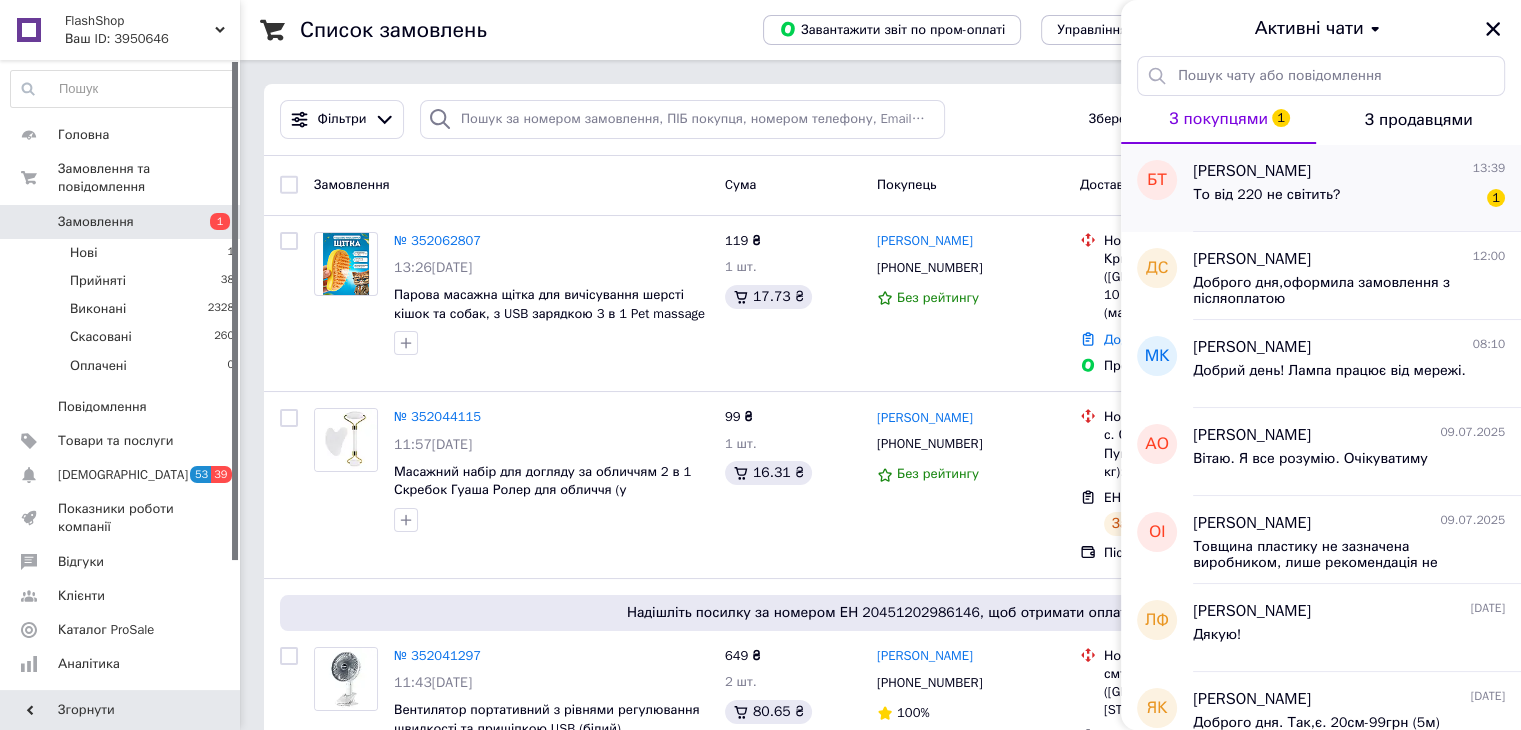 click on "То від 220 не світить?" at bounding box center (1266, 195) 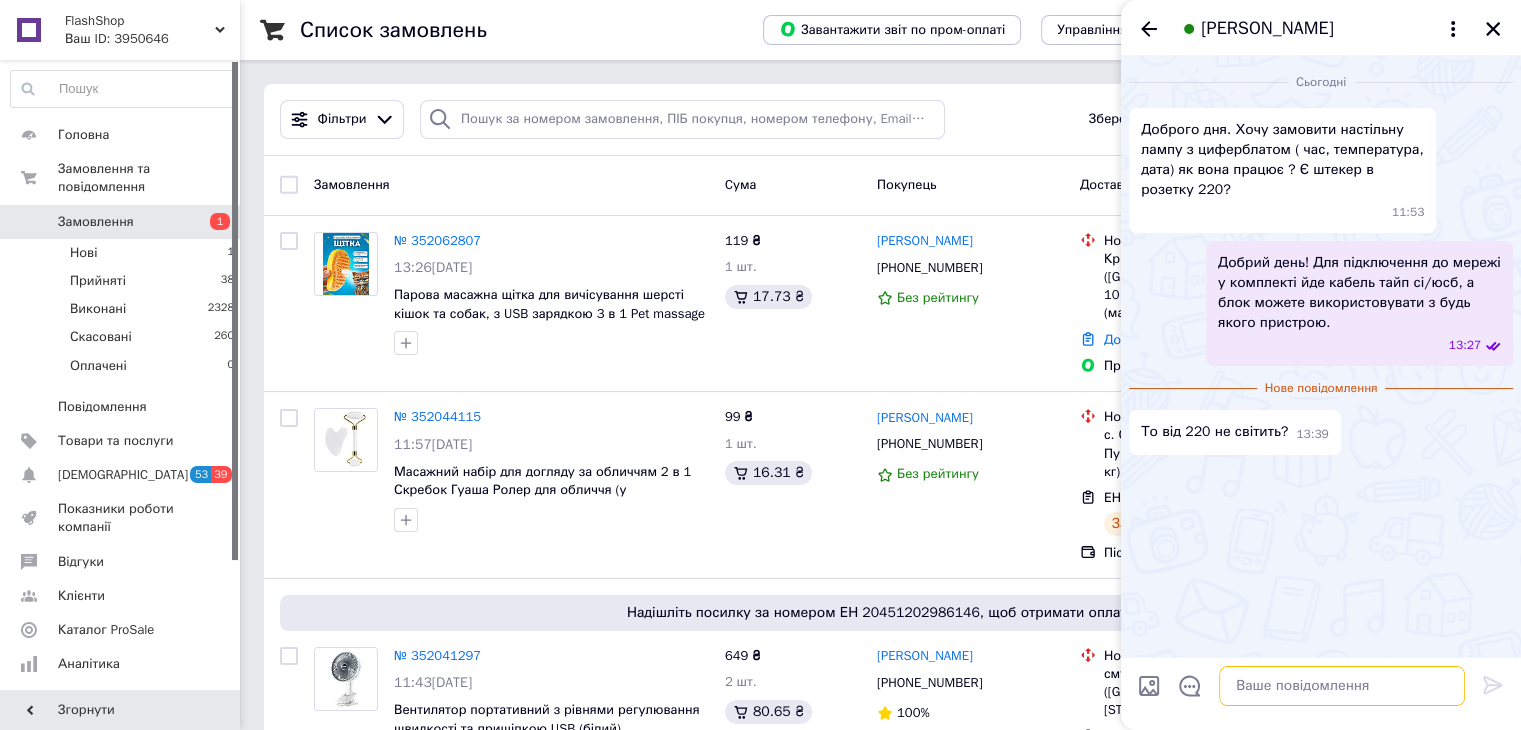 click at bounding box center (1342, 686) 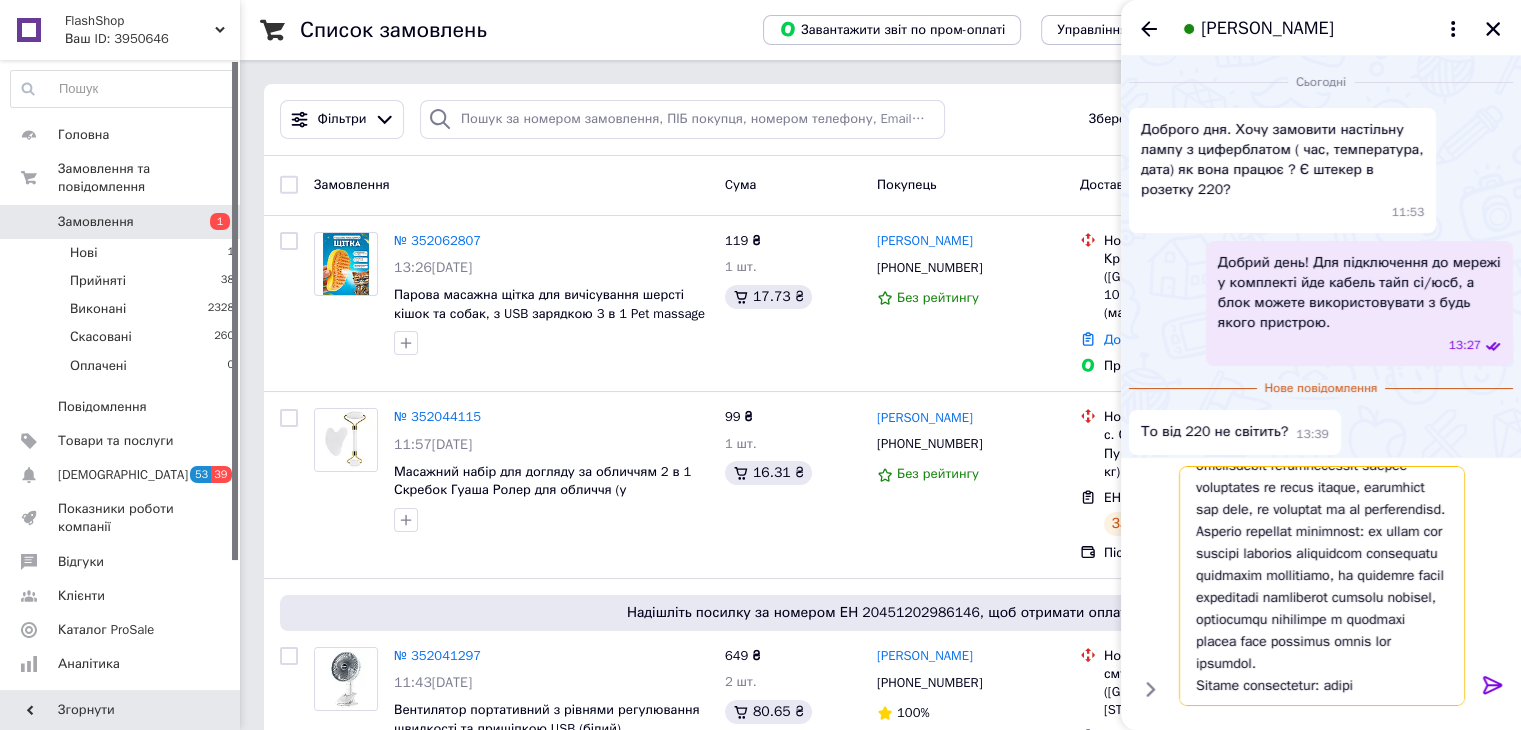 scroll, scrollTop: 525, scrollLeft: 0, axis: vertical 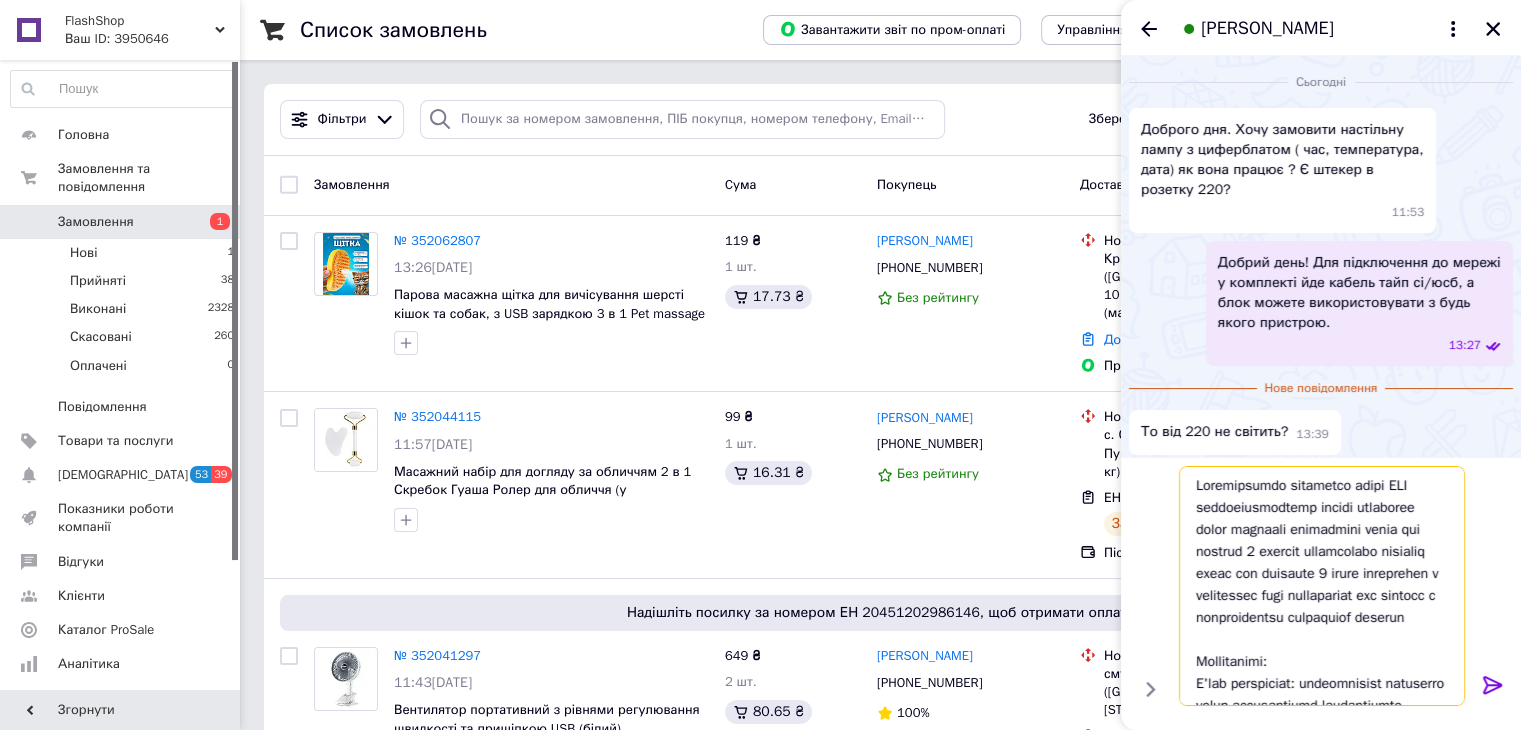 drag, startPoint x: 1378, startPoint y: 681, endPoint x: 1178, endPoint y: 449, distance: 306.30704 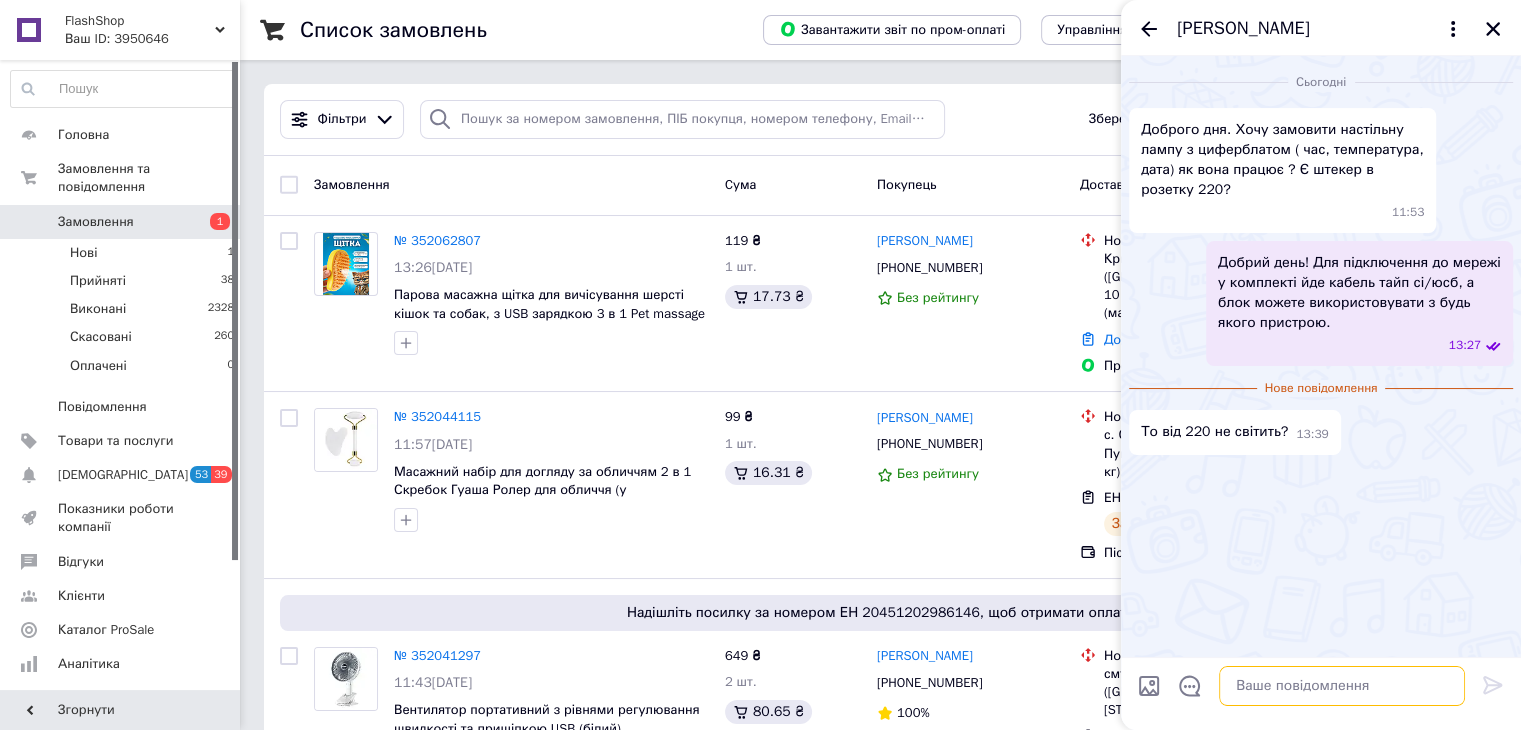 click at bounding box center [1342, 686] 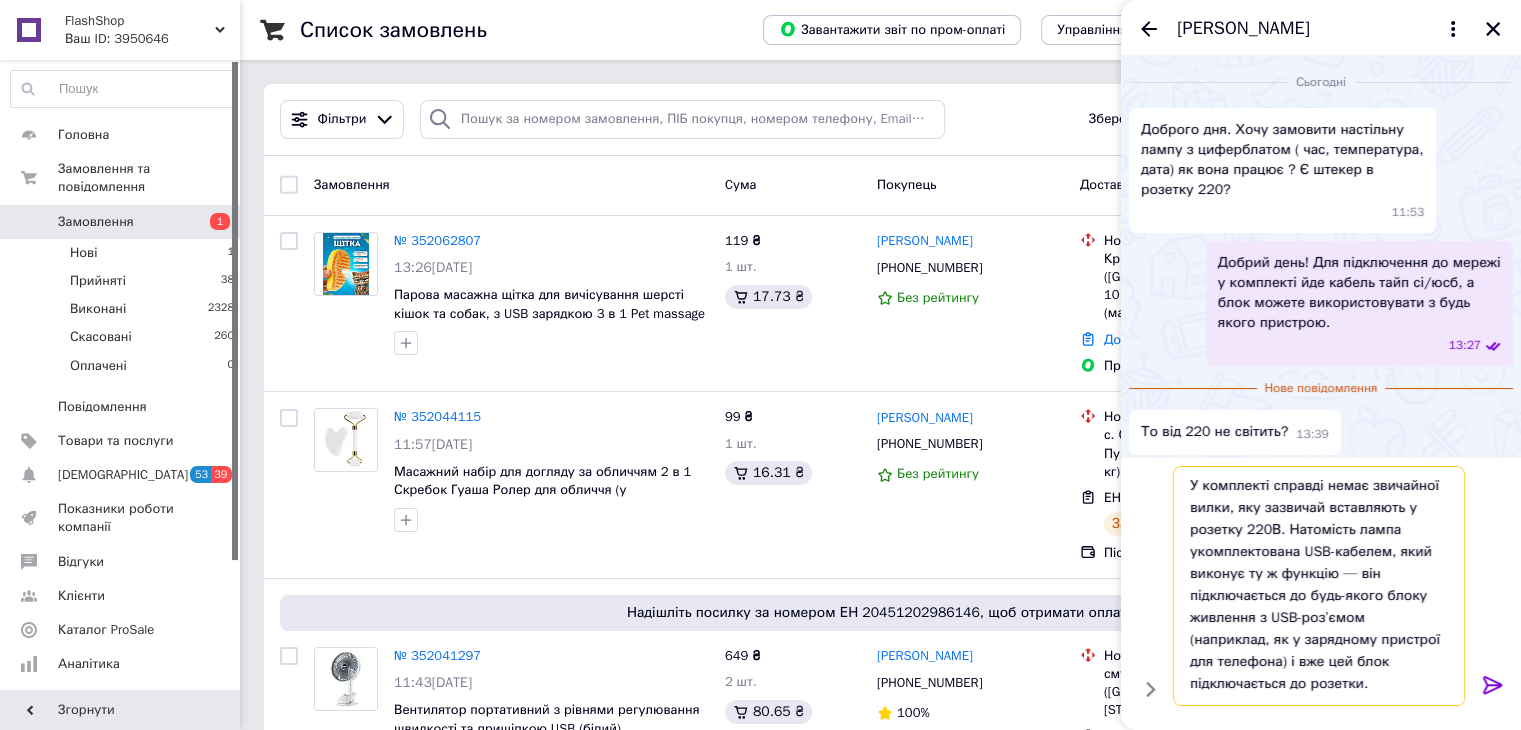 scroll, scrollTop: 108, scrollLeft: 0, axis: vertical 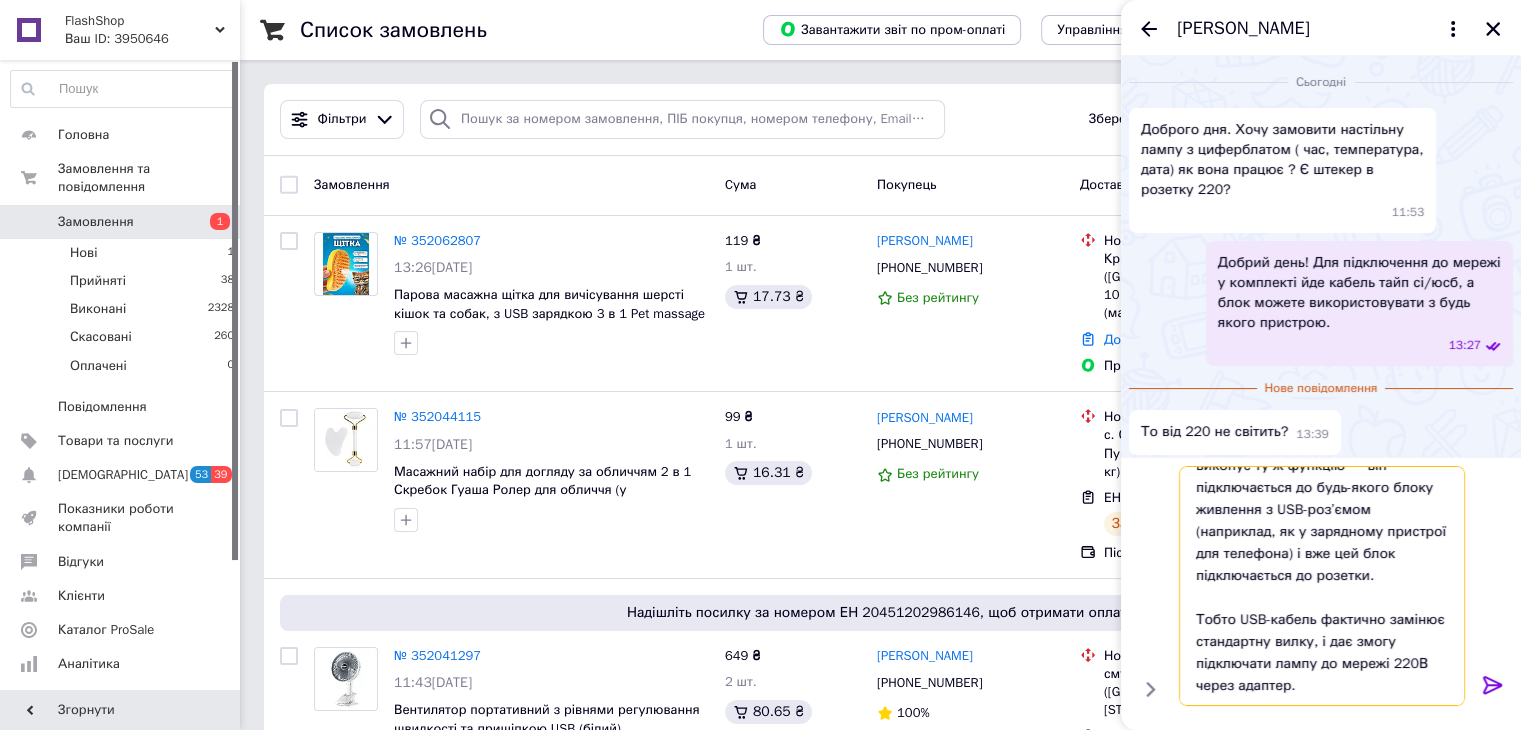 type on "У комплекті справді немає звичайної вилки, яку зазвичай вставляють у розетку 220В. Натомість лампа укомплектована USB-кабелем, який виконує ту ж функцію — він підключається до будь-якого блоку живлення з USB-роз’ємом (наприклад, як у зарядному пристрої для телефона) і вже цей блок підключається до розетки.
Тобто USB-кабель фактично замінює стандартну вилку, і дає змогу підключати лампу до мережі 220В через адаптер." 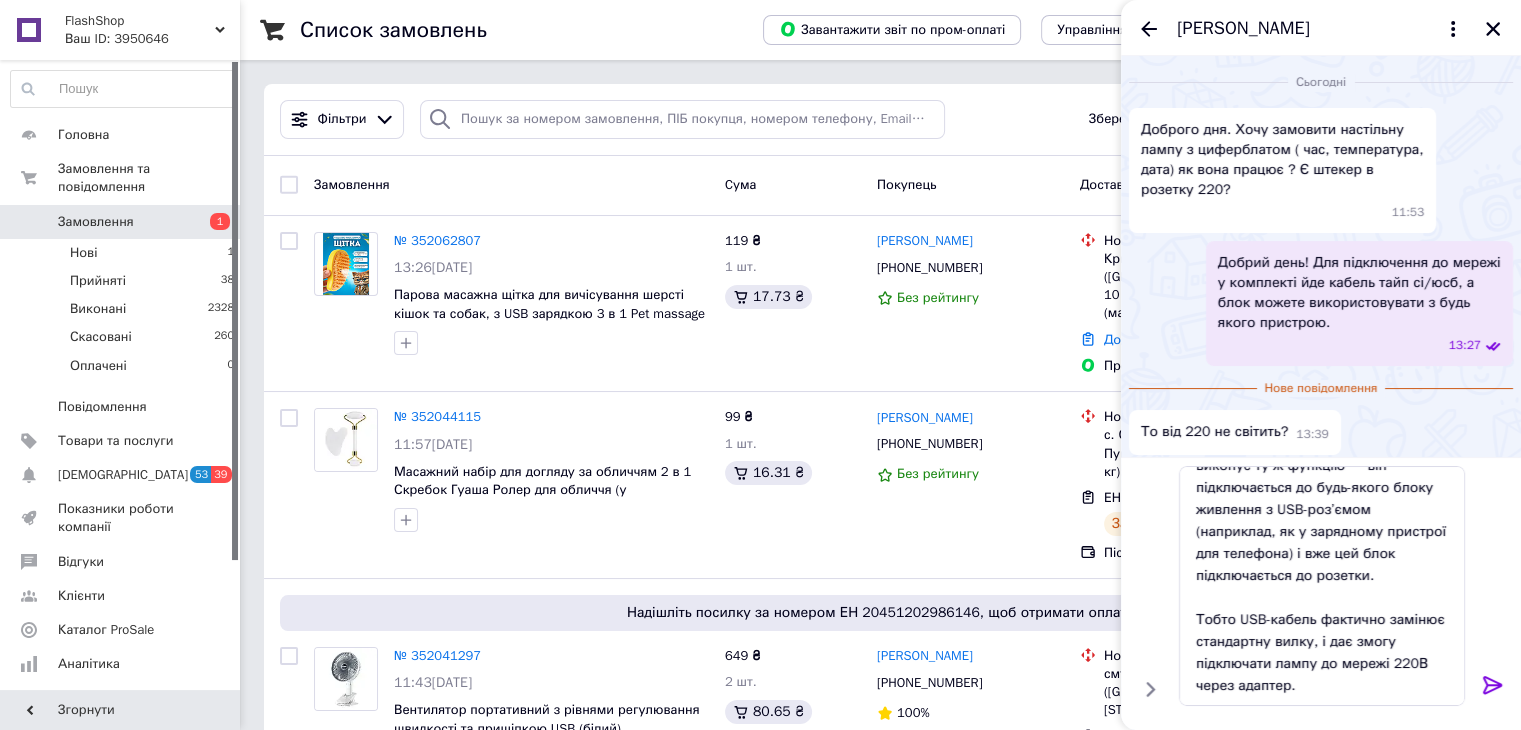 click 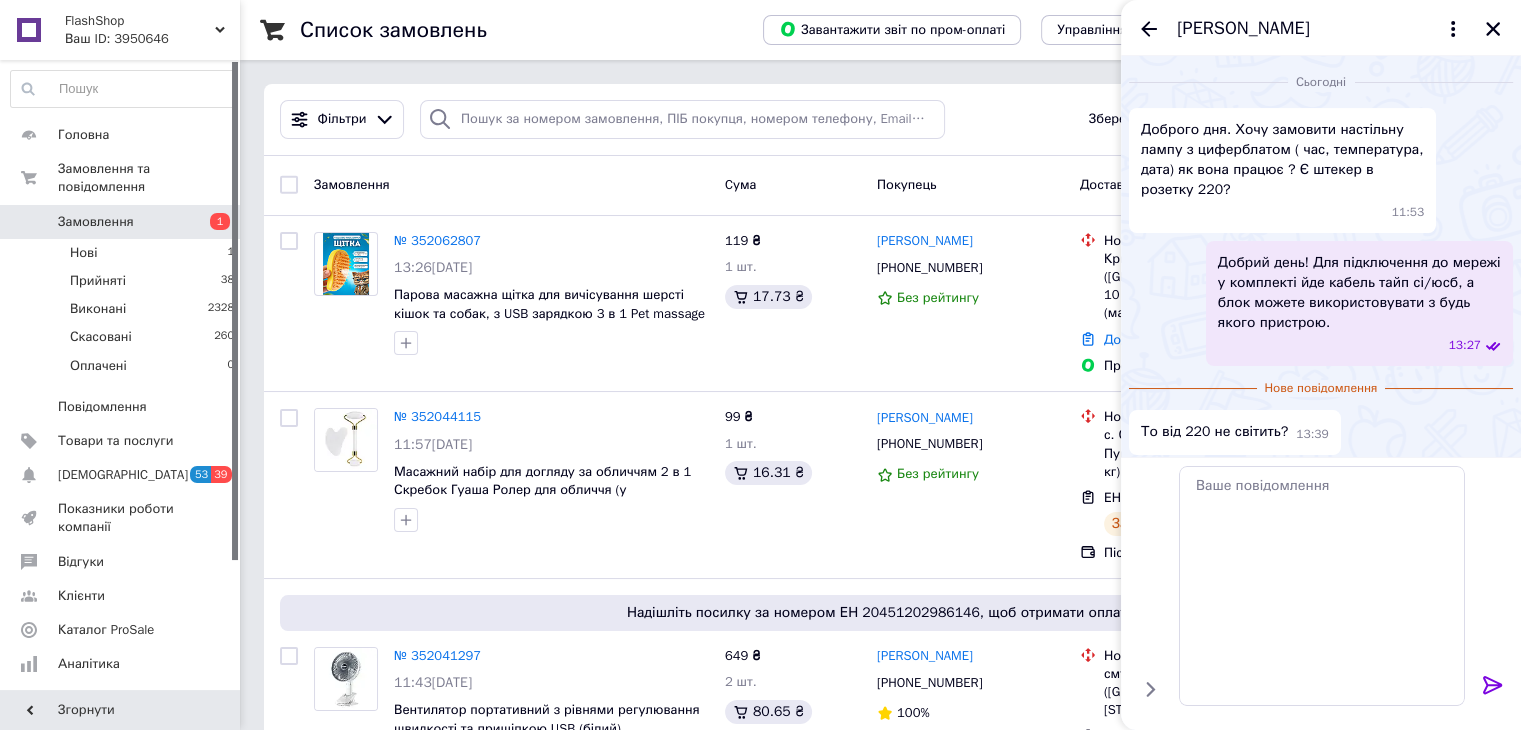 scroll, scrollTop: 0, scrollLeft: 0, axis: both 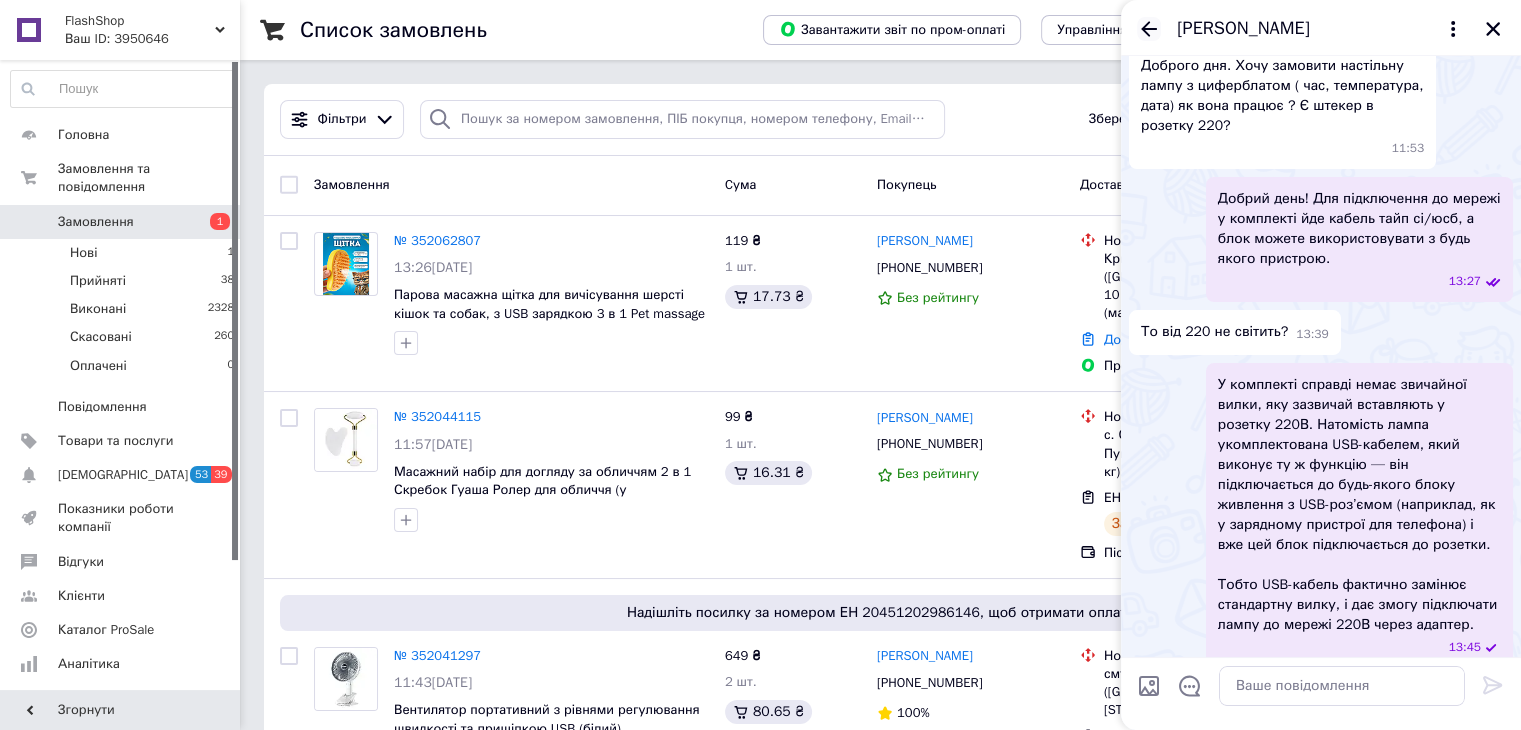 click 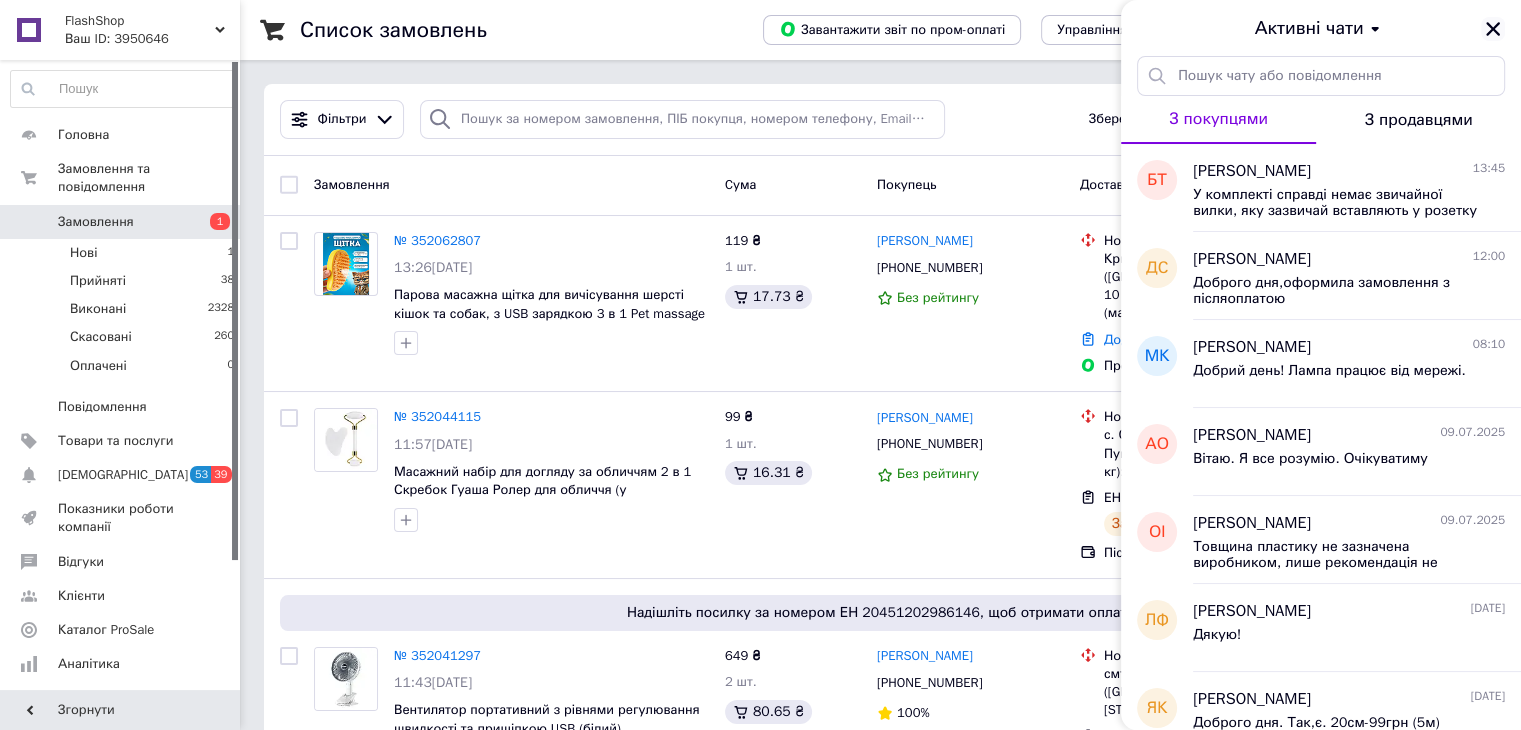 click 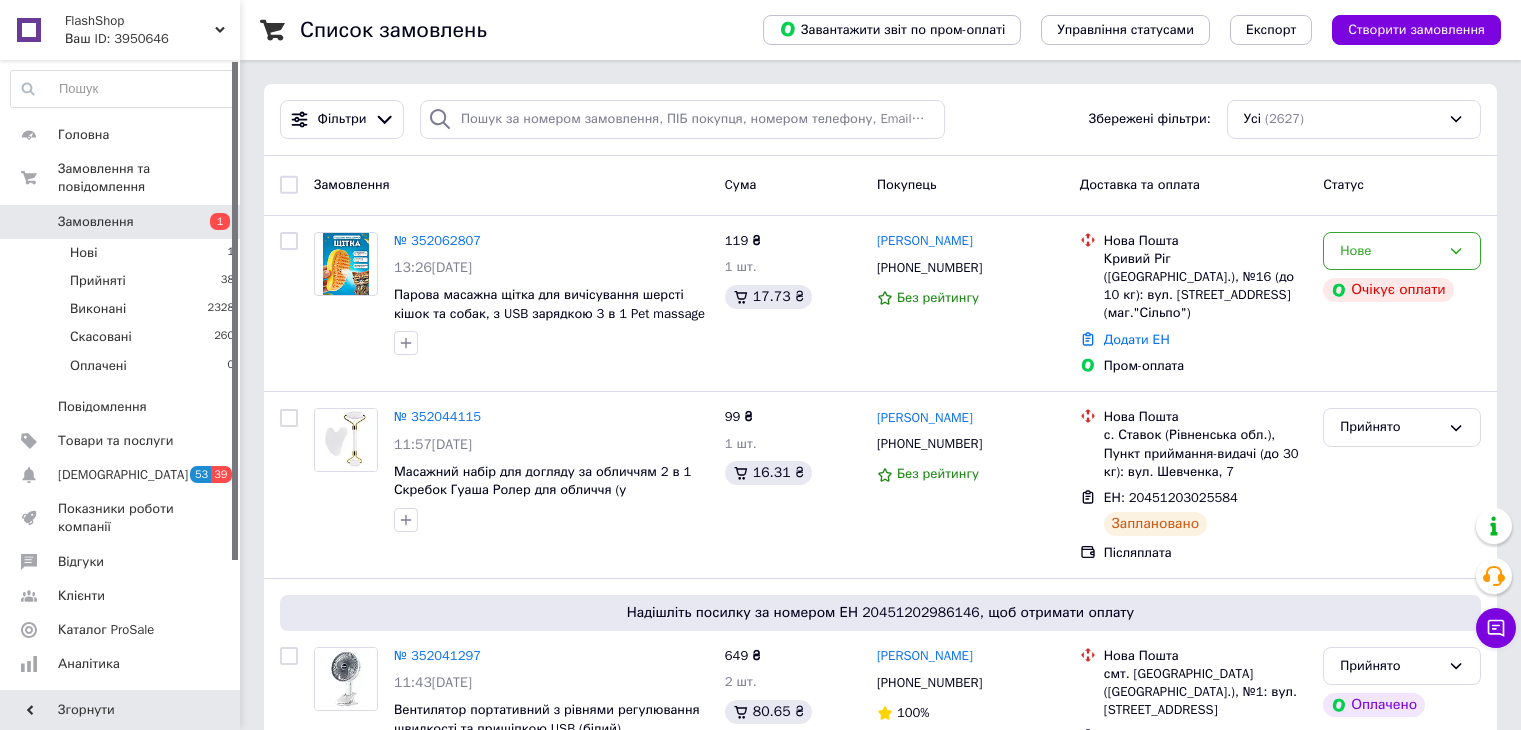 scroll, scrollTop: 0, scrollLeft: 0, axis: both 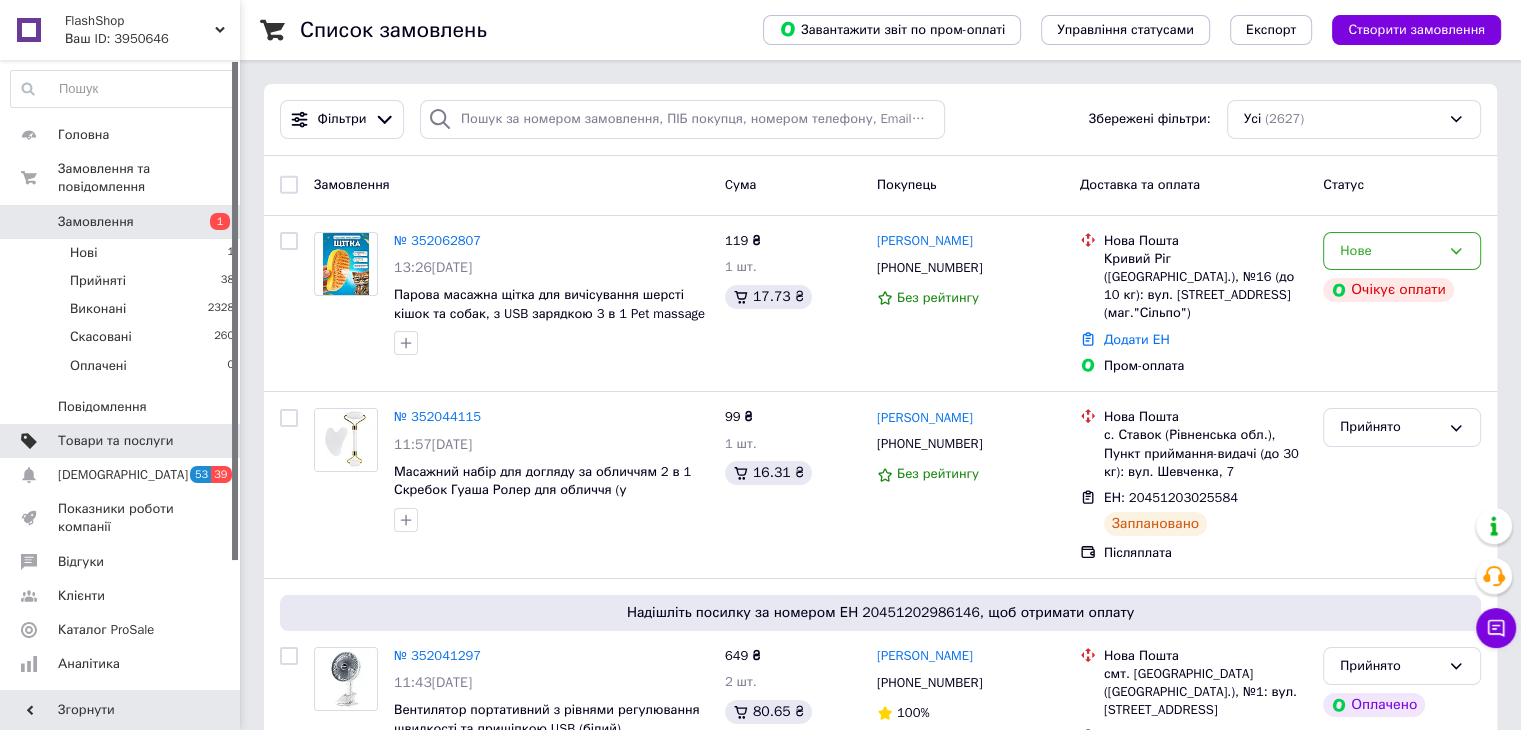 click on "Товари та послуги" at bounding box center (115, 441) 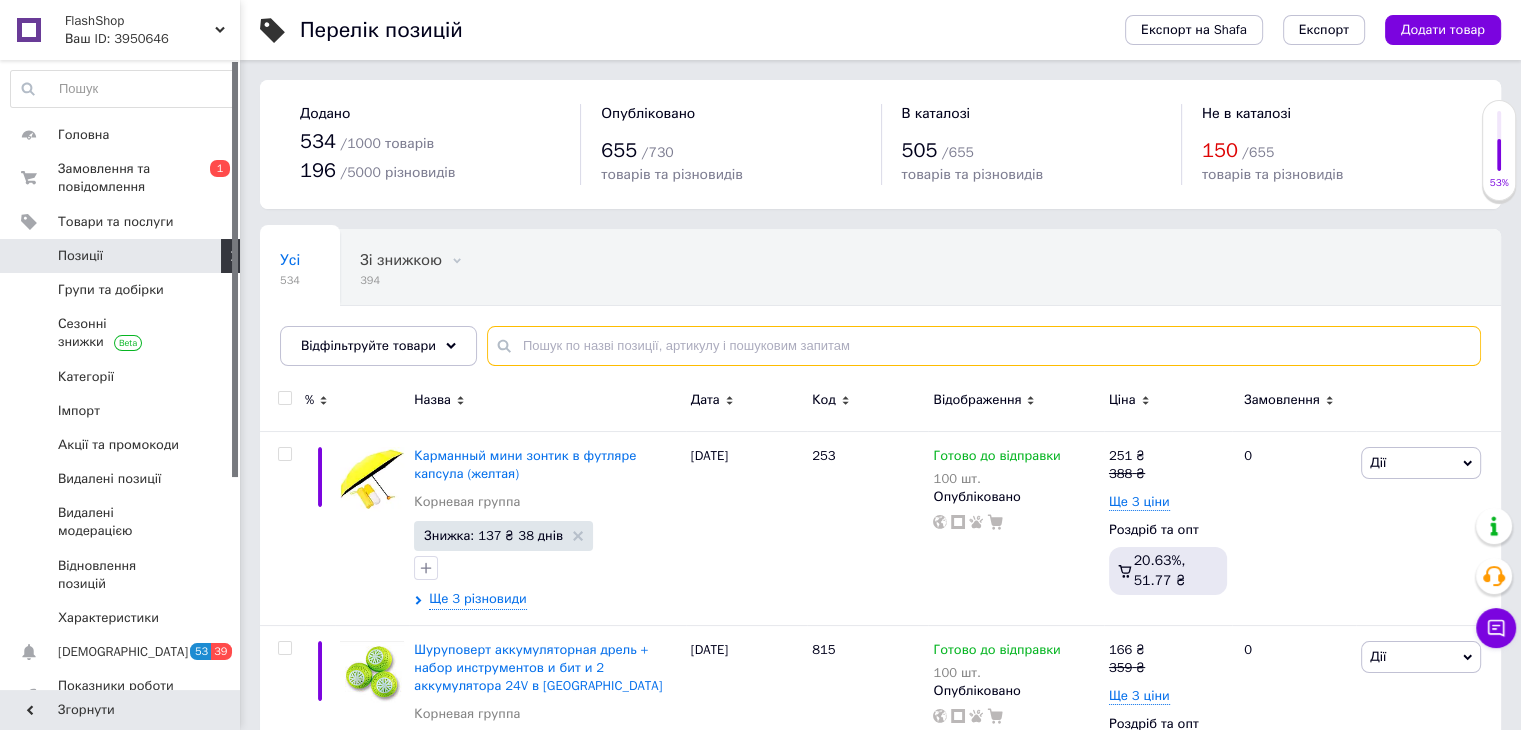 click at bounding box center [984, 346] 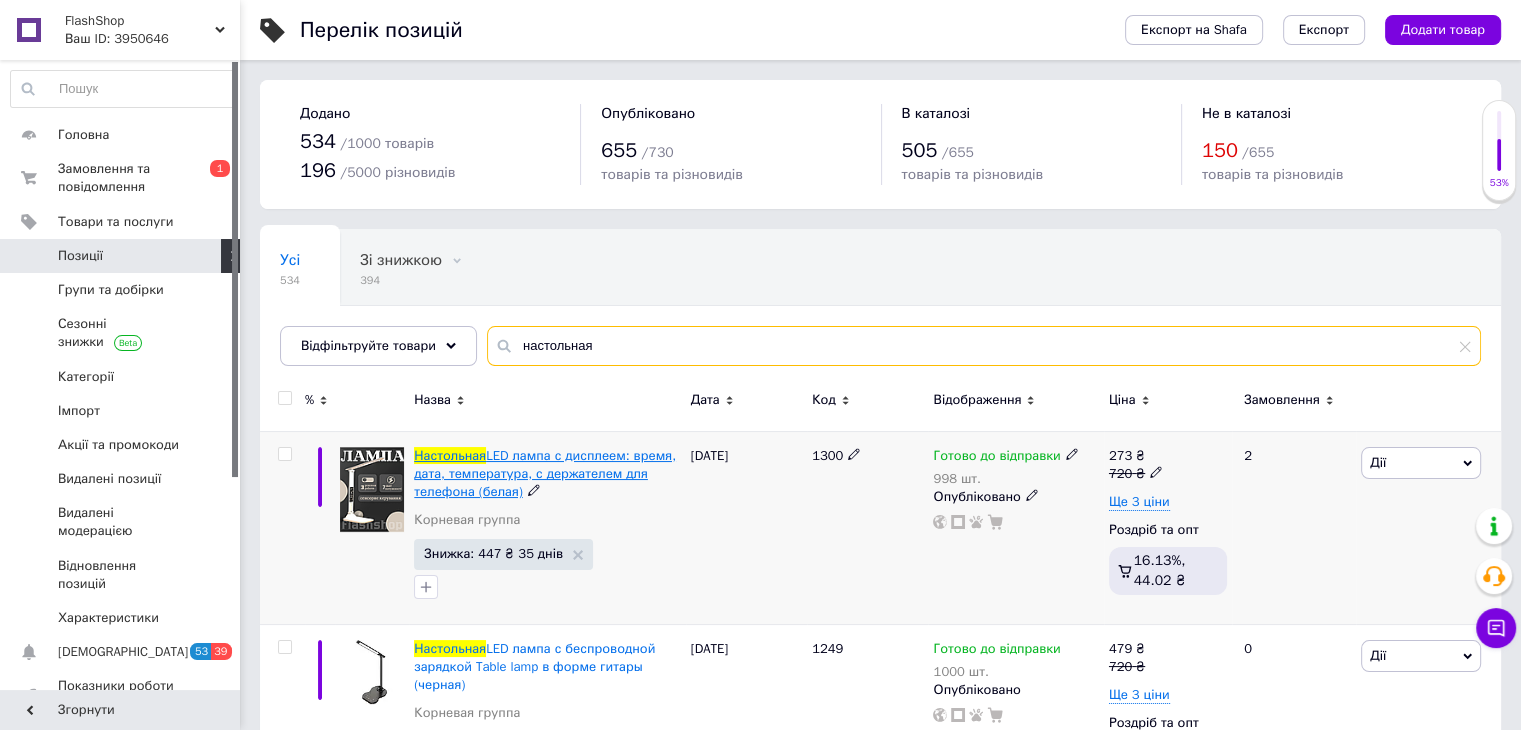 type on "настольная" 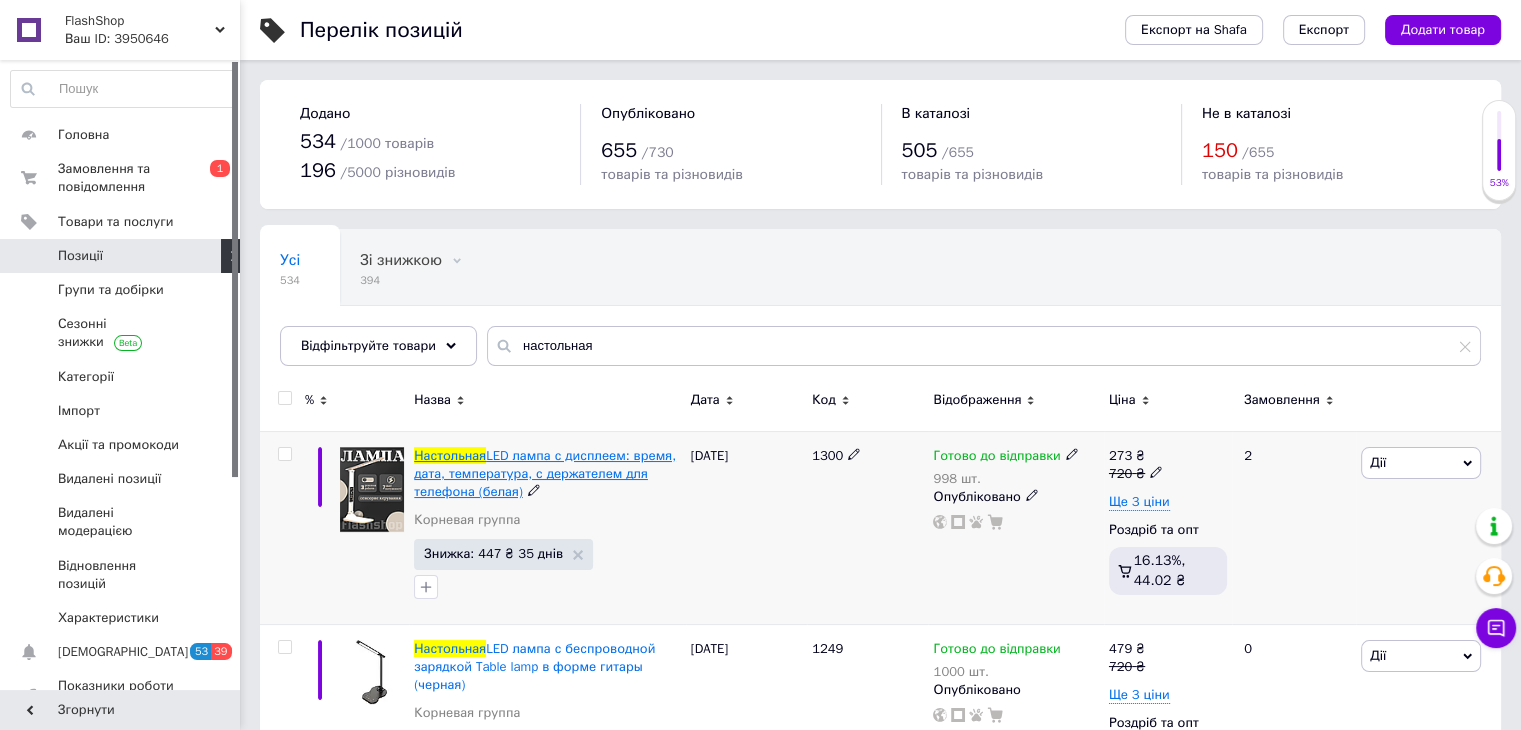 click on "LED лампа с дисплеем: время, дата, температура, с держателем для телефона (белая)" at bounding box center (545, 473) 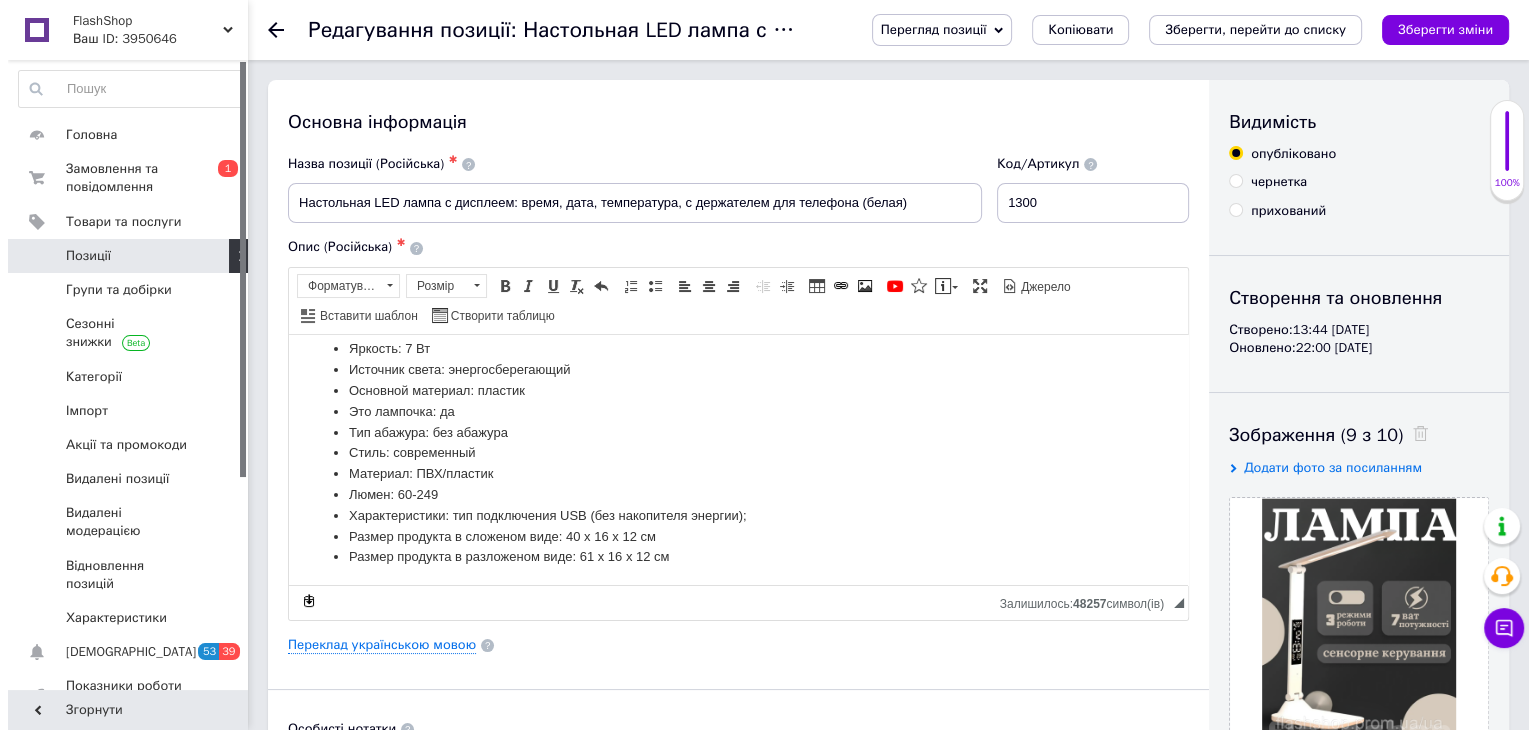scroll, scrollTop: 407, scrollLeft: 0, axis: vertical 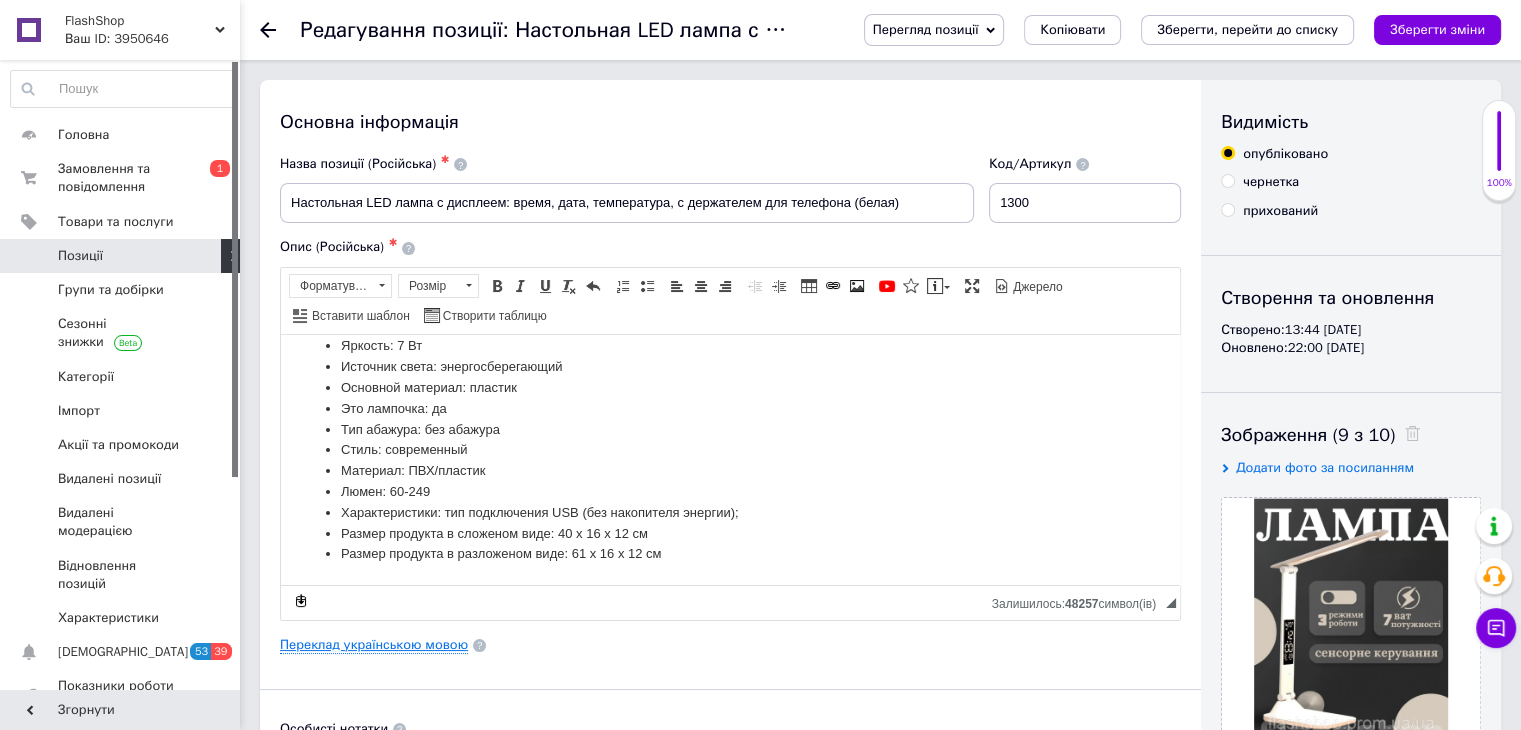 click on "Переклад українською мовою" at bounding box center [374, 645] 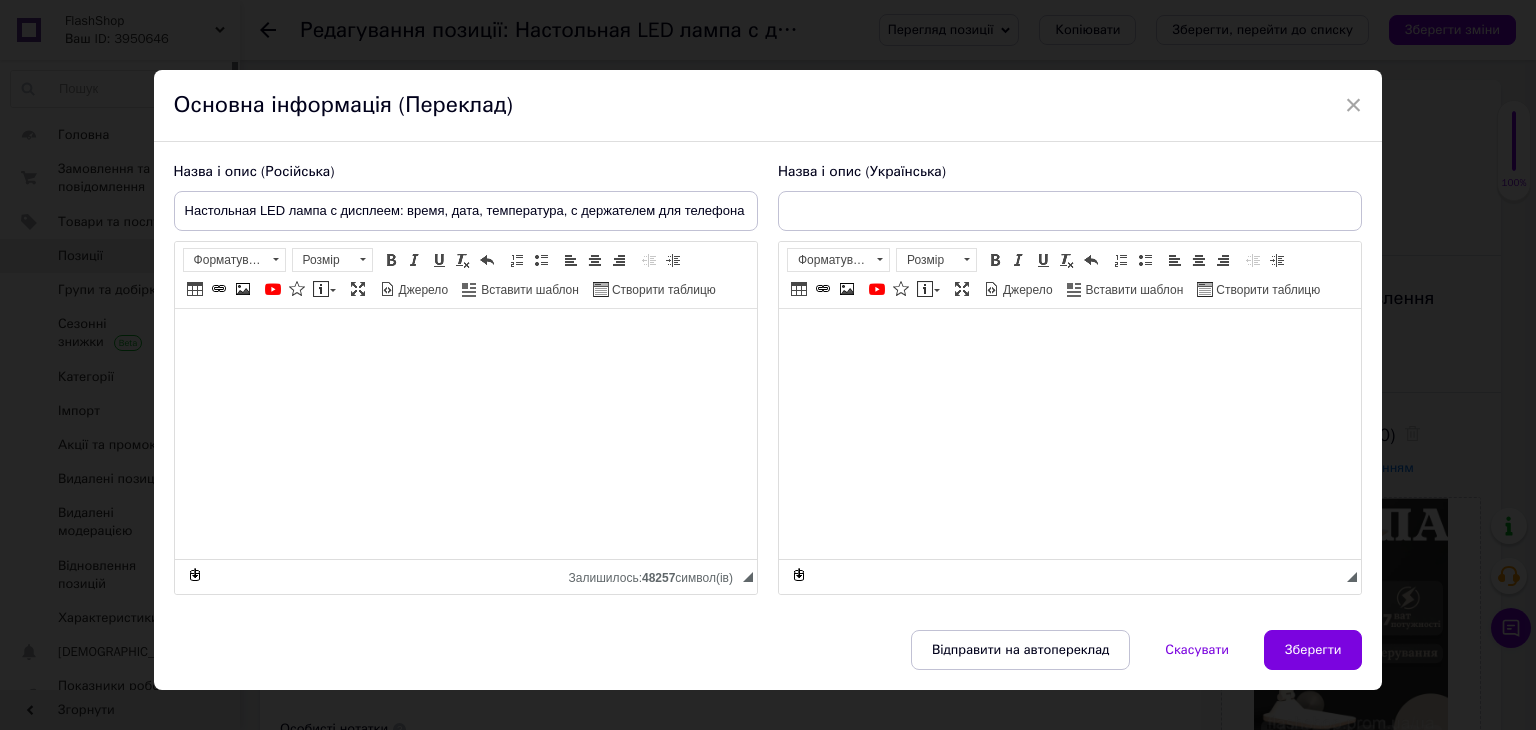 type on "Настільна LED лампа з дисплеєм: час, дата, температура, тримач для телефону (біла)" 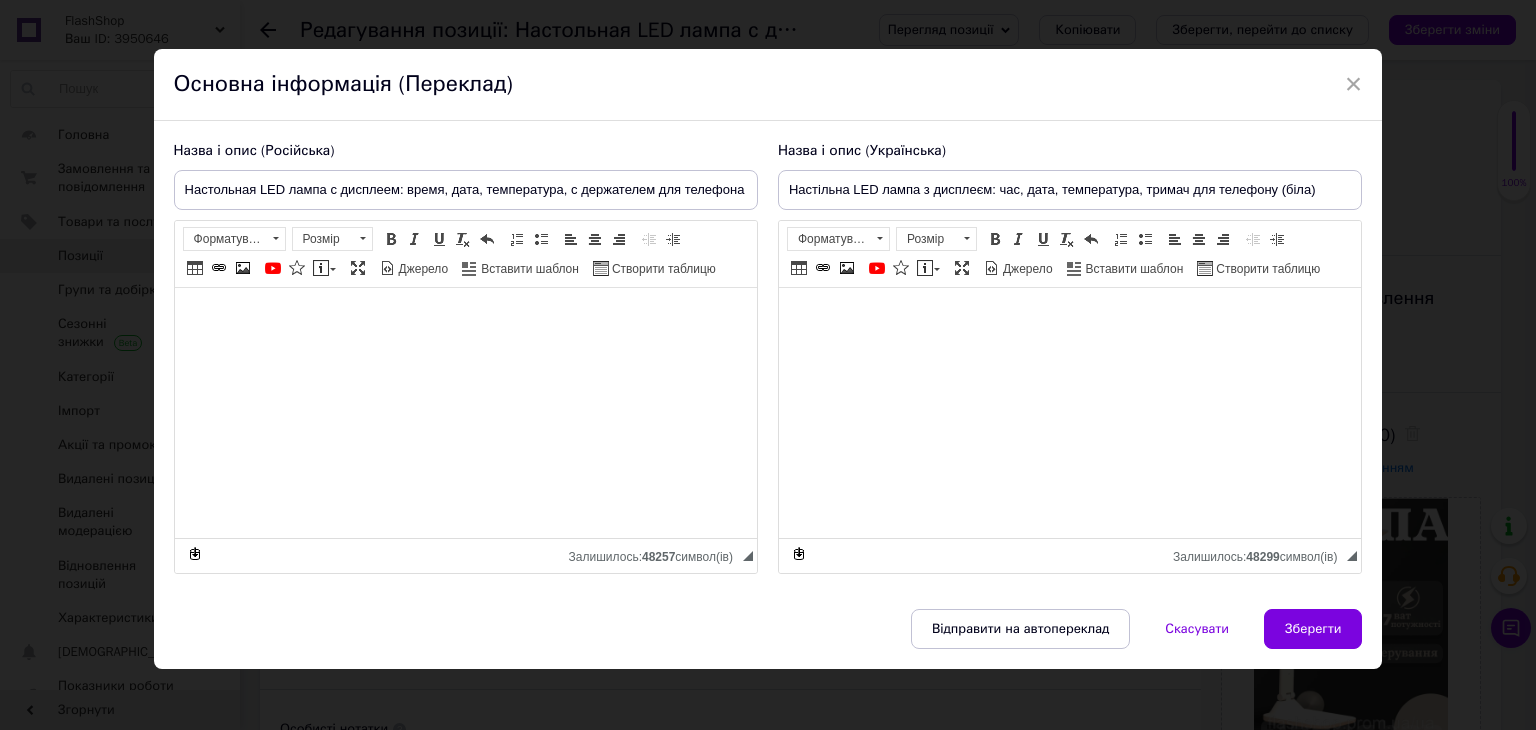 scroll, scrollTop: 28, scrollLeft: 0, axis: vertical 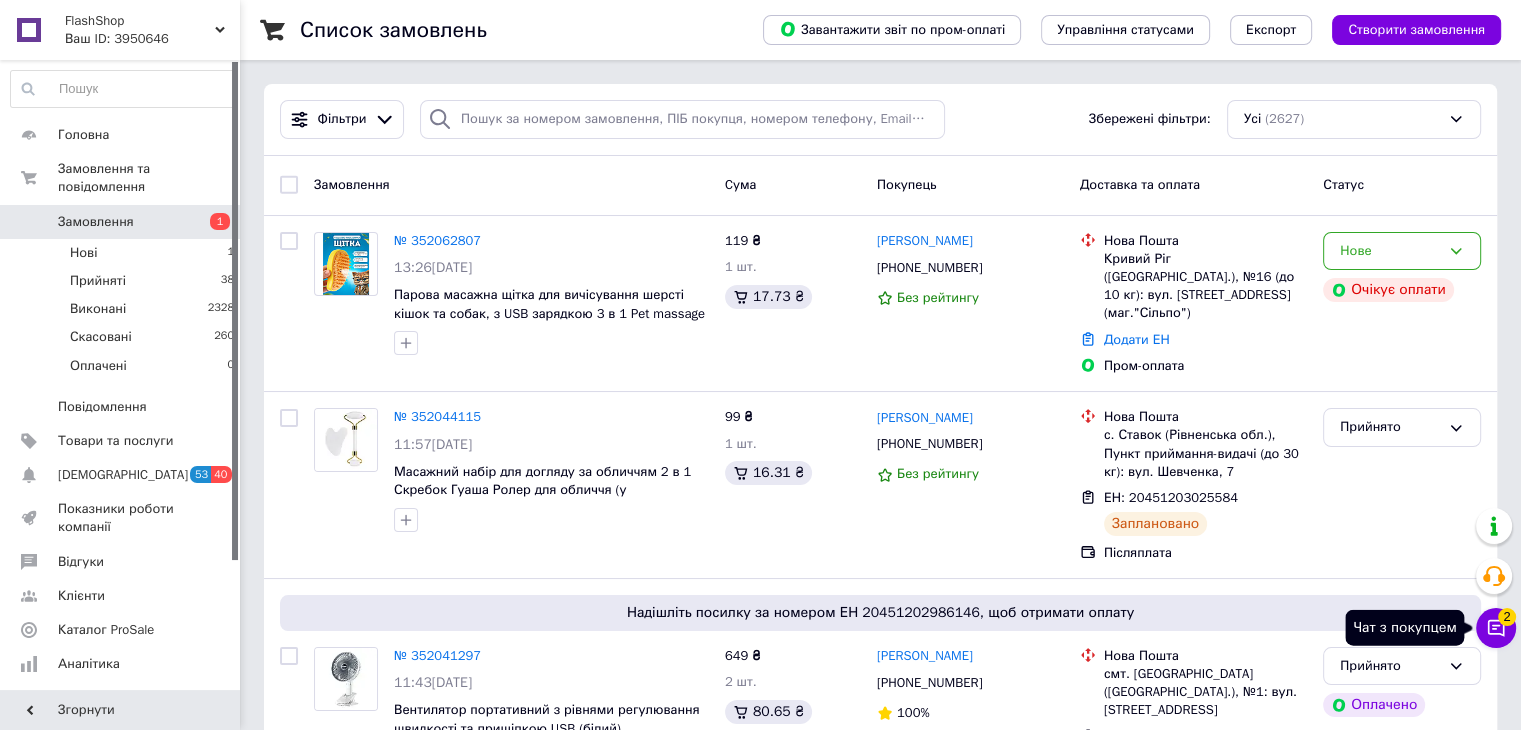 click on "Чат з покупцем 2" at bounding box center (1496, 628) 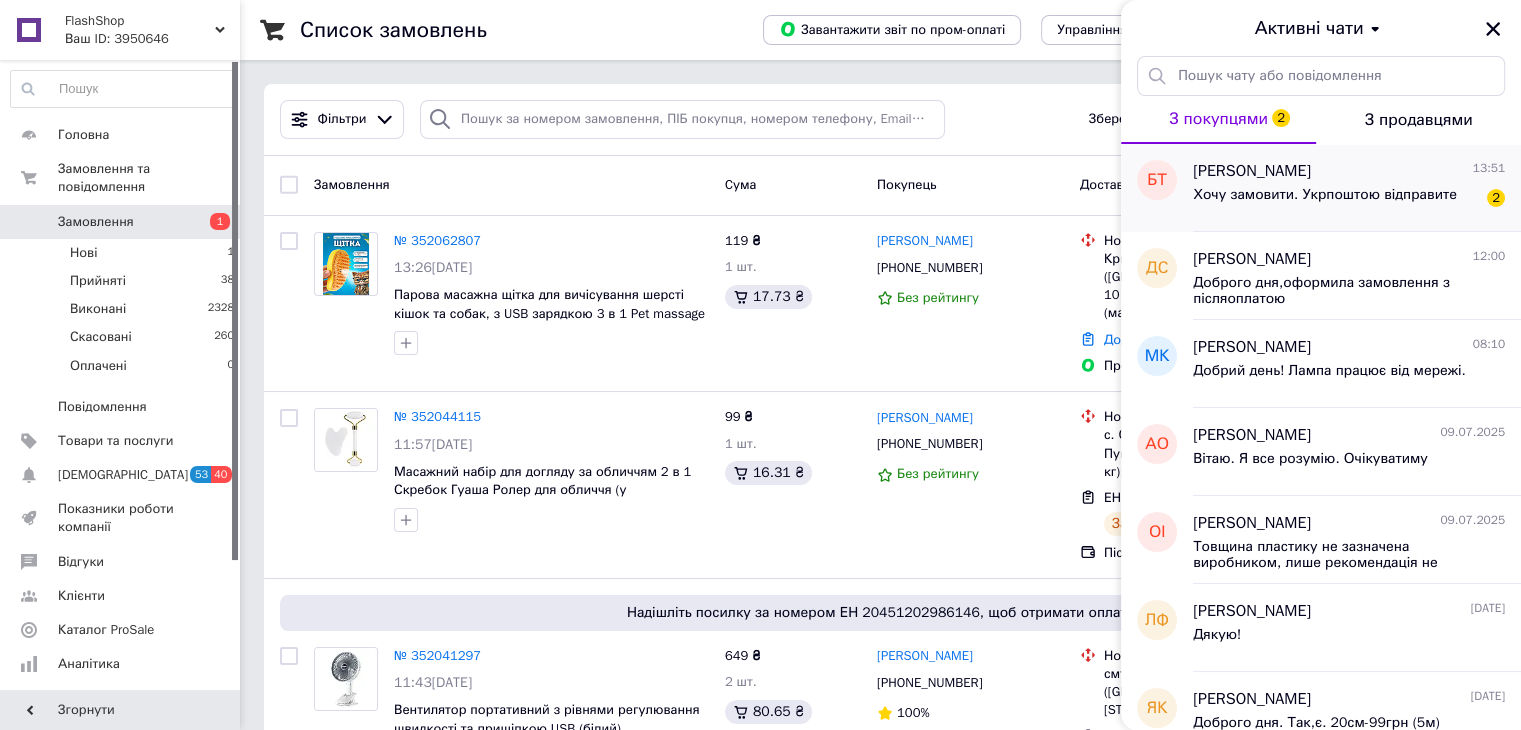 click on "Хочу замовити. Укрпоштою відправите" at bounding box center (1325, 195) 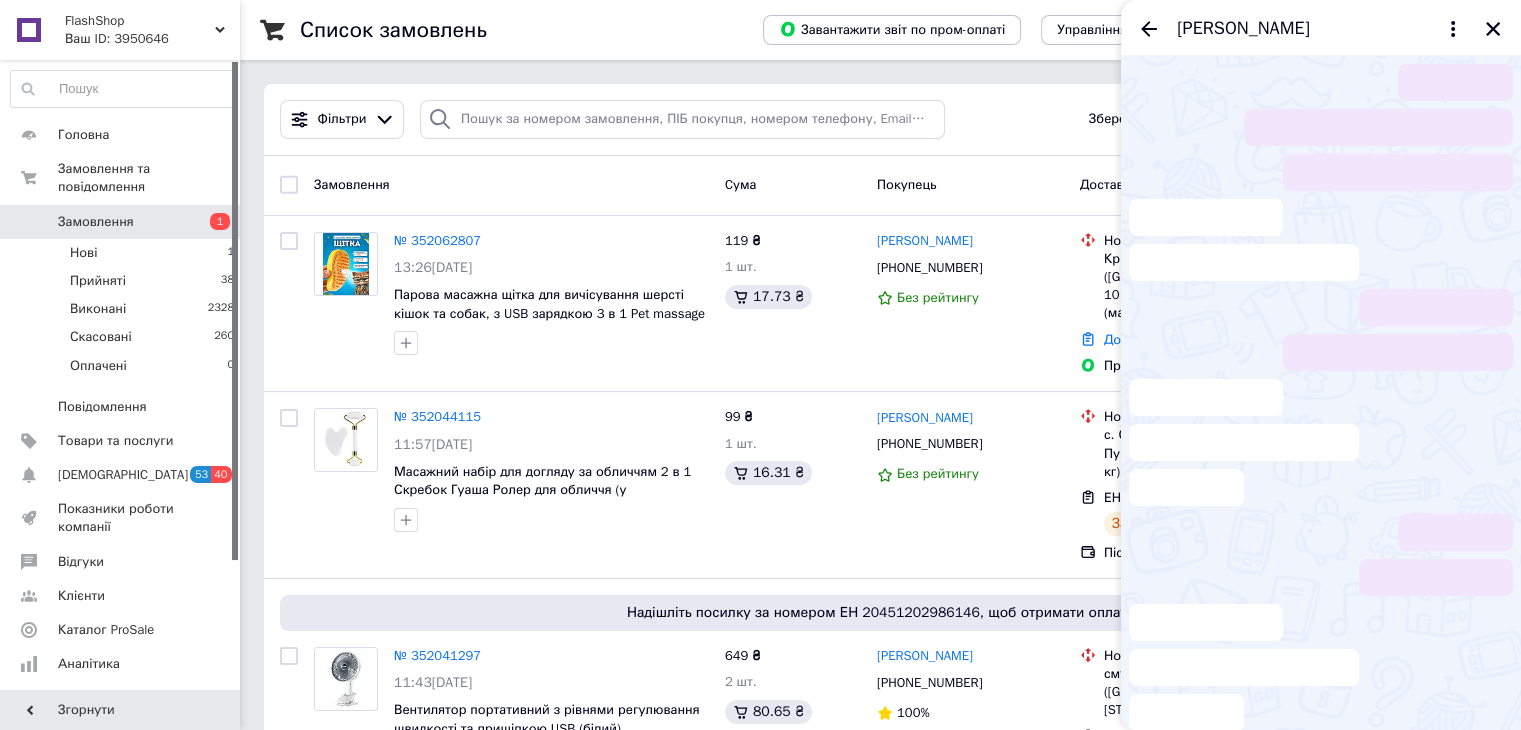 scroll, scrollTop: 227, scrollLeft: 0, axis: vertical 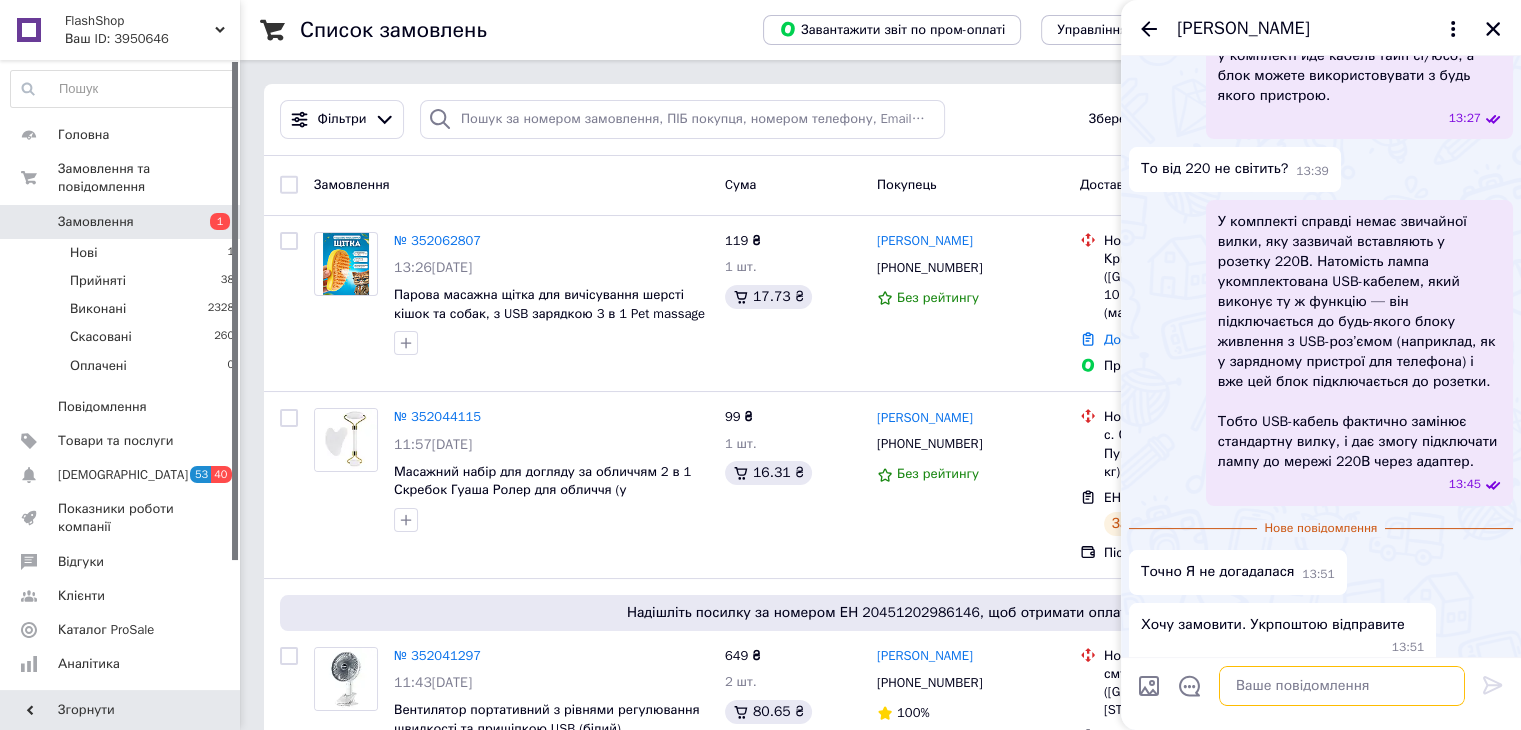 click at bounding box center [1342, 686] 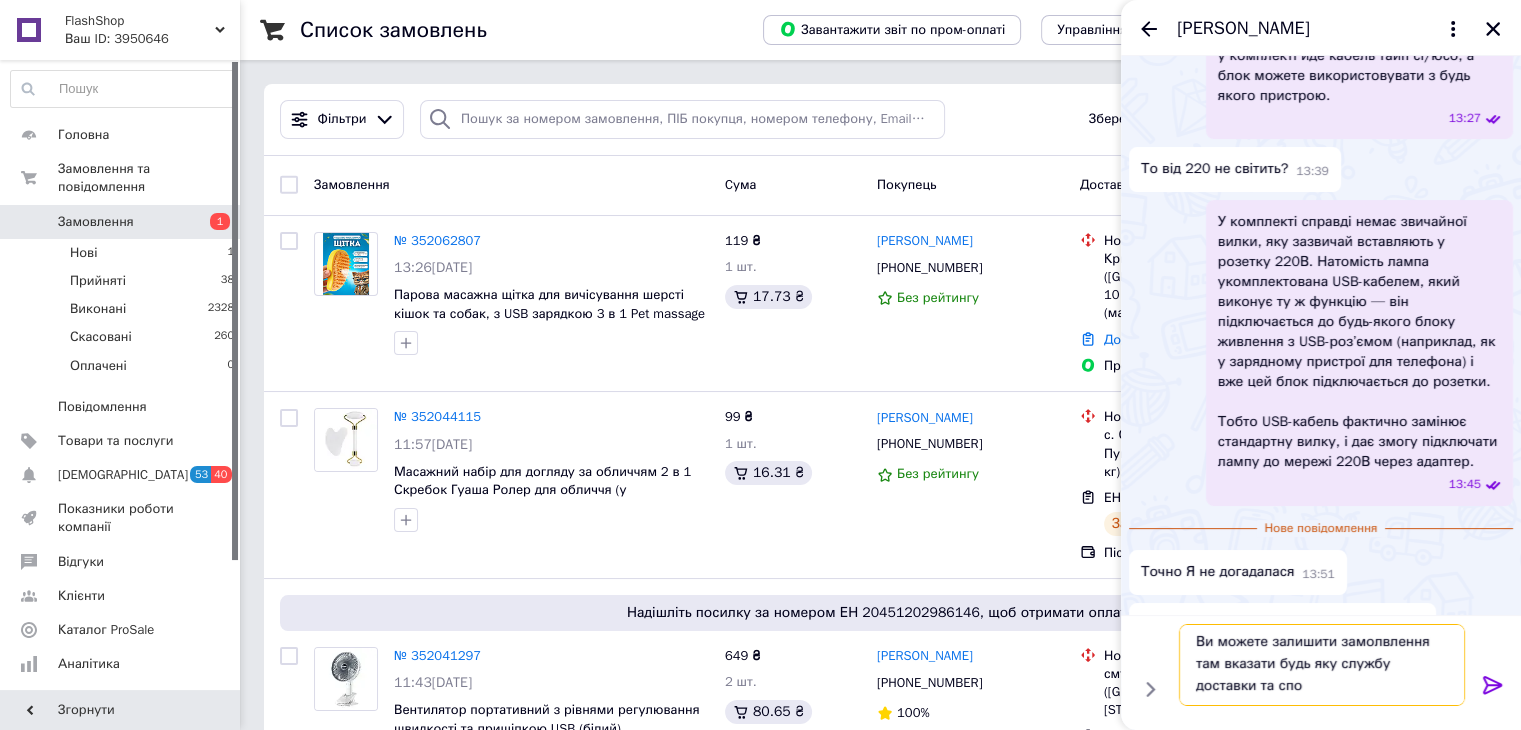 scroll, scrollTop: 1, scrollLeft: 0, axis: vertical 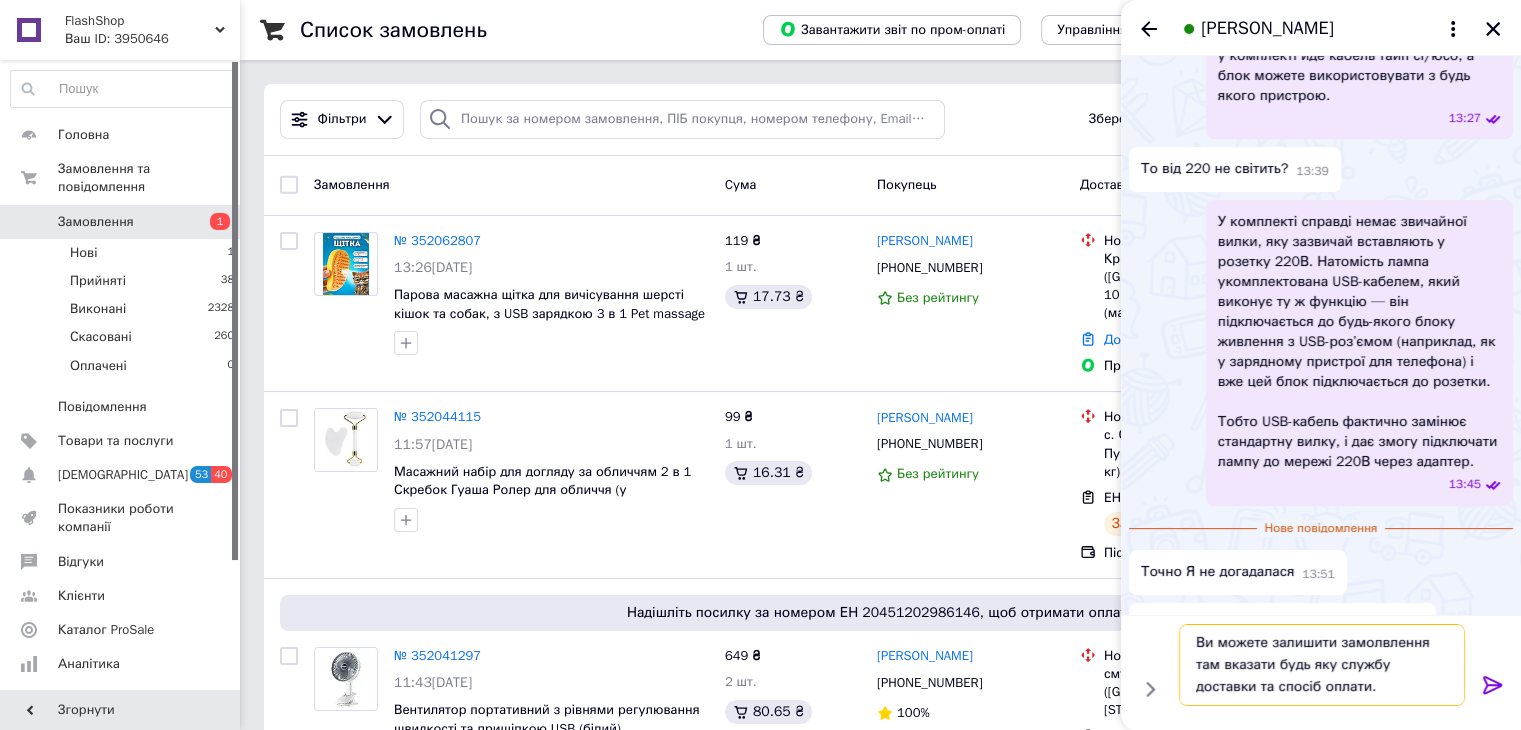 type on "Ви можете залишити замолвлення там вказати будь яку службу доставки та спосіб оплати." 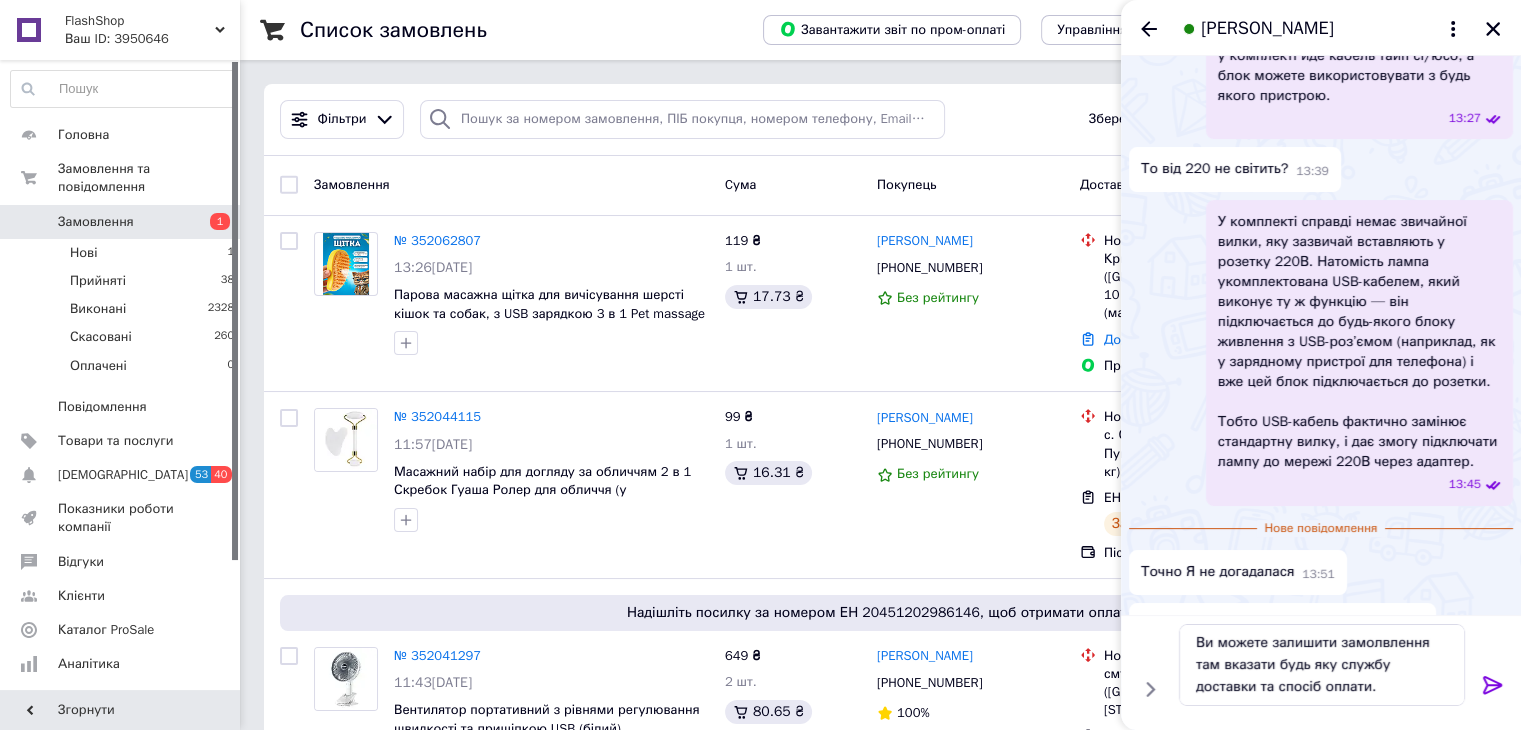 click 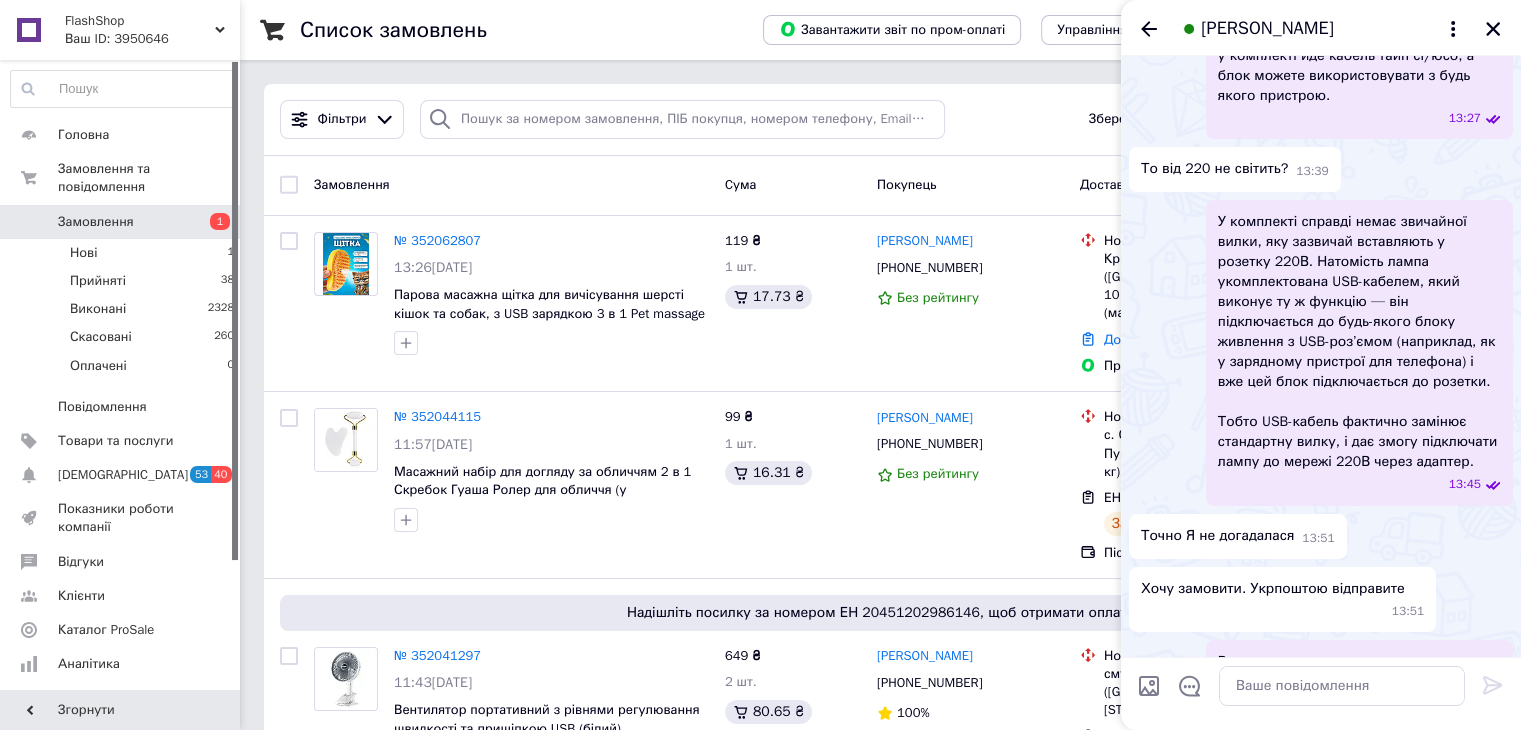 scroll, scrollTop: 0, scrollLeft: 0, axis: both 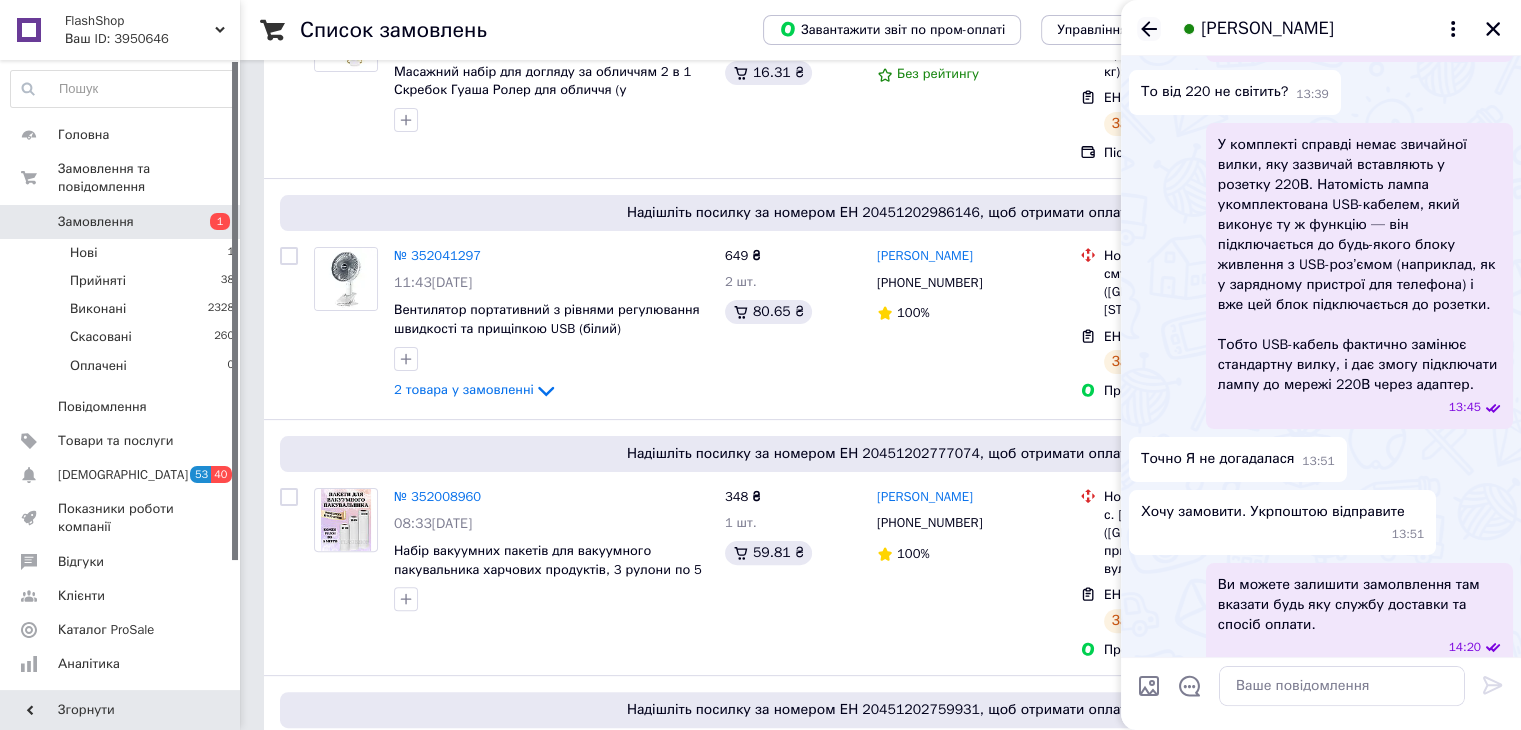 click 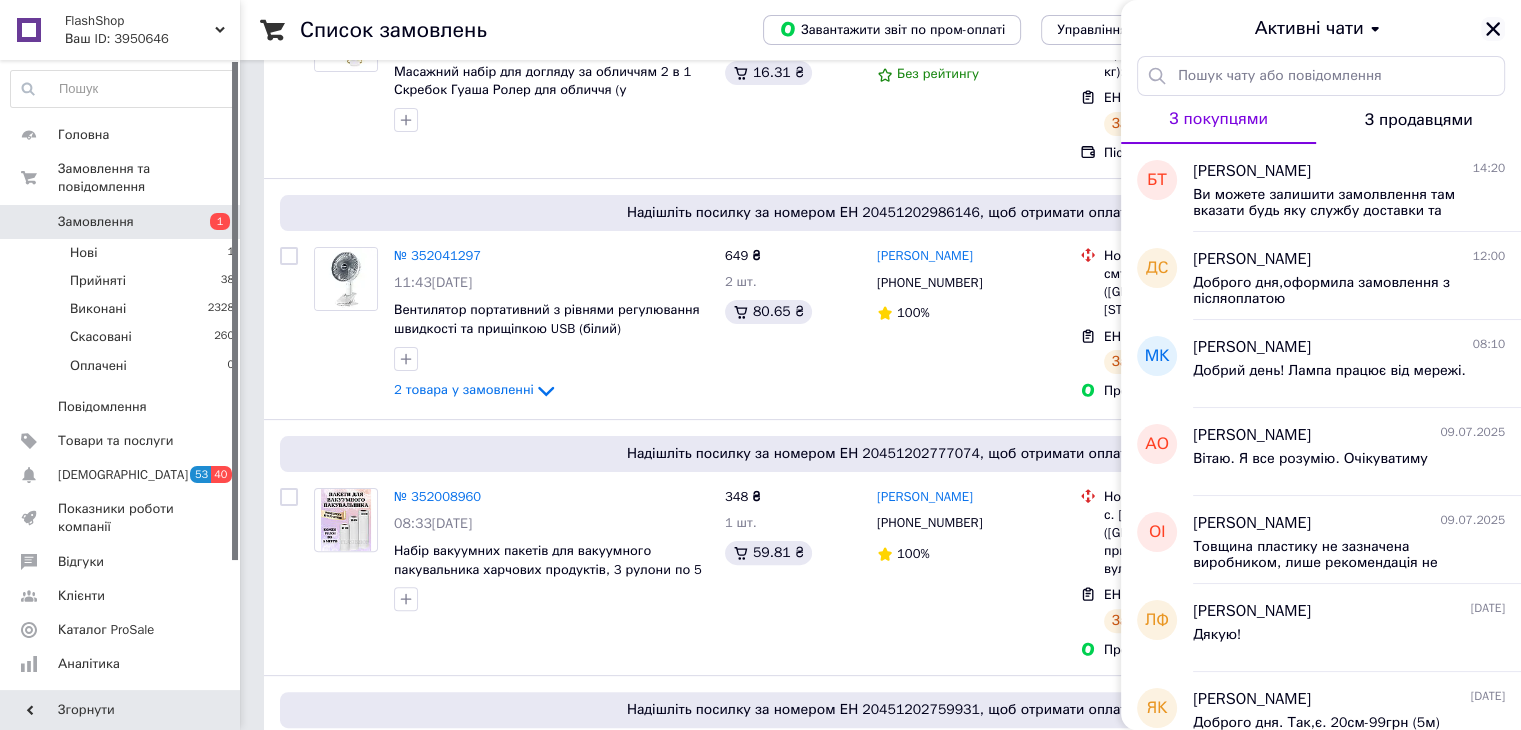 click 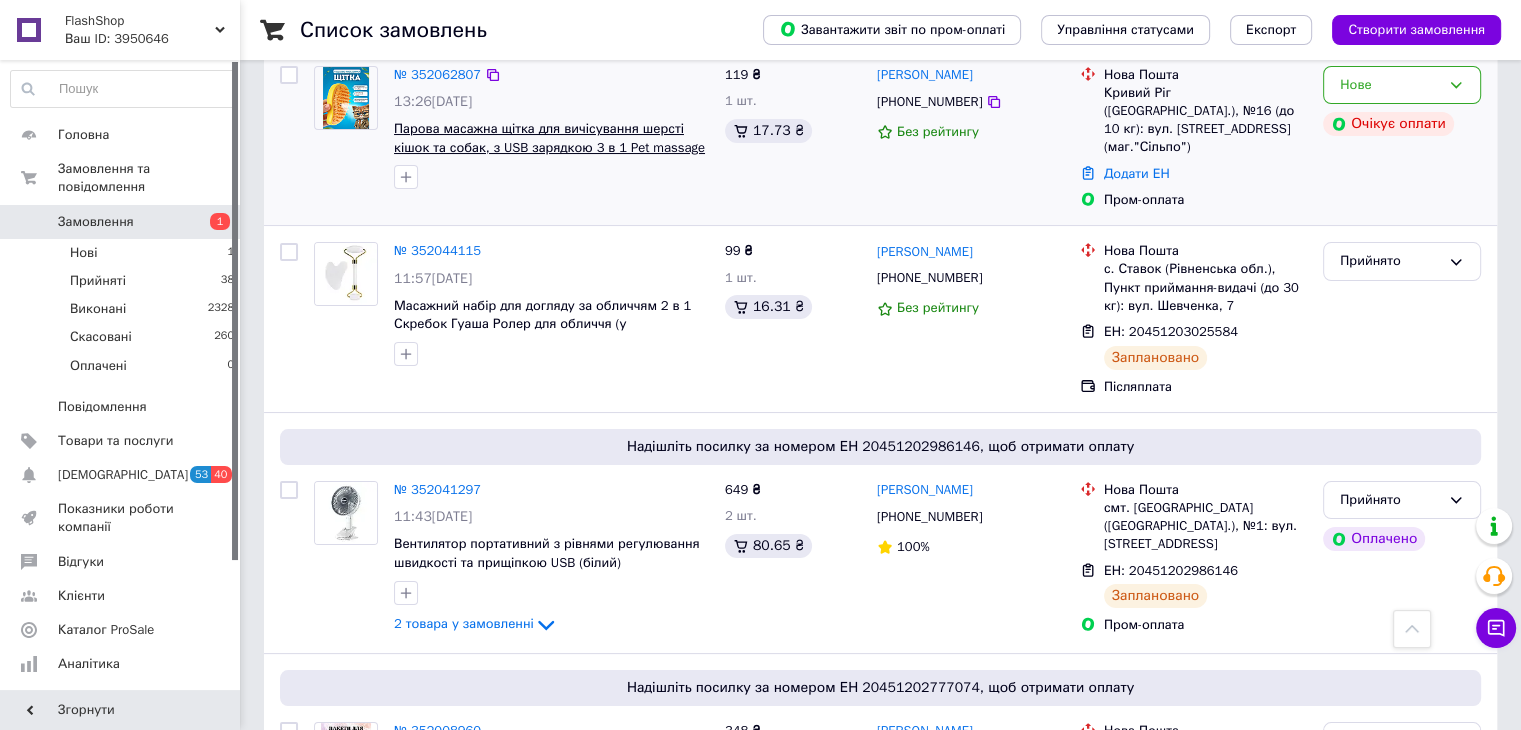 scroll, scrollTop: 0, scrollLeft: 0, axis: both 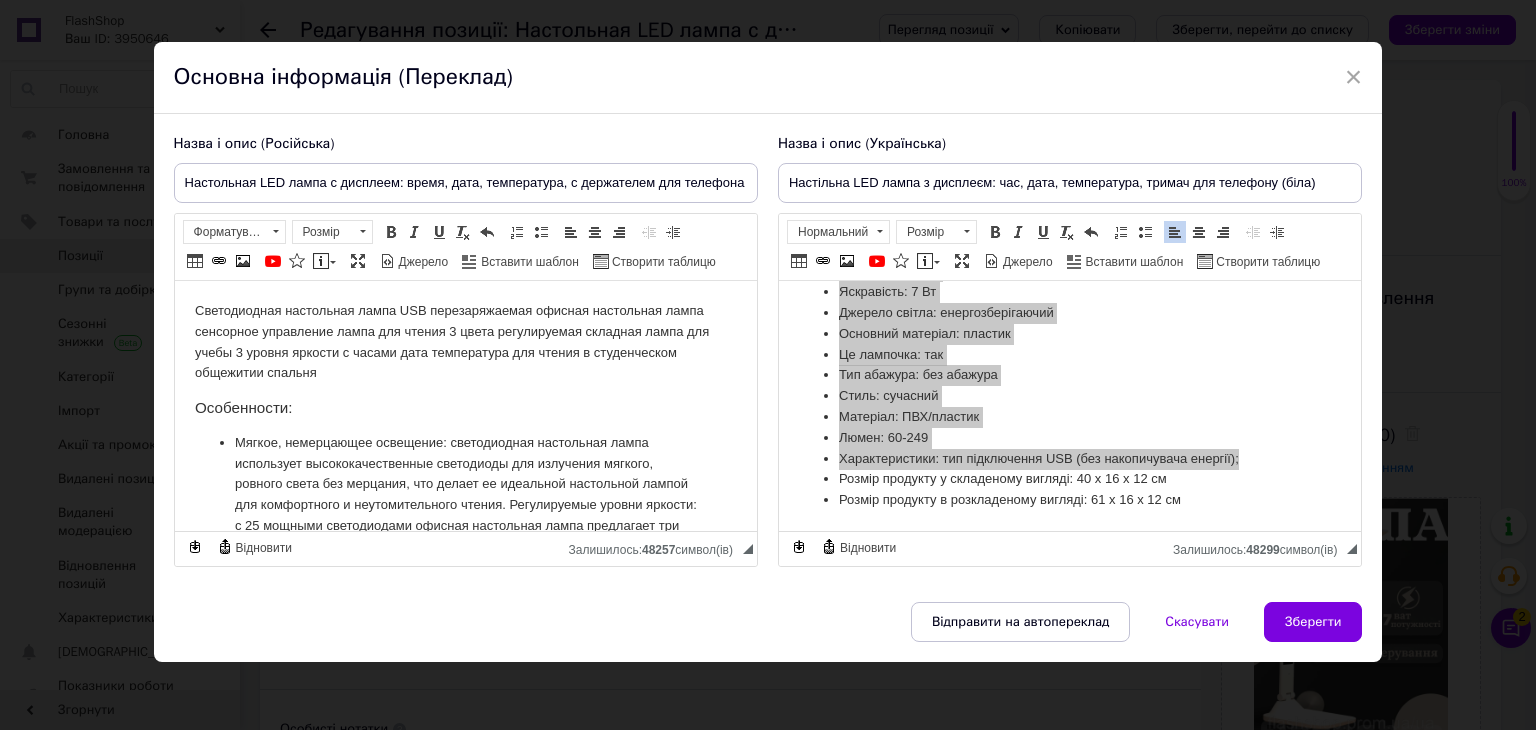 click on "×" at bounding box center (1354, 77) 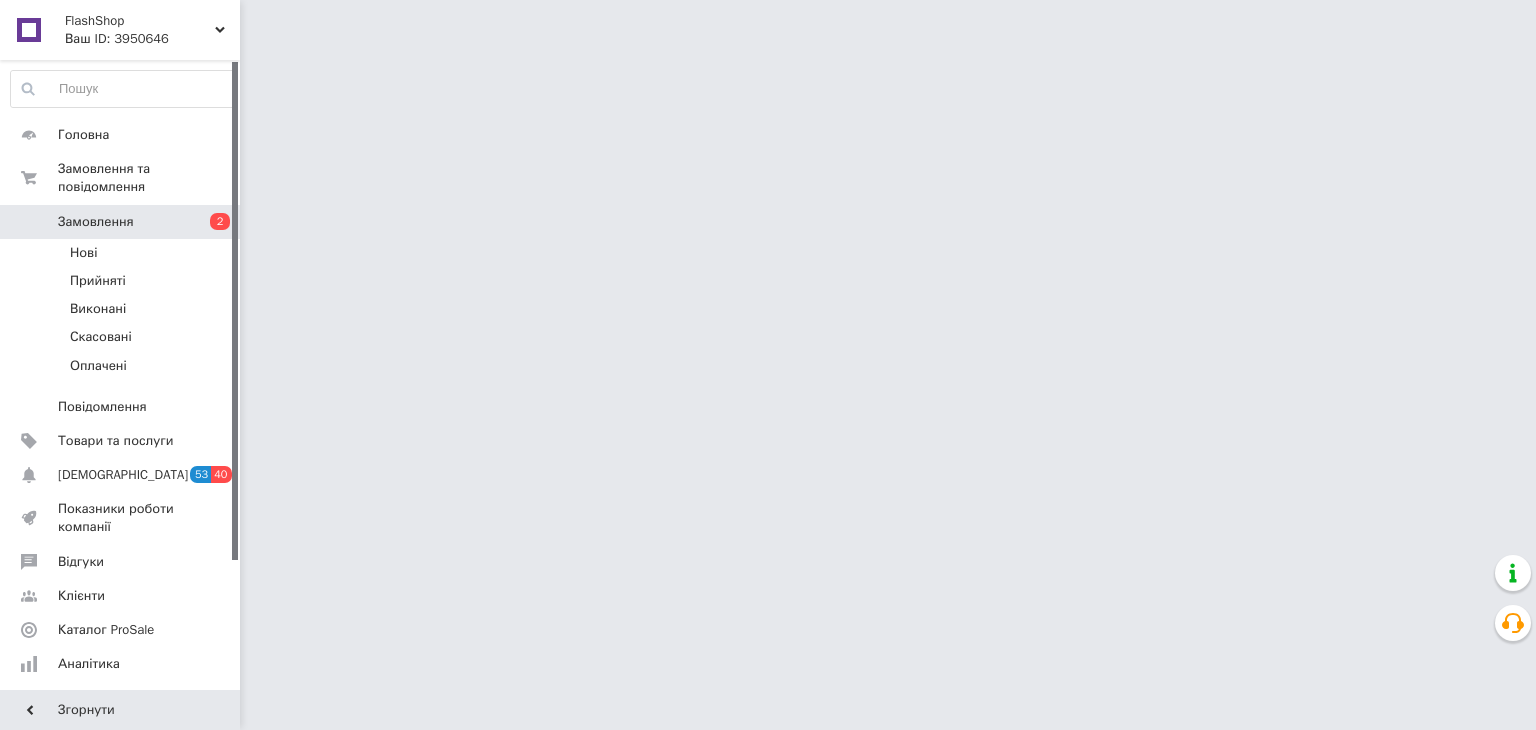 scroll, scrollTop: 0, scrollLeft: 0, axis: both 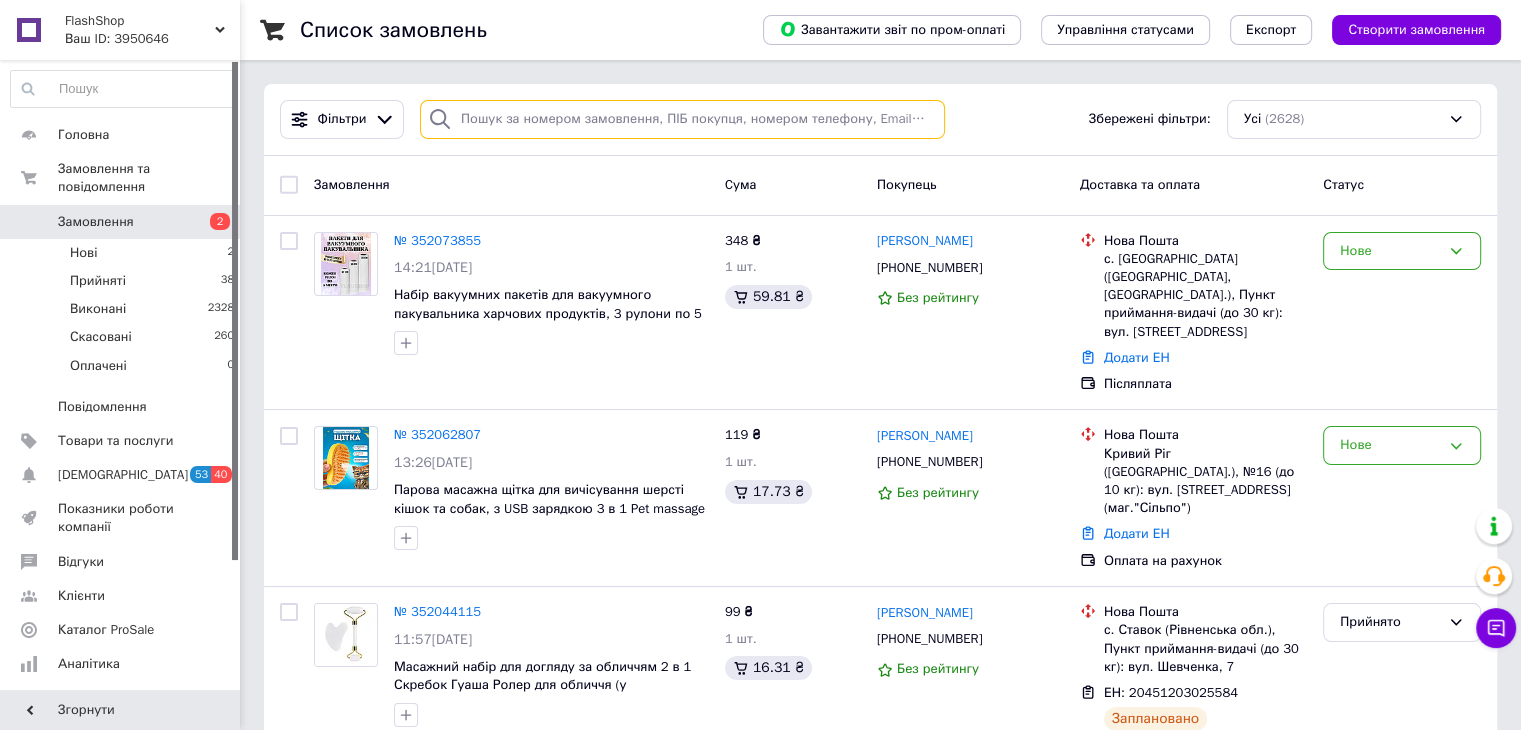 click at bounding box center (682, 119) 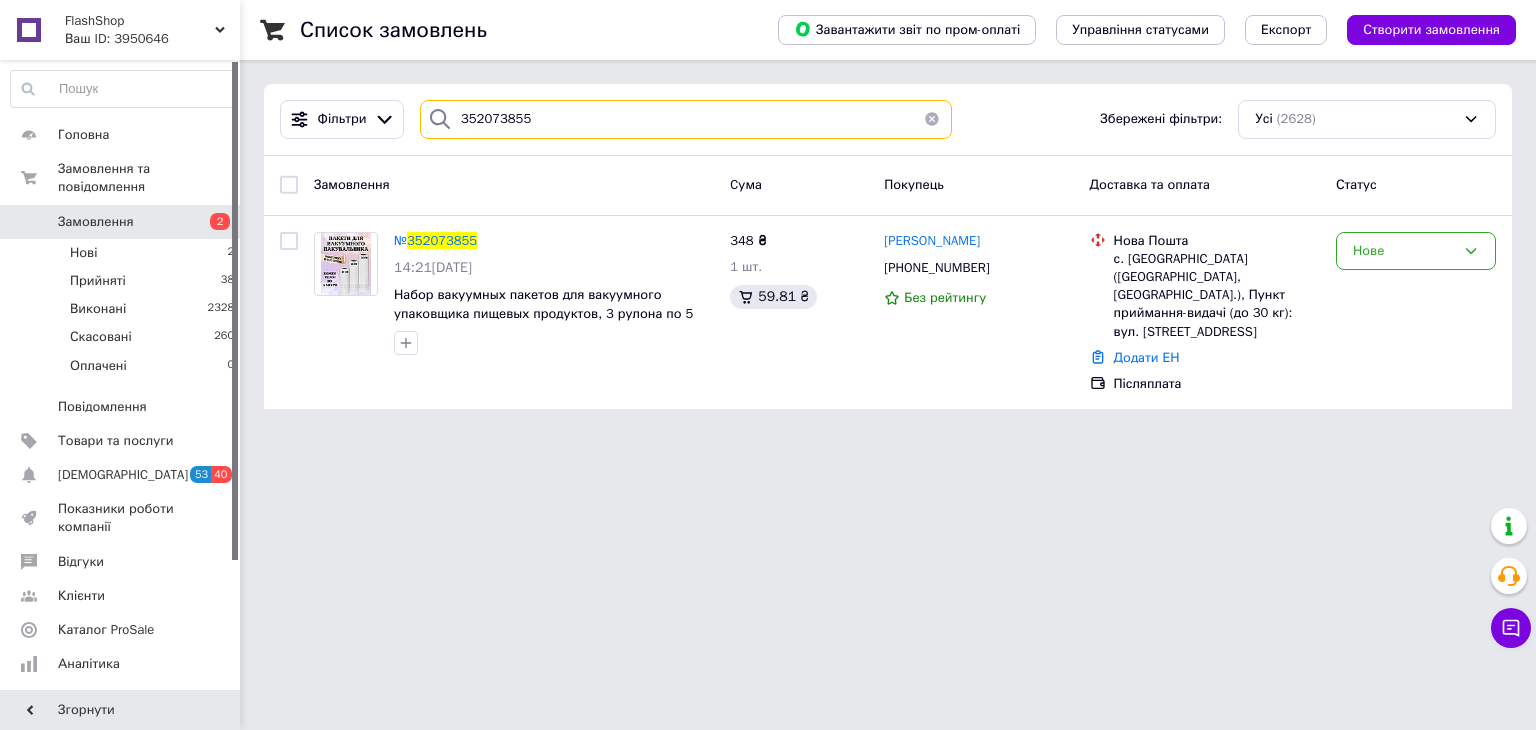 click on "352073855" at bounding box center [686, 119] 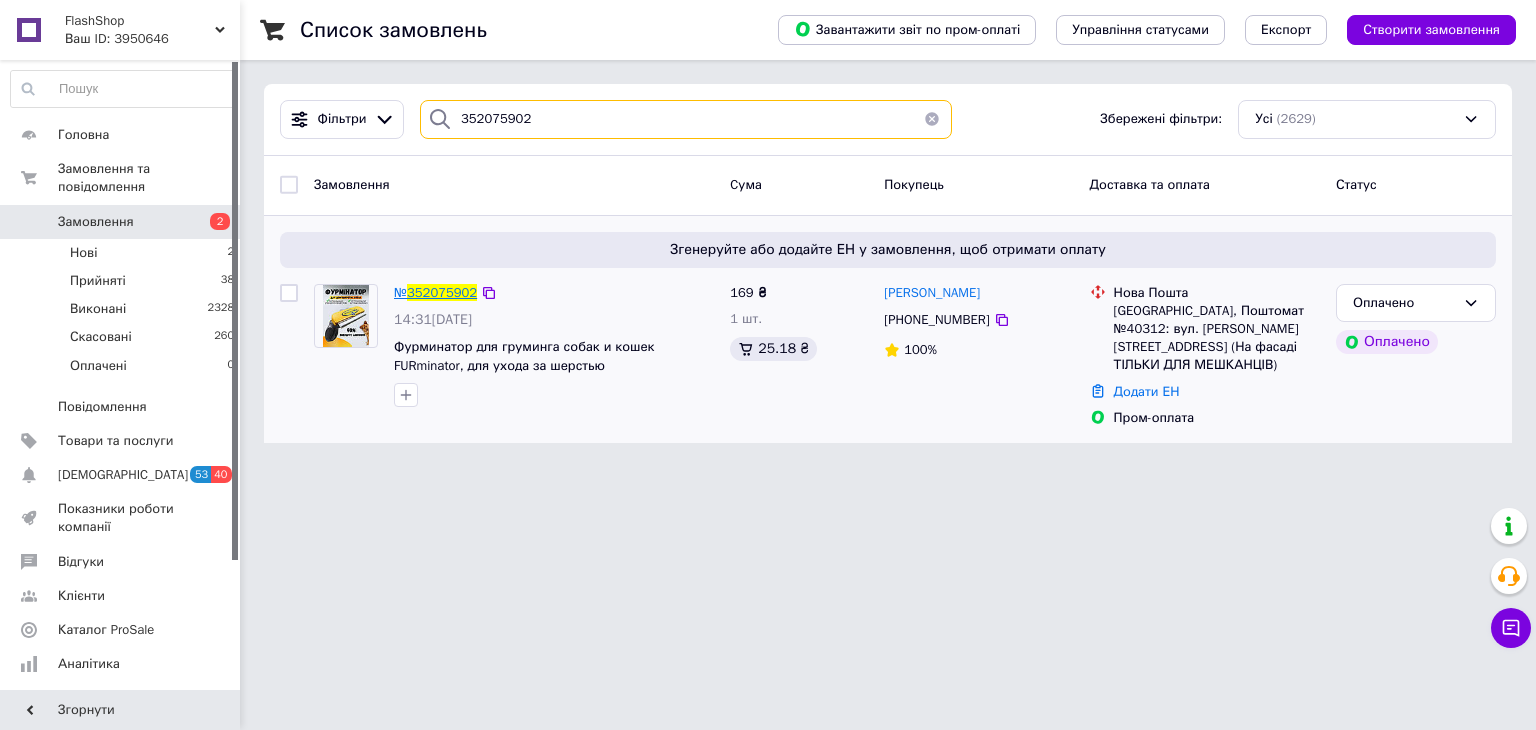 type on "352075902" 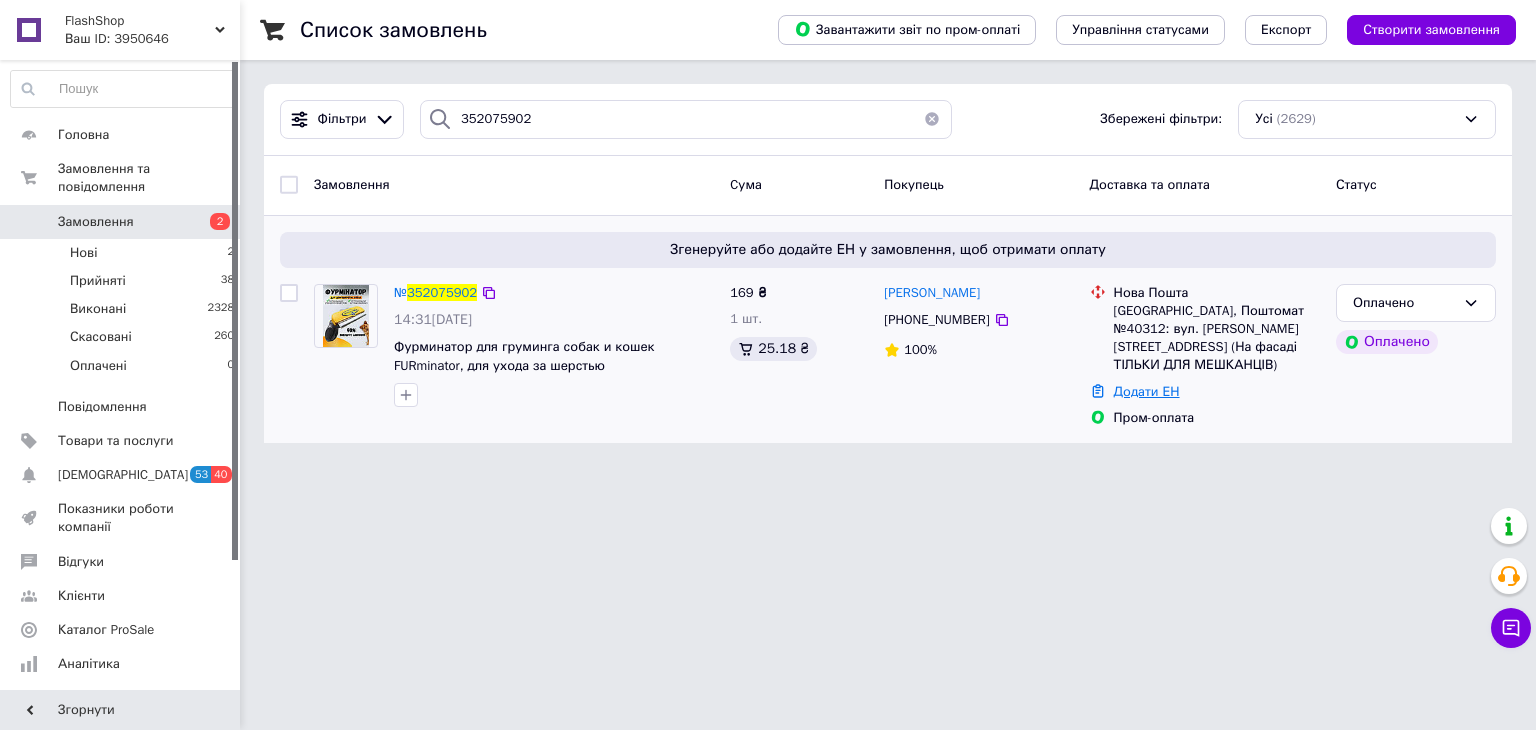 click on "Додати ЕН" at bounding box center (1147, 391) 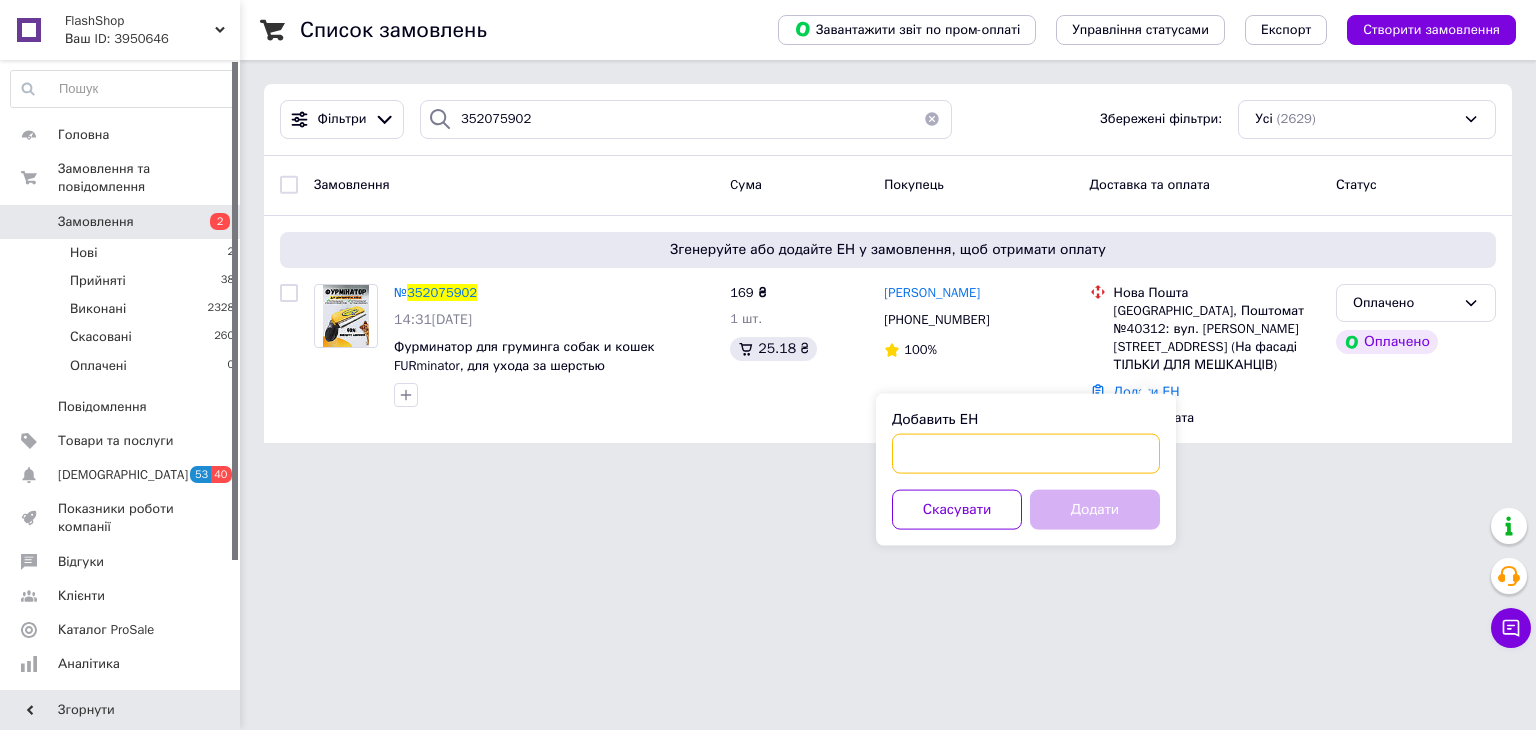 click on "Добавить ЕН" at bounding box center (1026, 454) 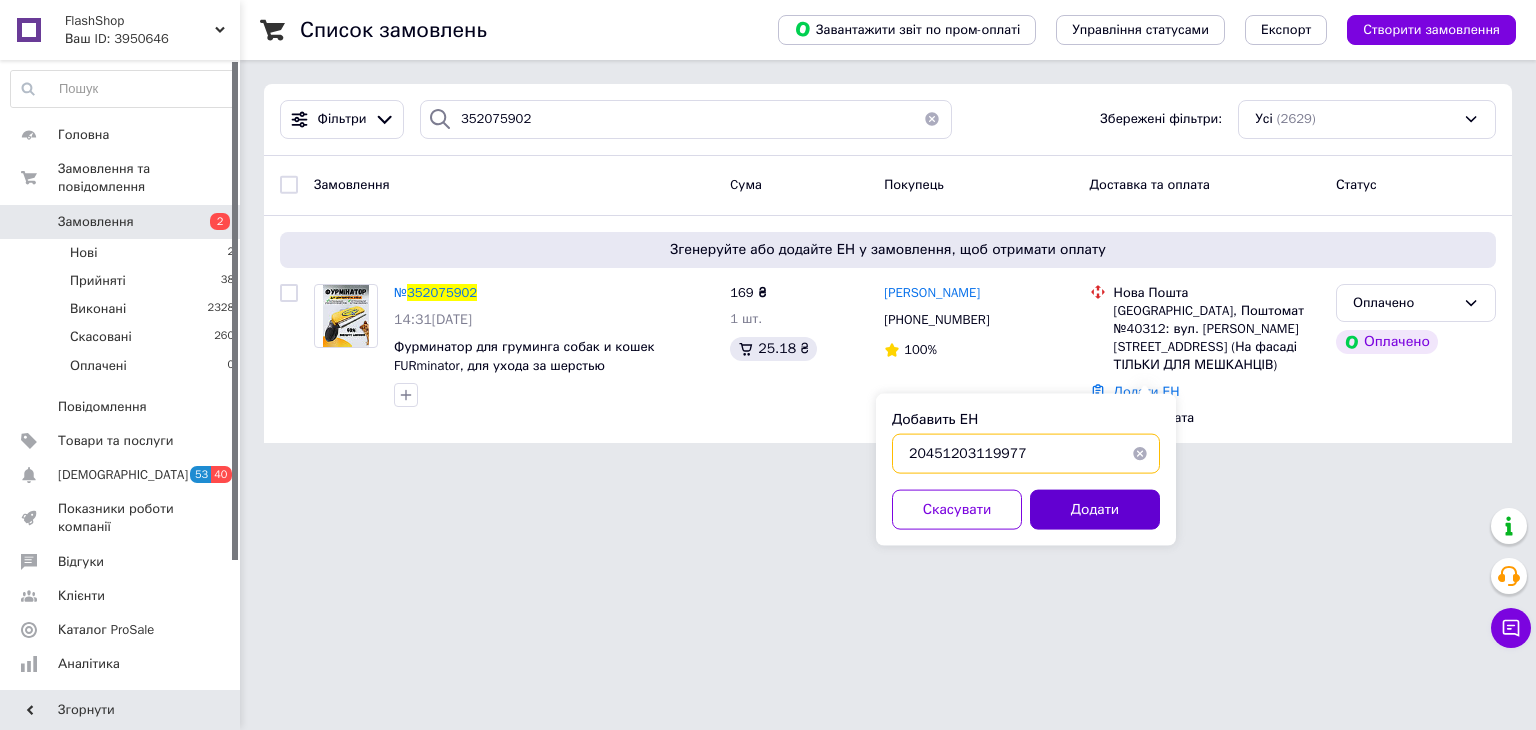 type on "20451203119977" 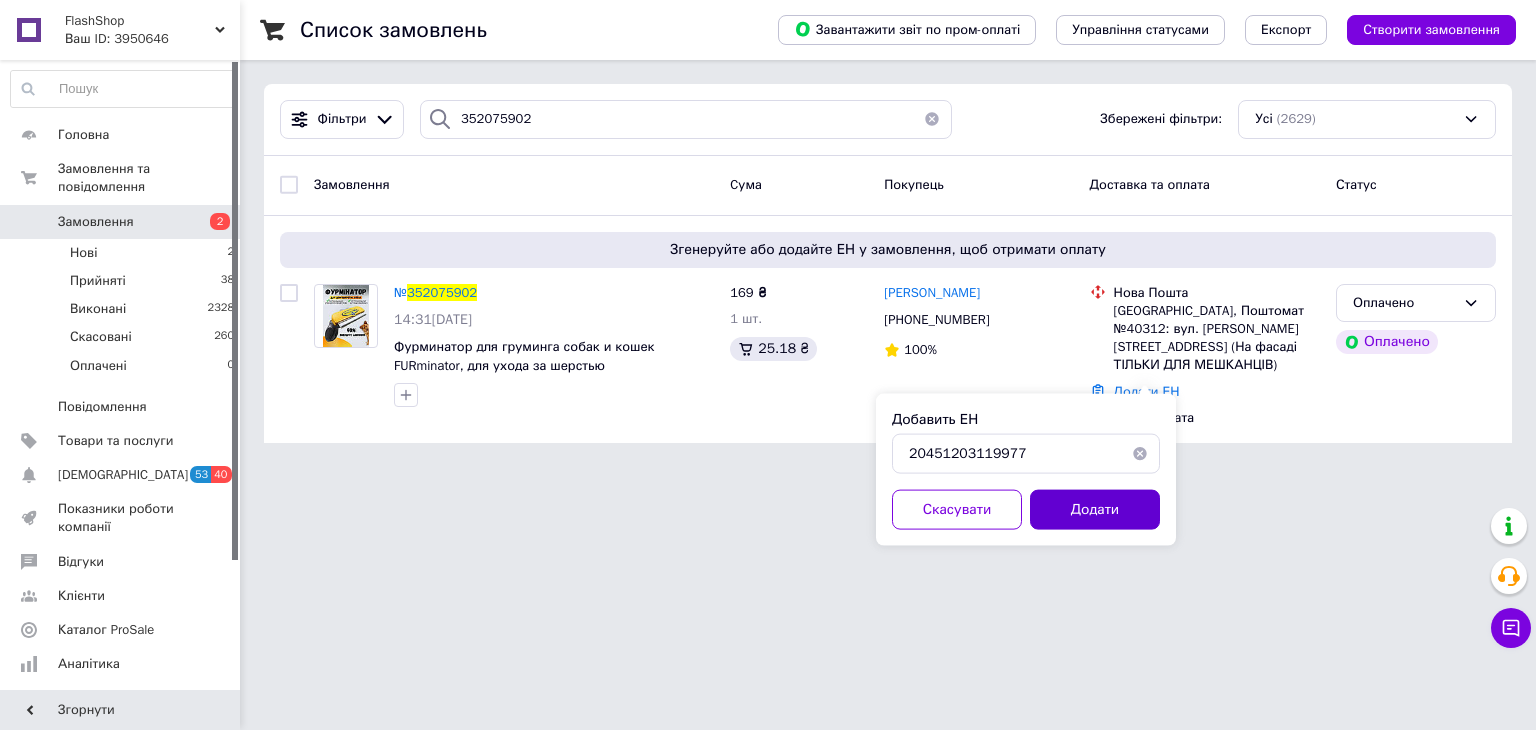 click on "Додати" at bounding box center (1095, 510) 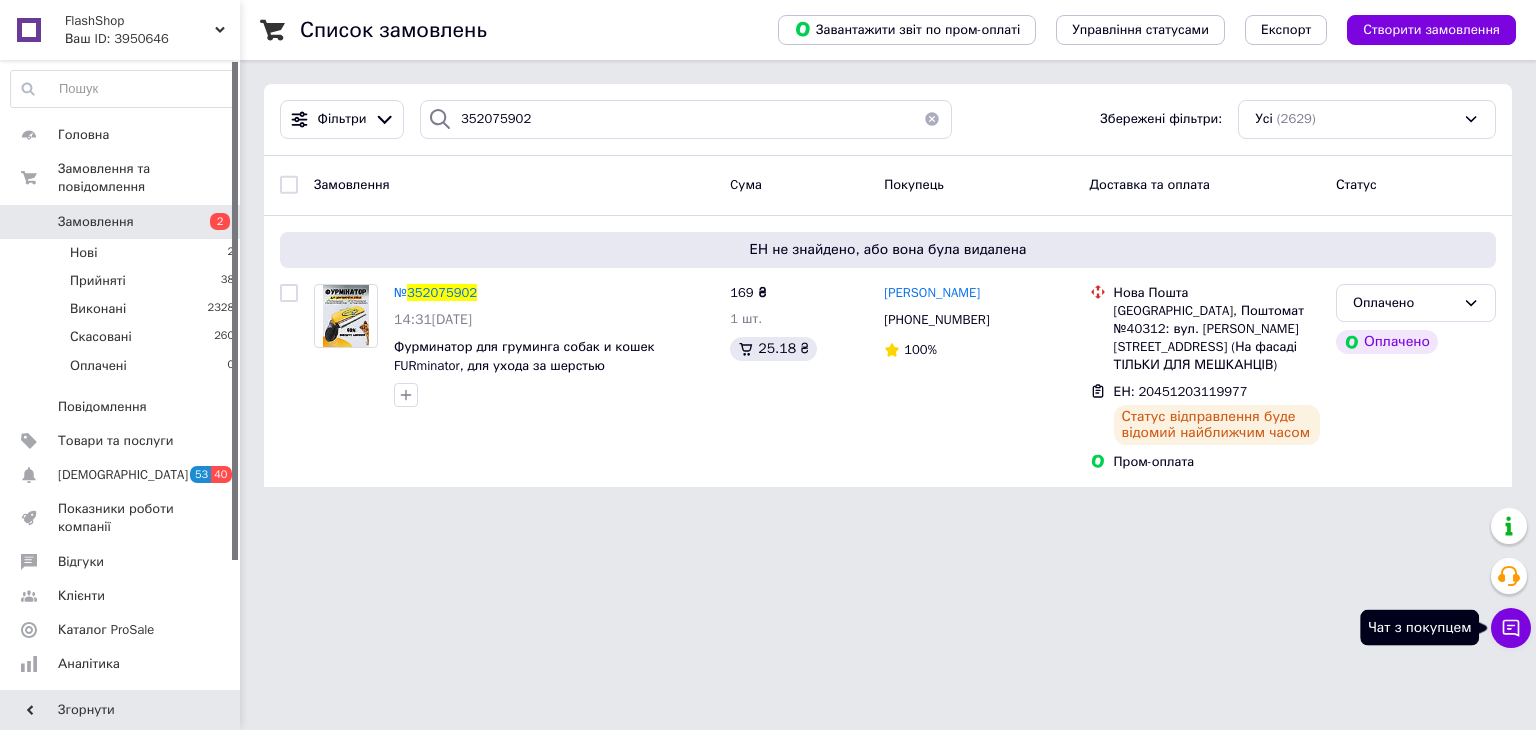 click 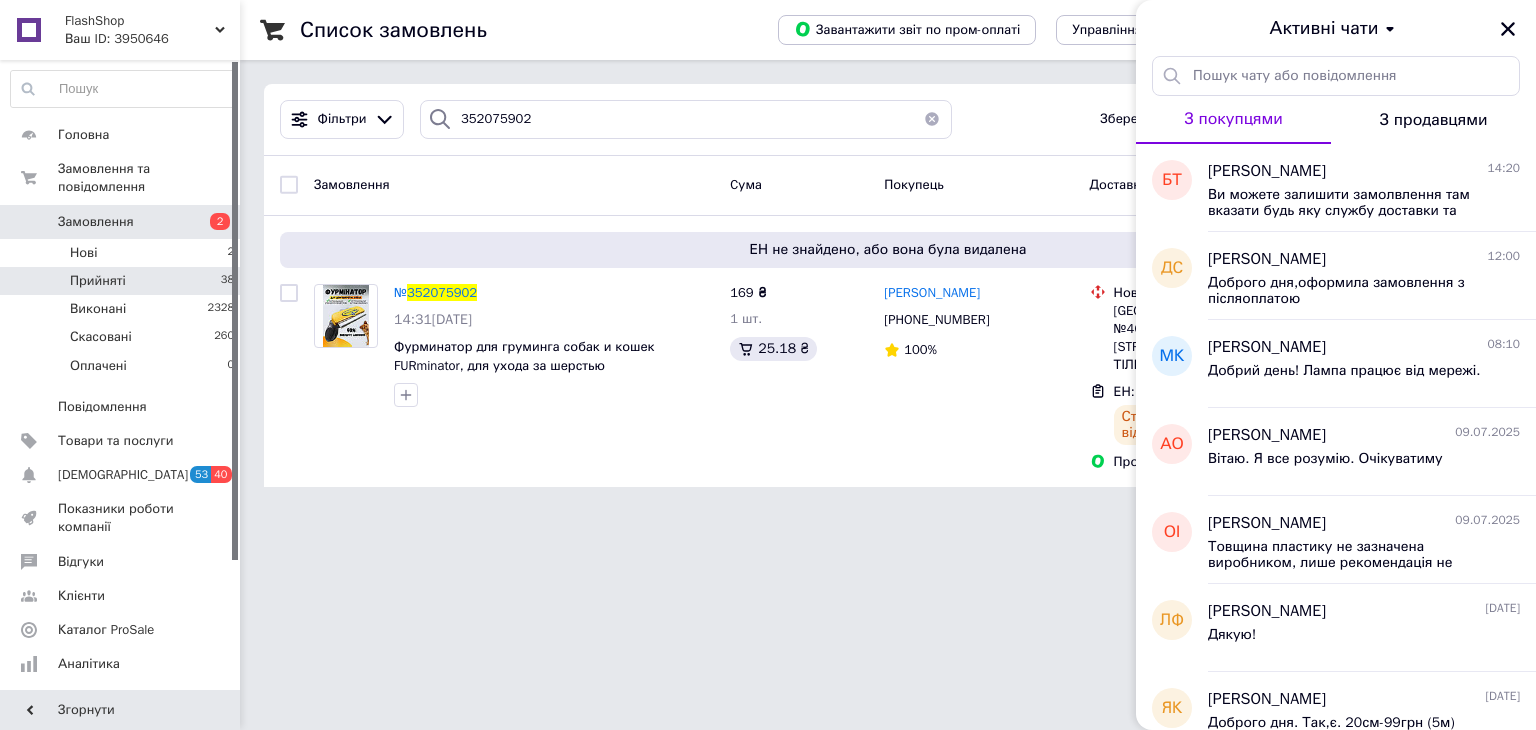 click on "Прийняті 38" at bounding box center [123, 281] 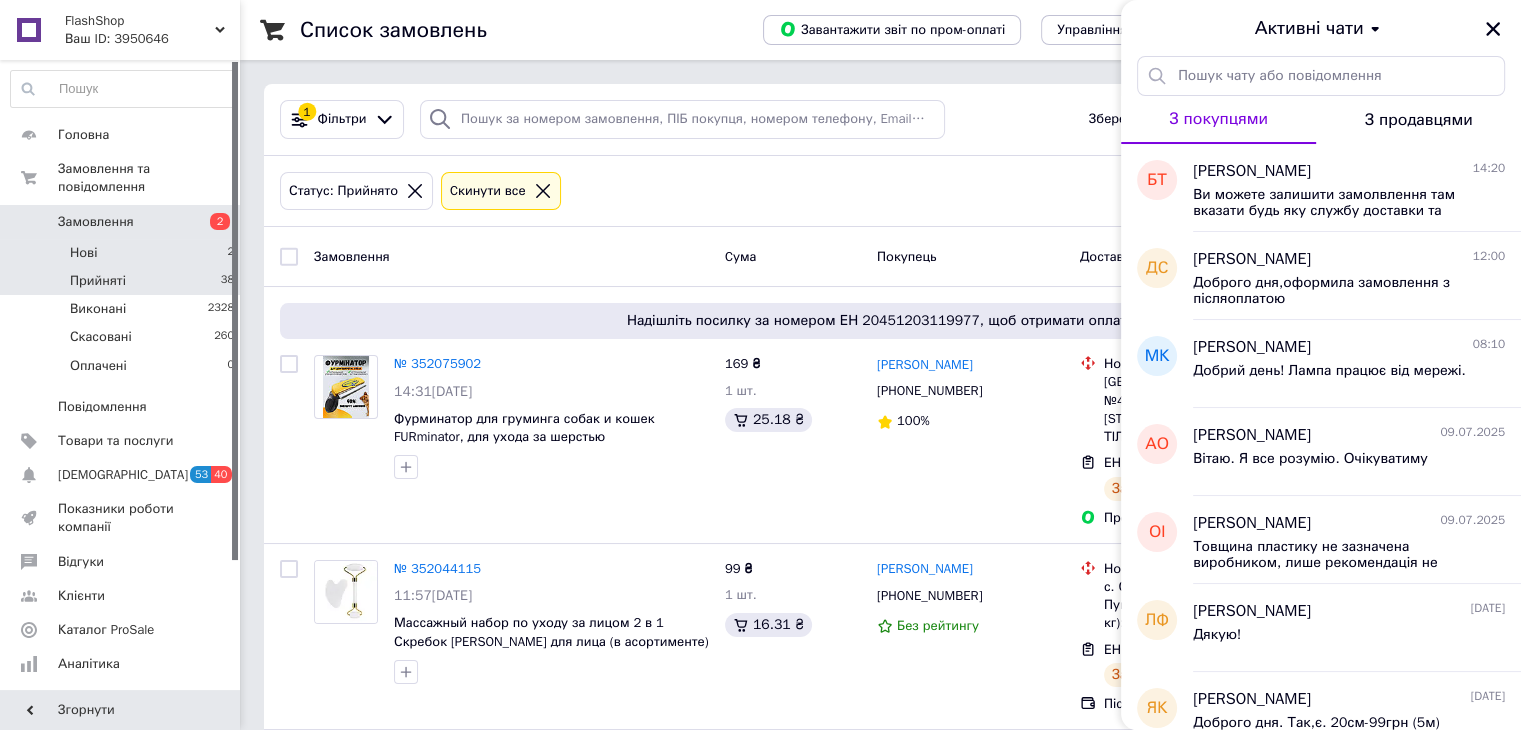 click on "Нові" at bounding box center [83, 253] 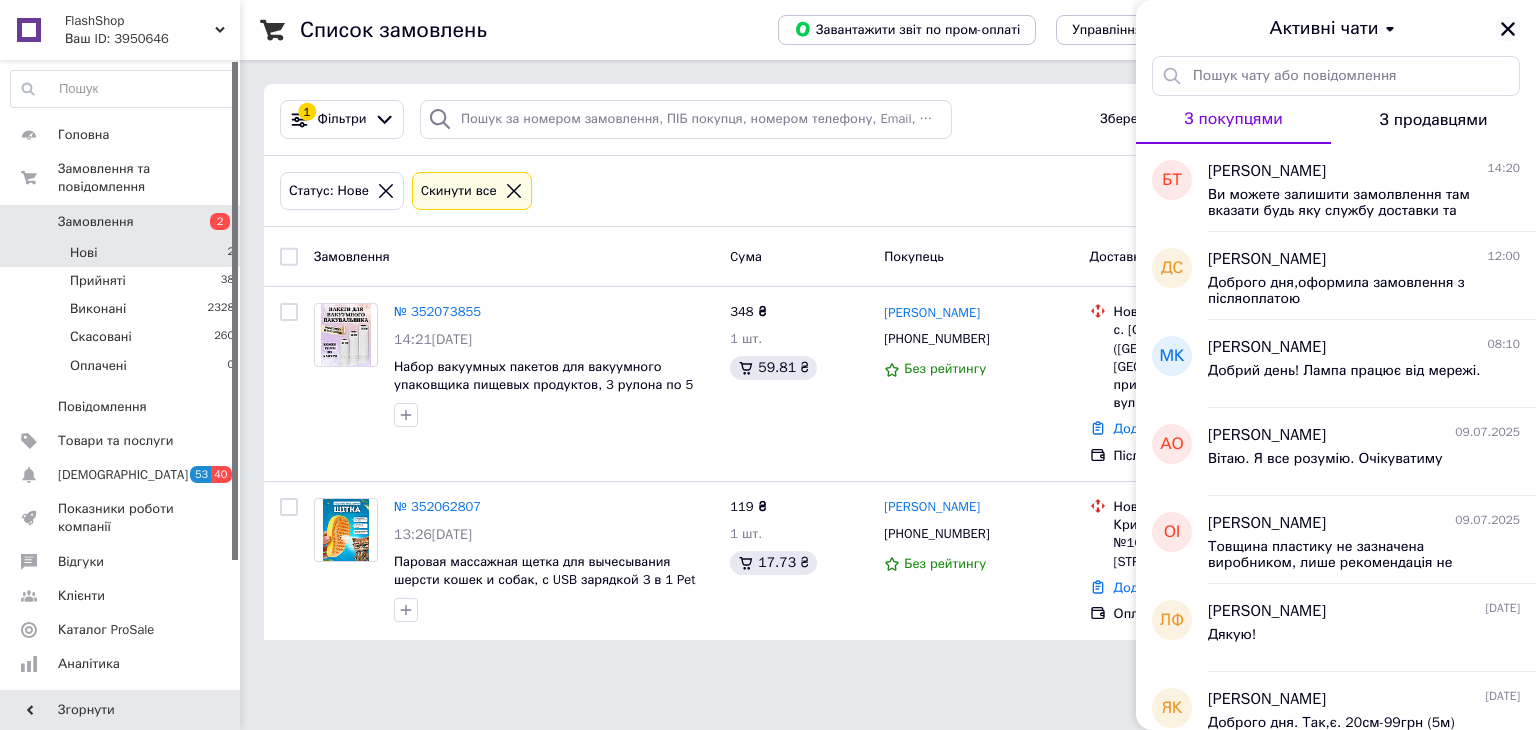 click 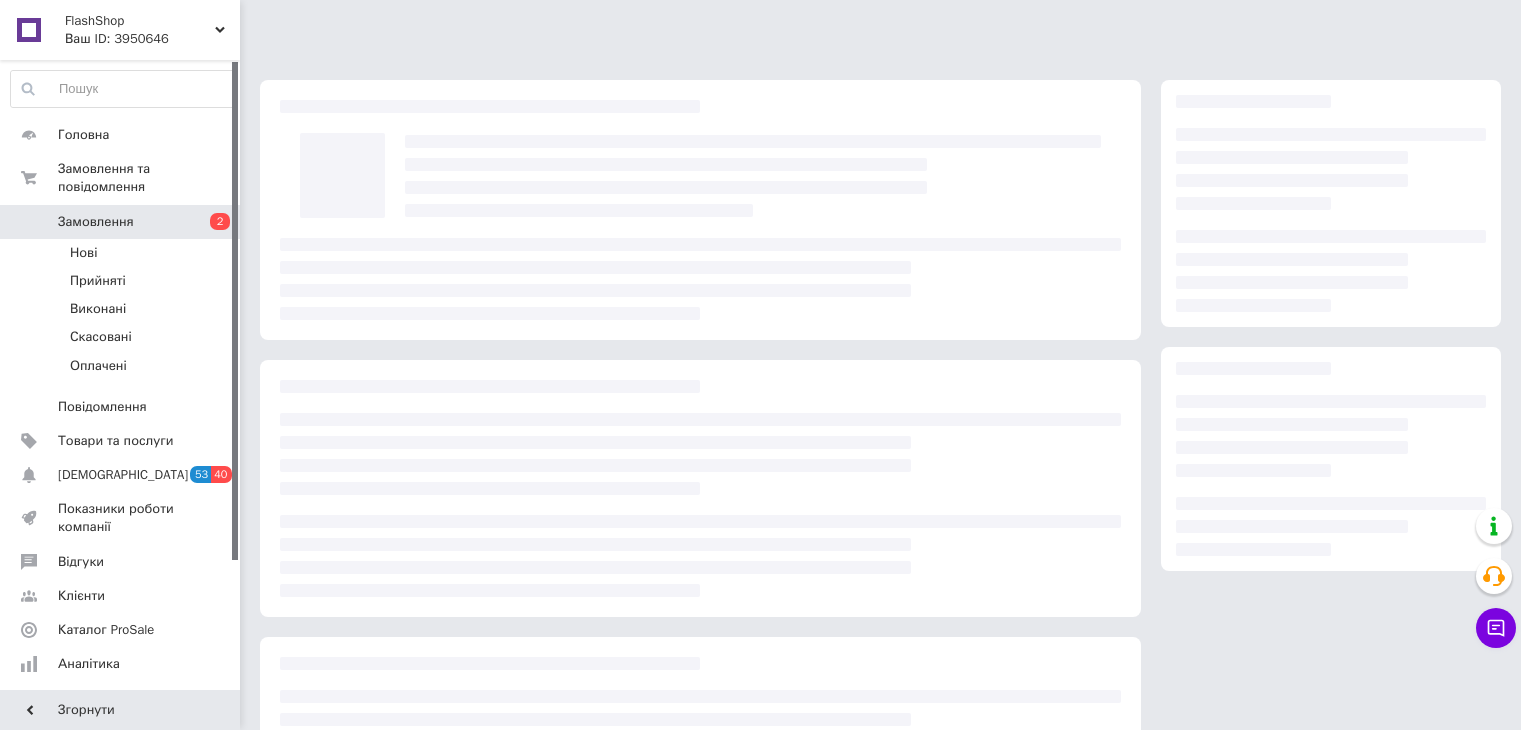 scroll, scrollTop: 0, scrollLeft: 0, axis: both 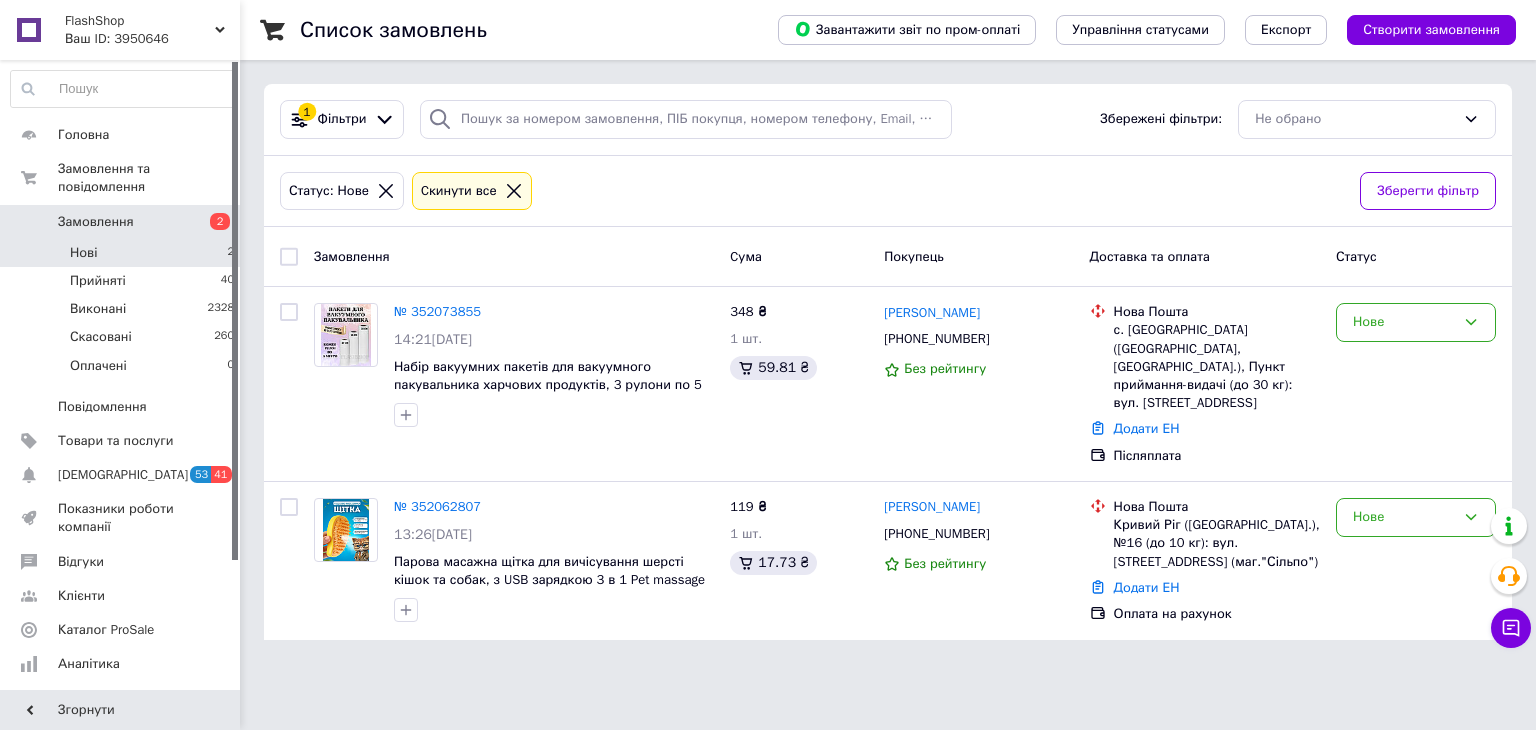 click on "Нові 2" at bounding box center [123, 253] 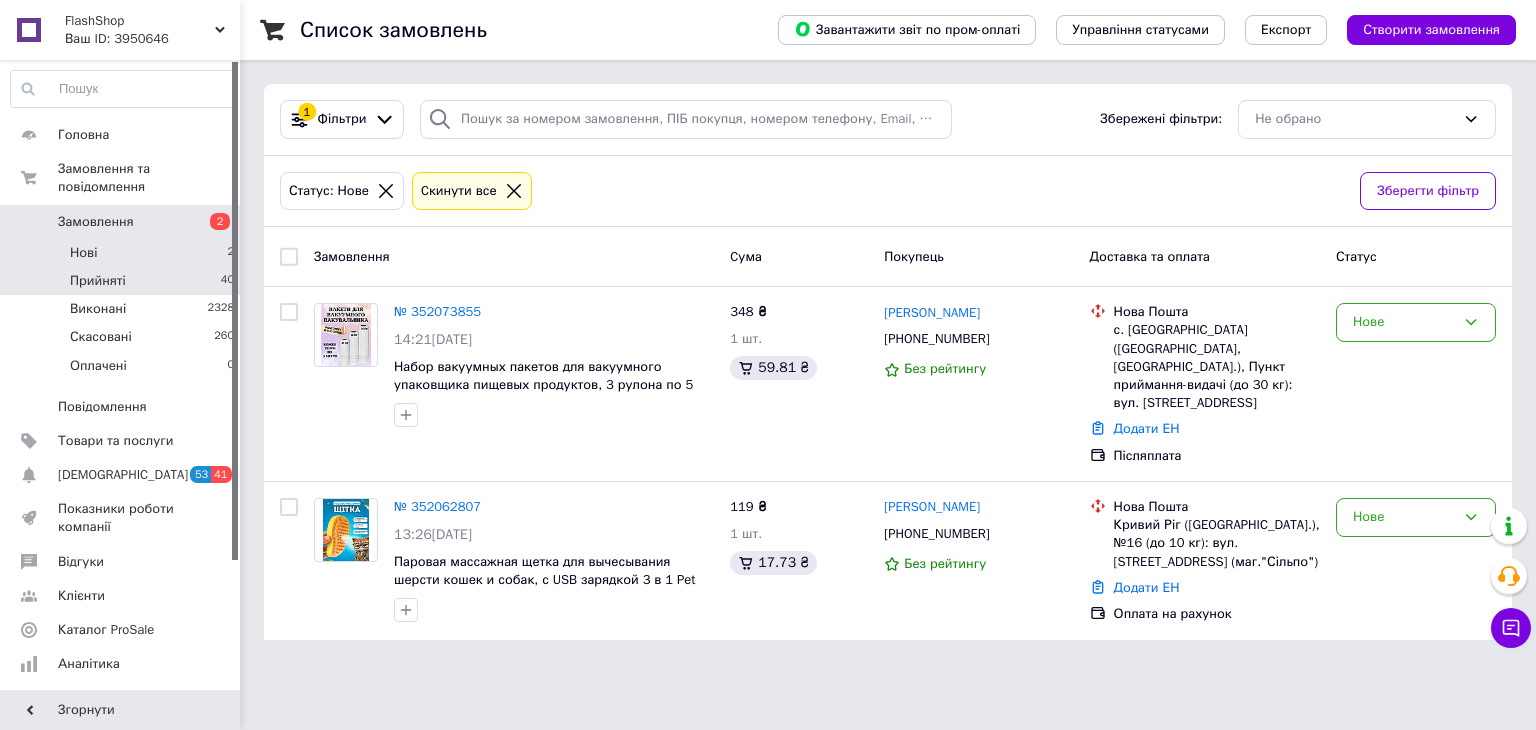 click on "Прийняті" at bounding box center [98, 281] 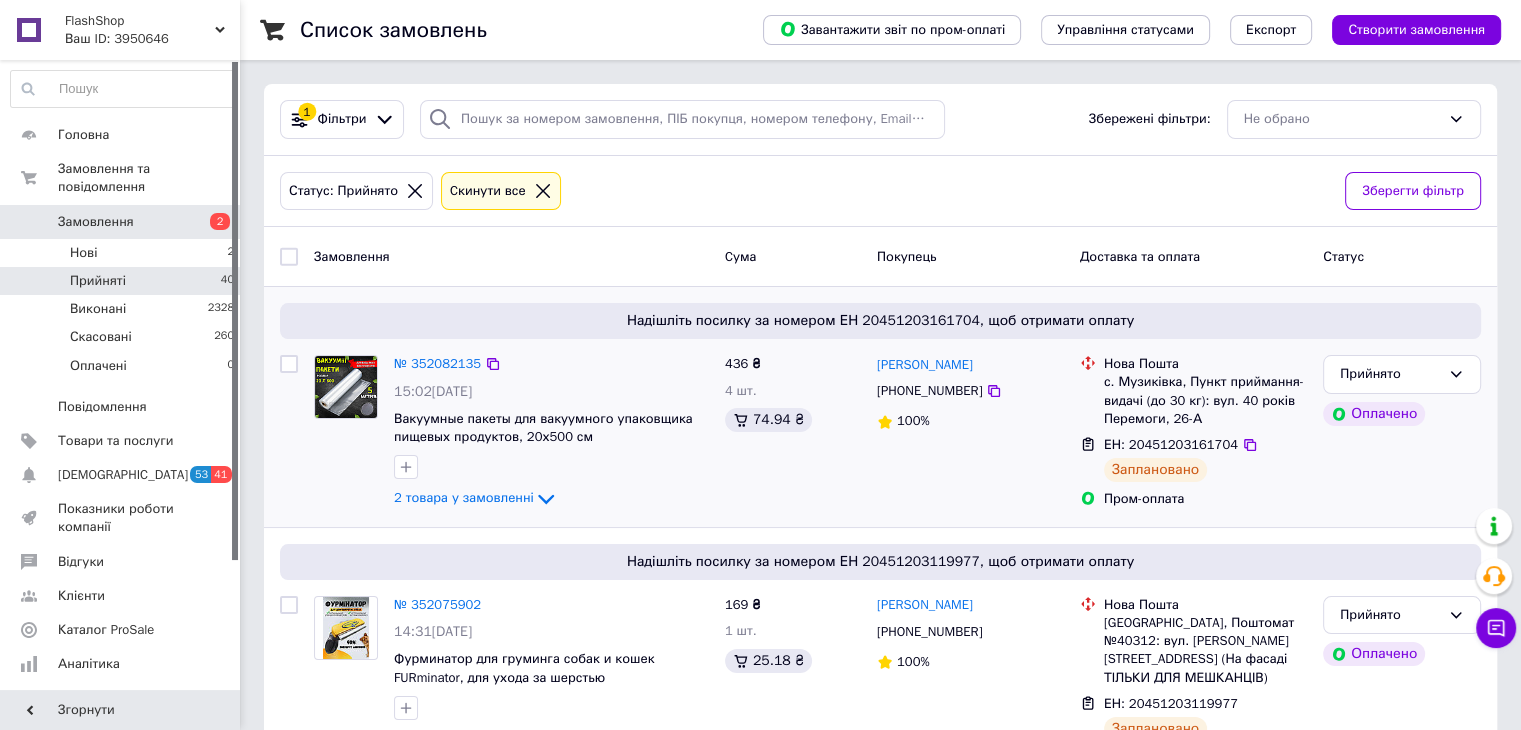 scroll, scrollTop: 200, scrollLeft: 0, axis: vertical 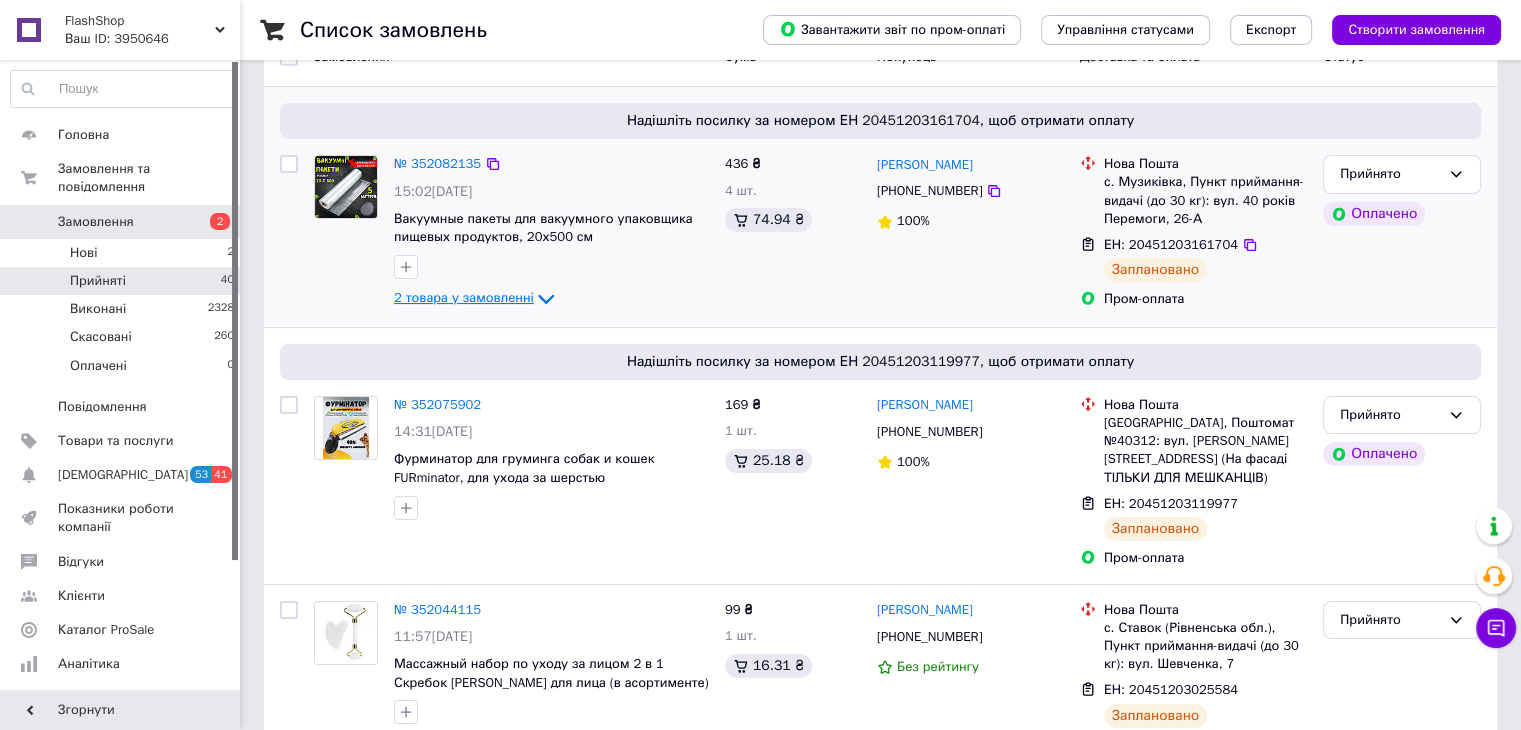 click on "2 товара у замовленні" at bounding box center (464, 298) 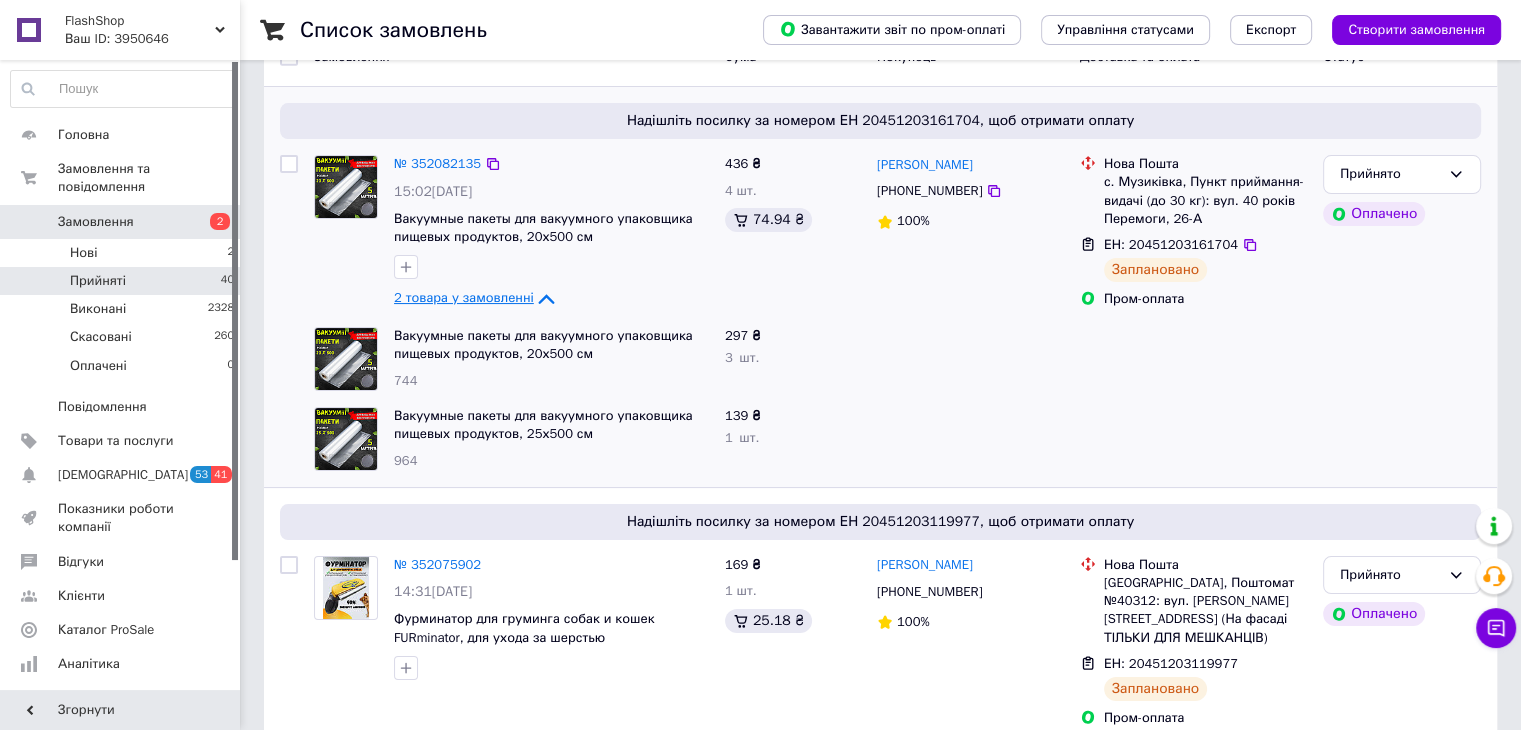 click on "2 товара у замовленні" at bounding box center (464, 298) 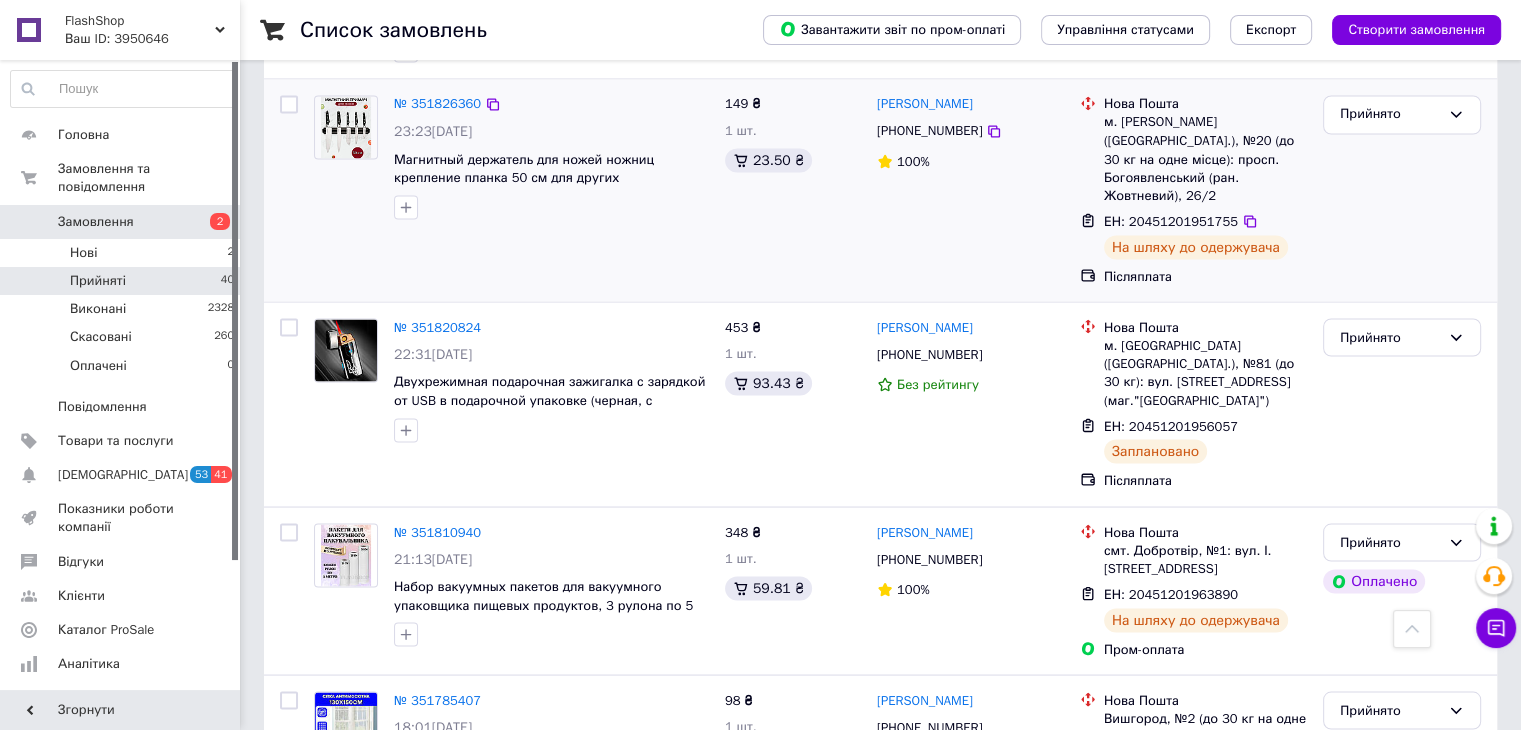 scroll, scrollTop: 3729, scrollLeft: 0, axis: vertical 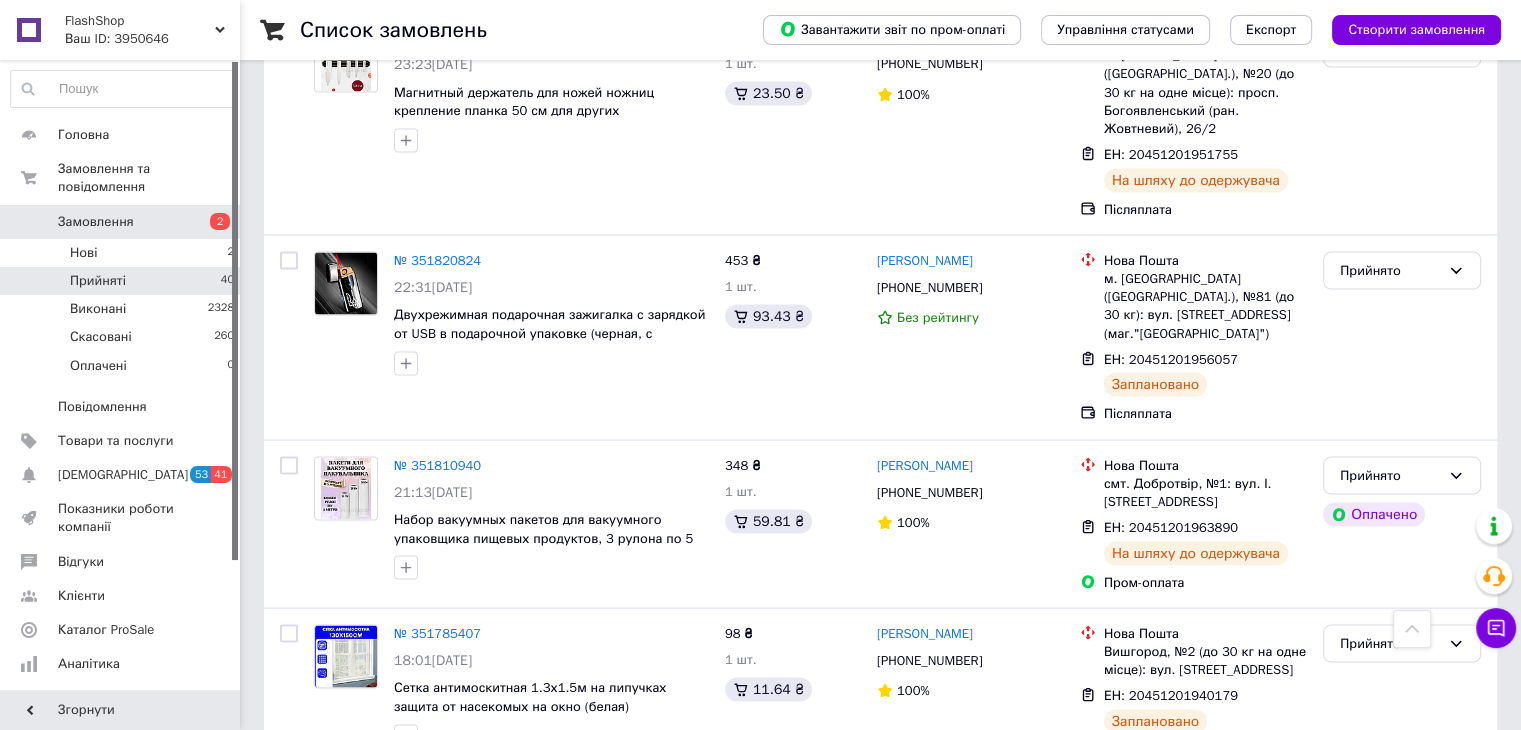 click on "2" at bounding box center (327, 820) 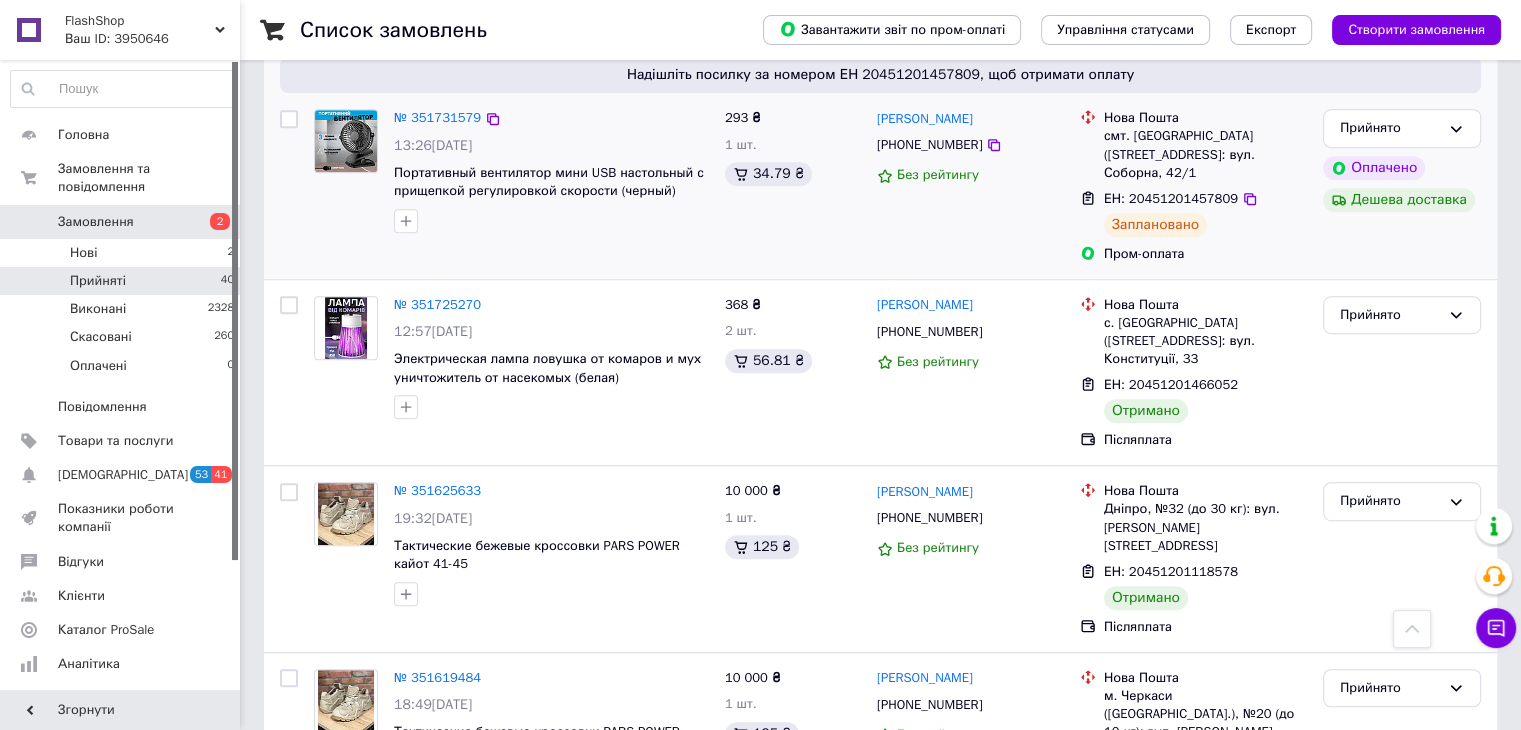 scroll, scrollTop: 1100, scrollLeft: 0, axis: vertical 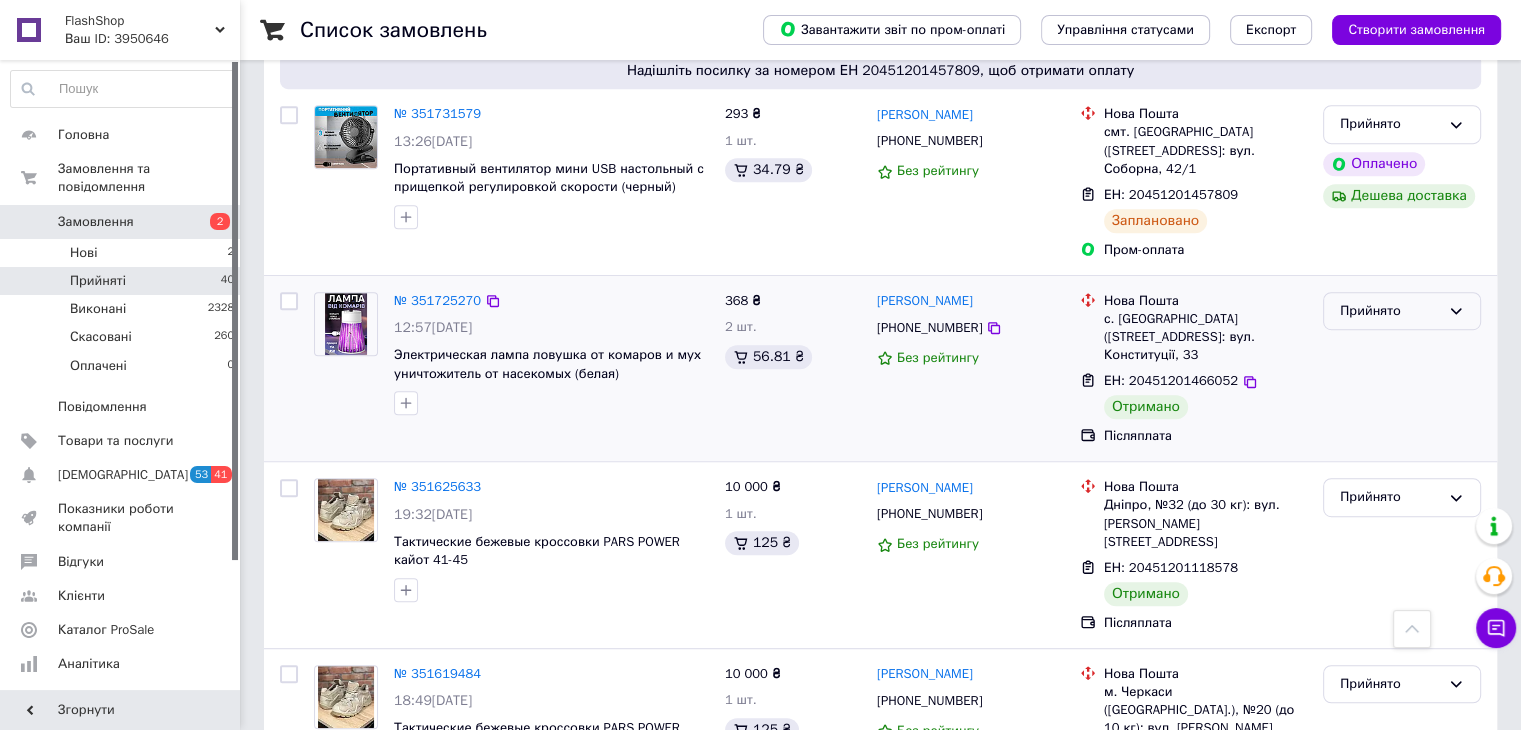 click on "Прийнято" at bounding box center [1390, 311] 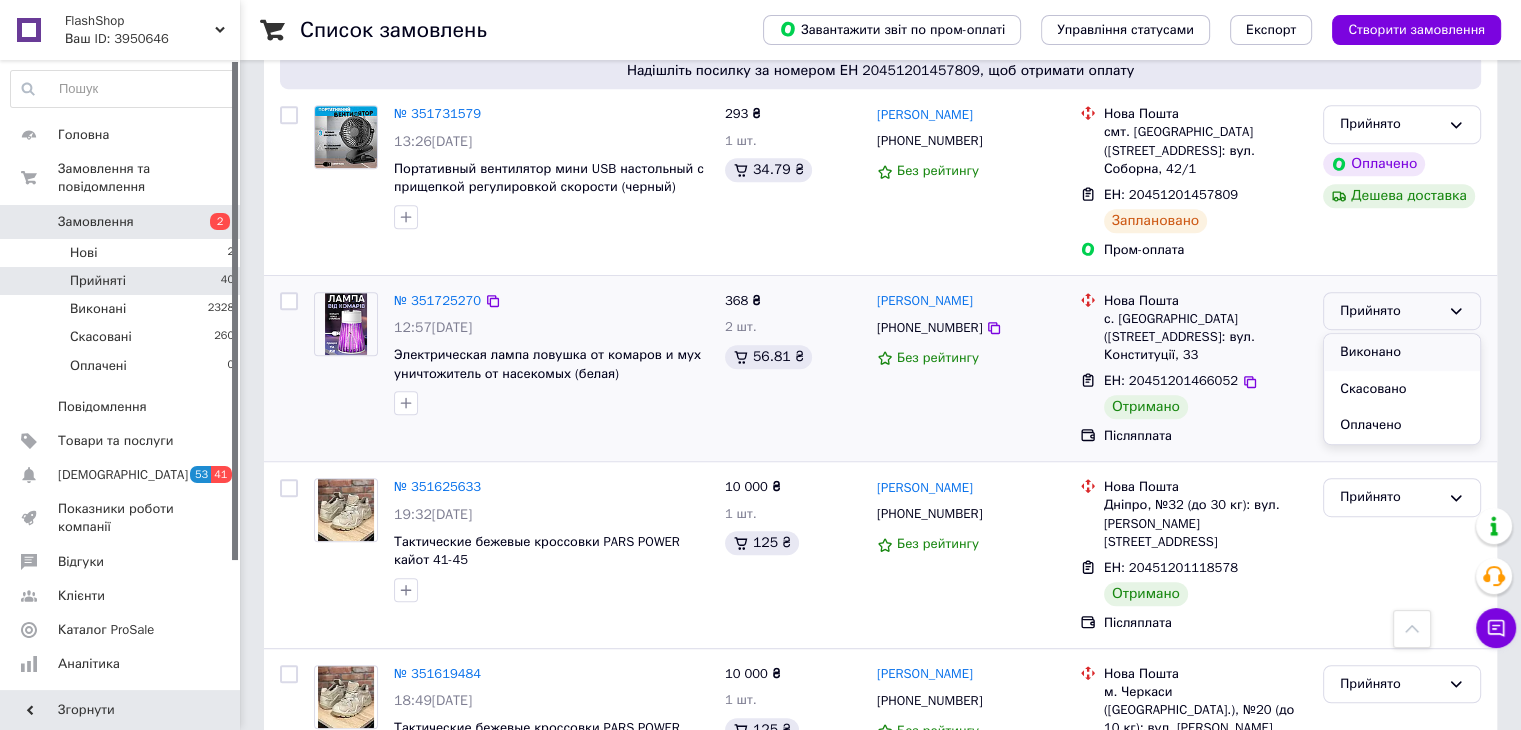 click on "Виконано" at bounding box center (1402, 352) 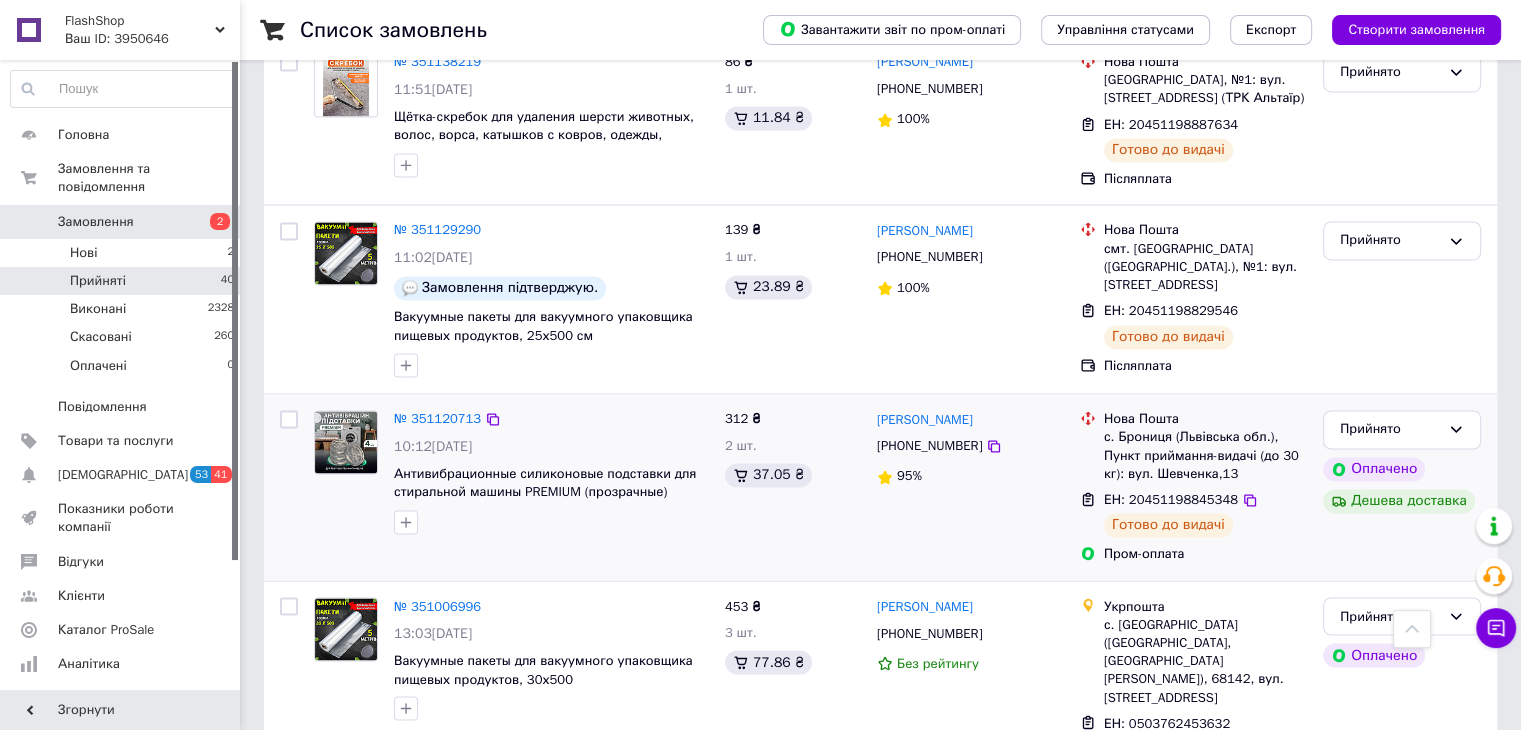 scroll, scrollTop: 3300, scrollLeft: 0, axis: vertical 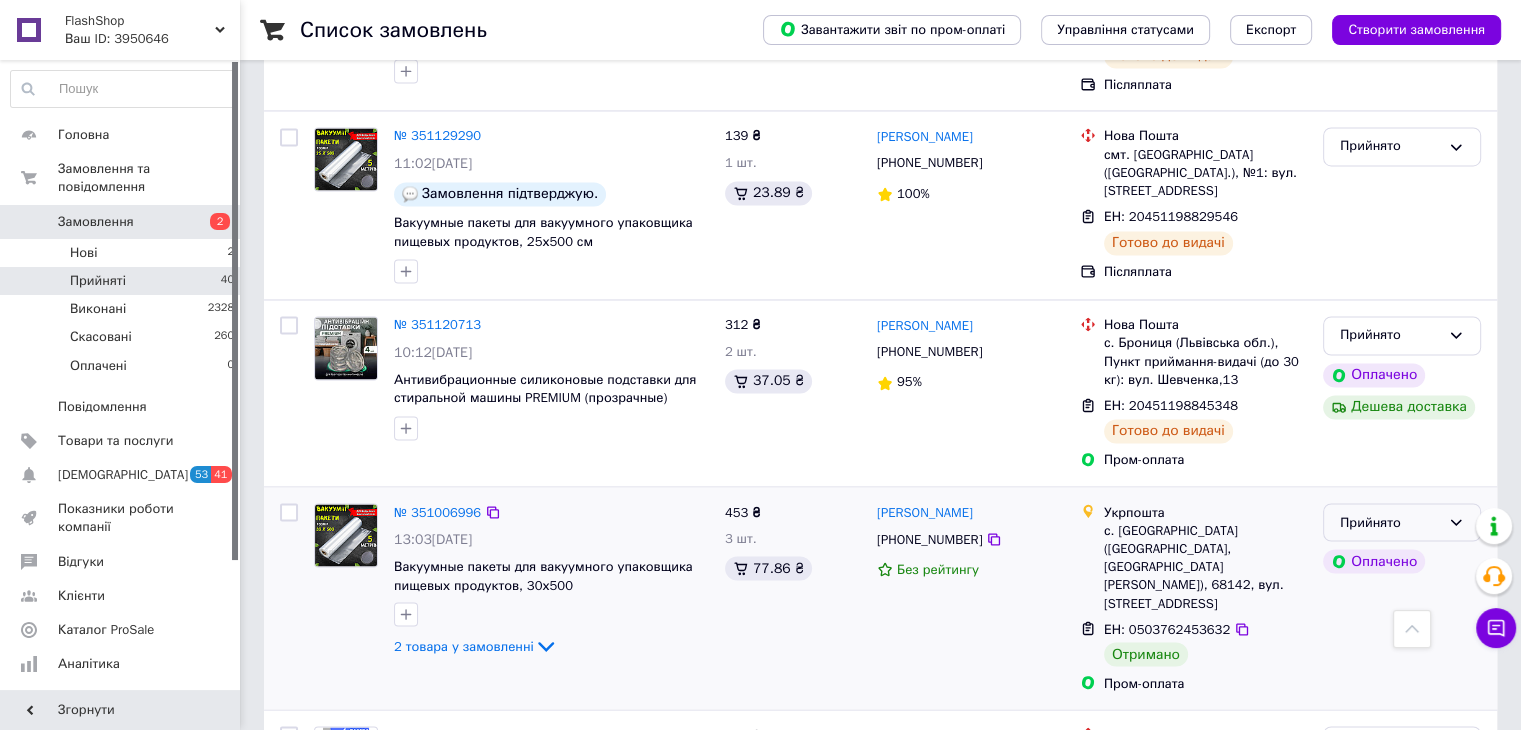 click on "Прийнято" at bounding box center [1390, 522] 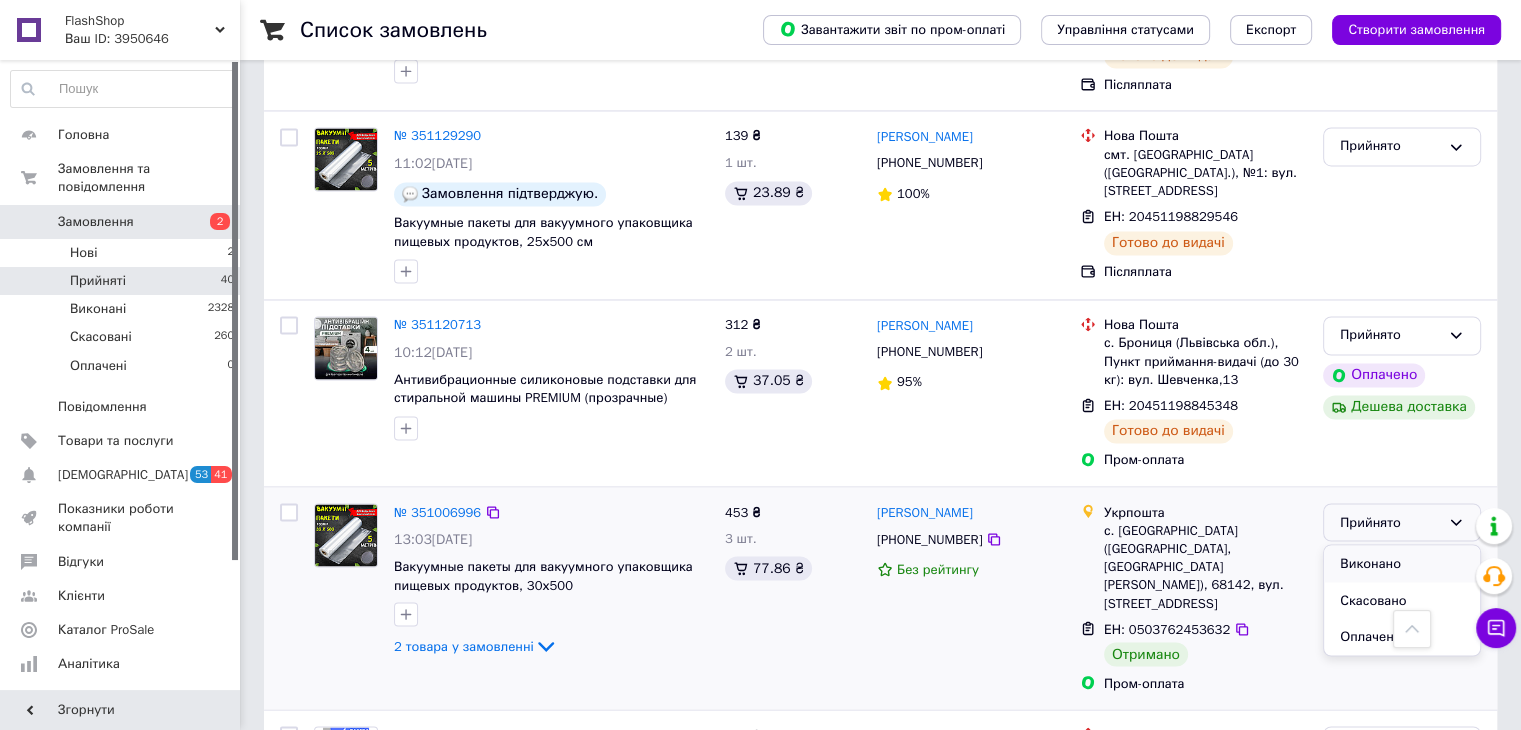 click on "Виконано" at bounding box center (1402, 563) 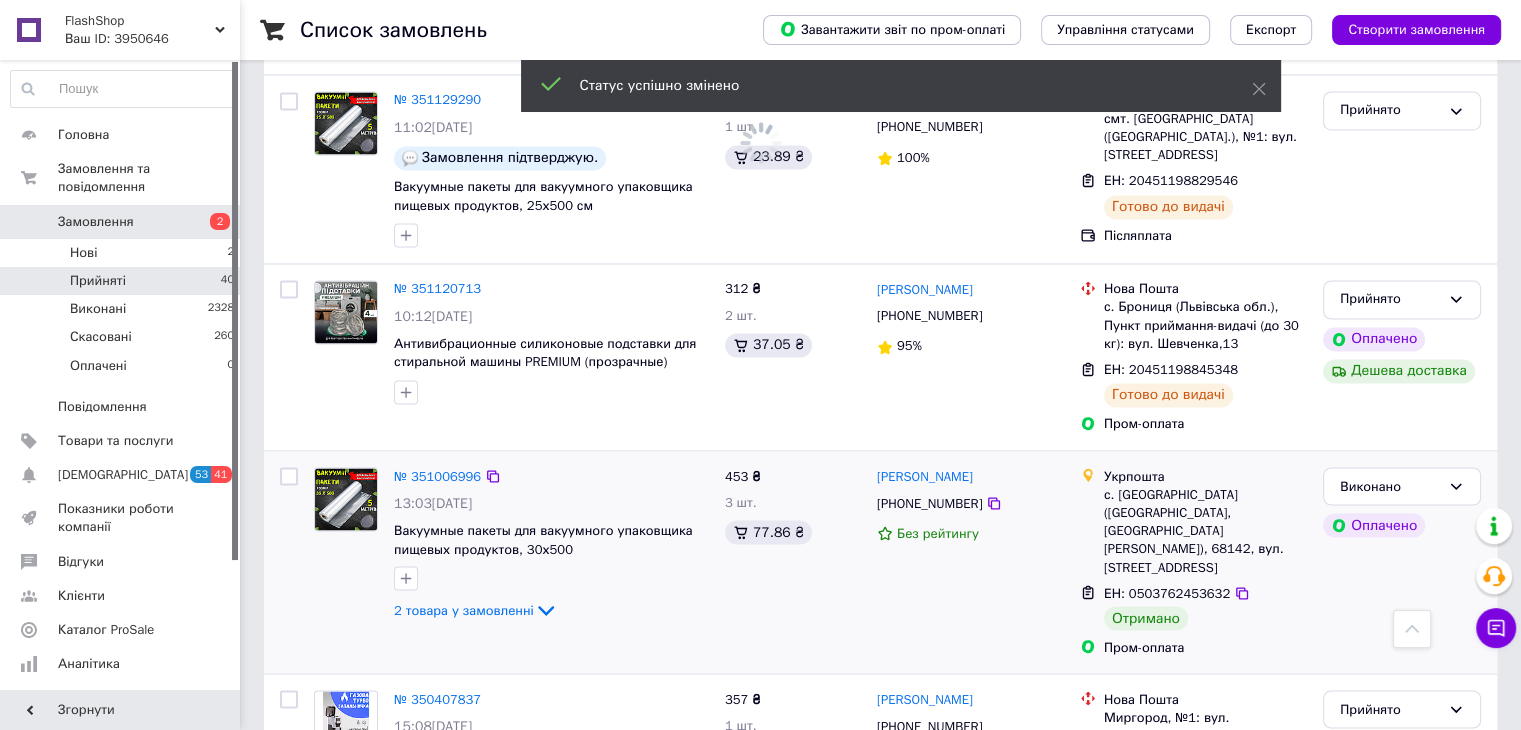scroll, scrollTop: 3354, scrollLeft: 0, axis: vertical 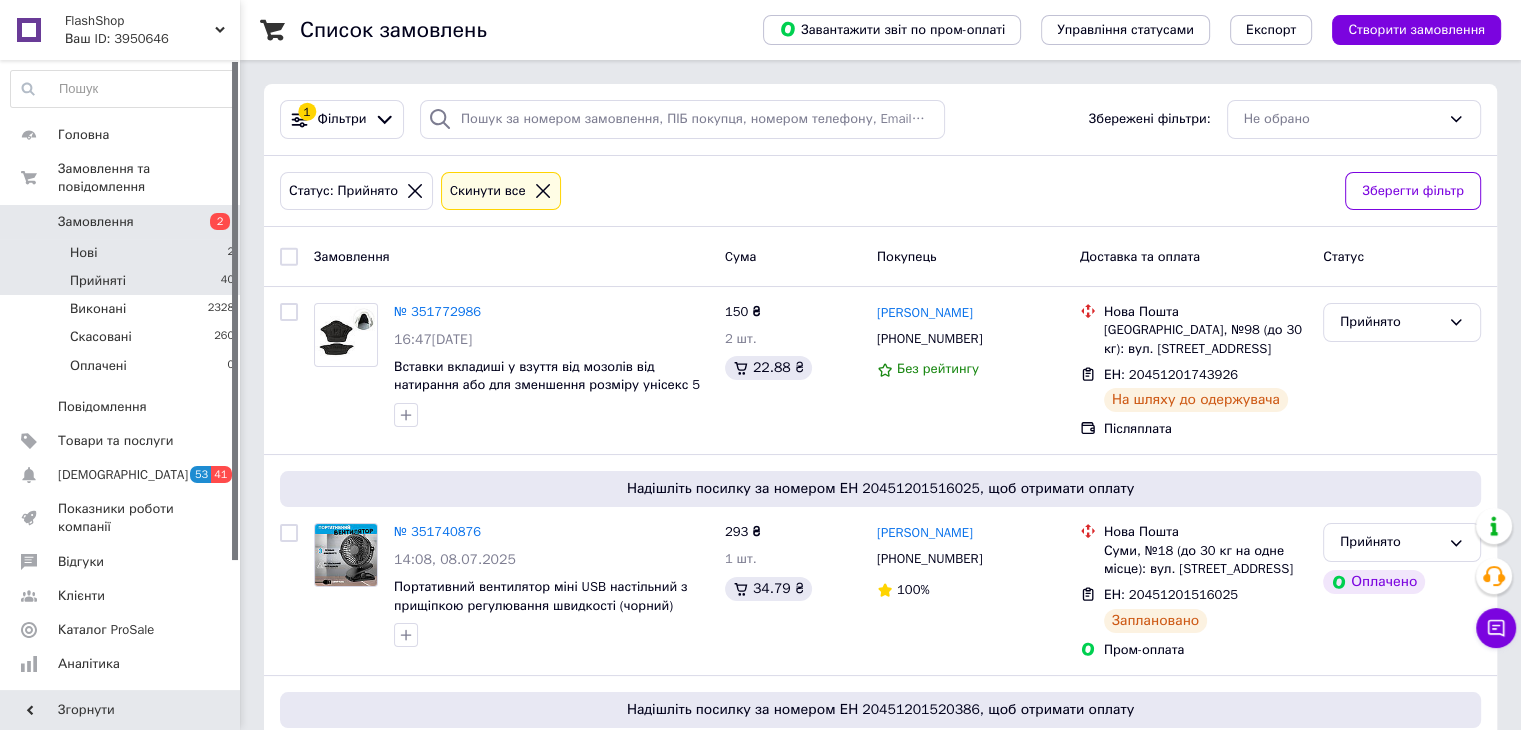 click on "Нові 2" at bounding box center [123, 253] 